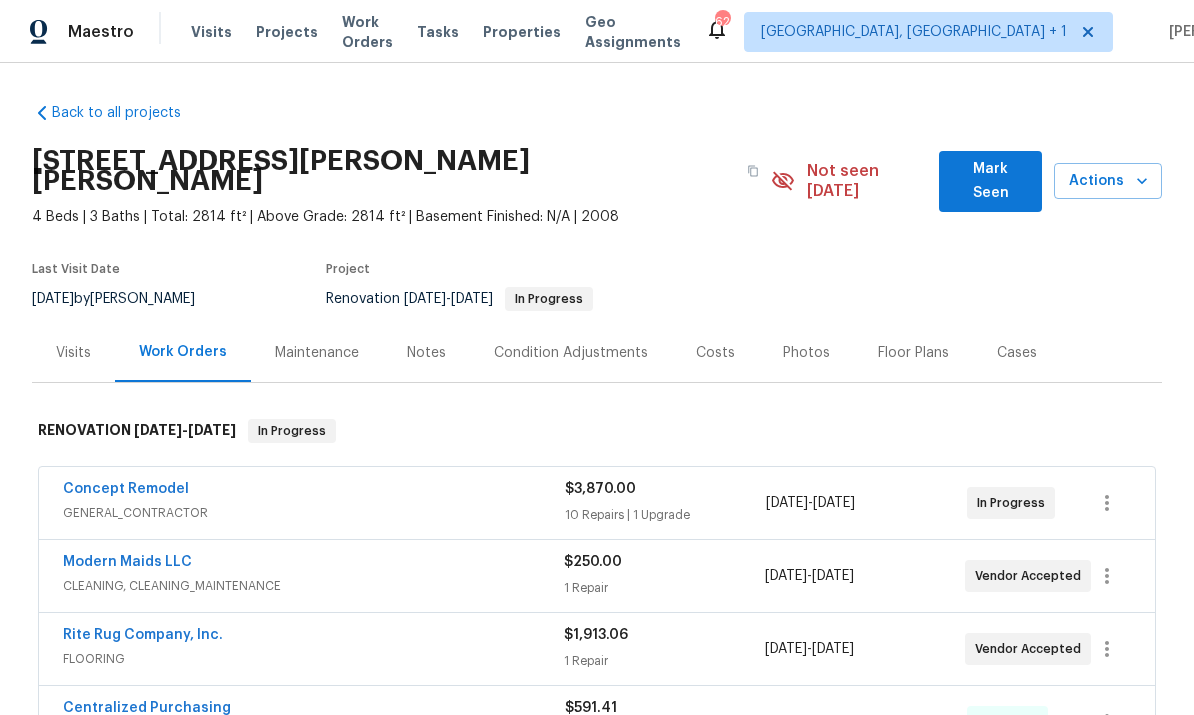 scroll, scrollTop: 0, scrollLeft: 0, axis: both 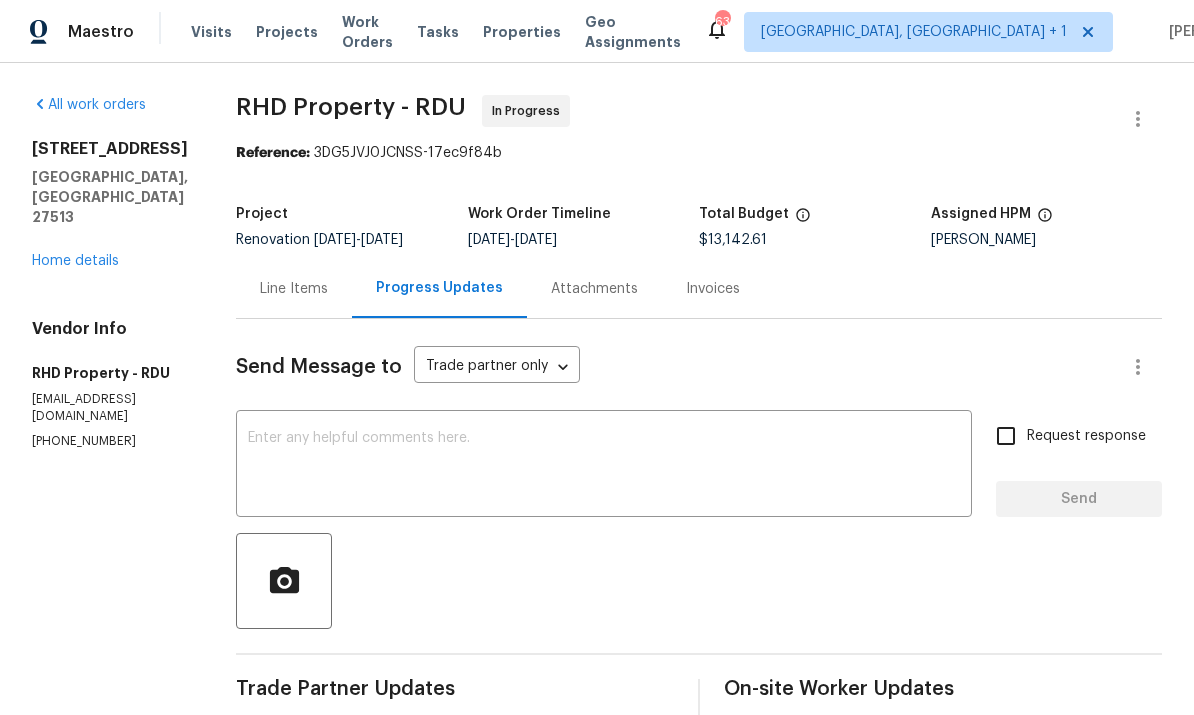 click on "Line Items" at bounding box center (294, 289) 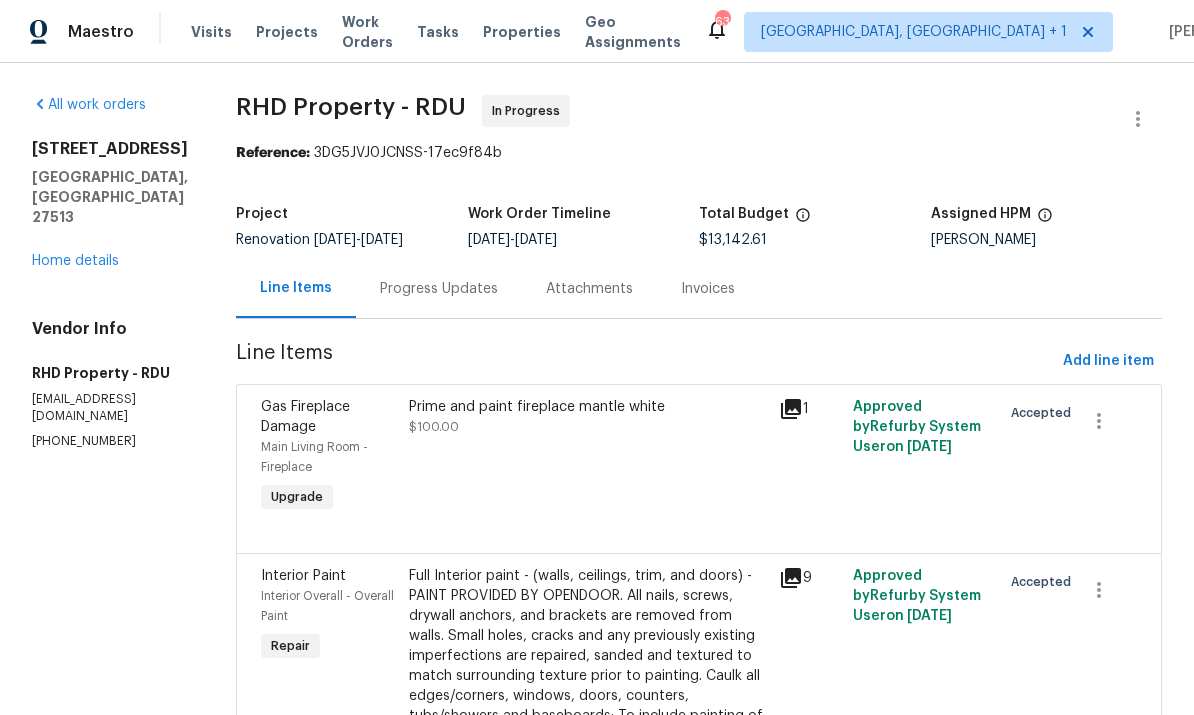 click on "Home details" at bounding box center (75, 261) 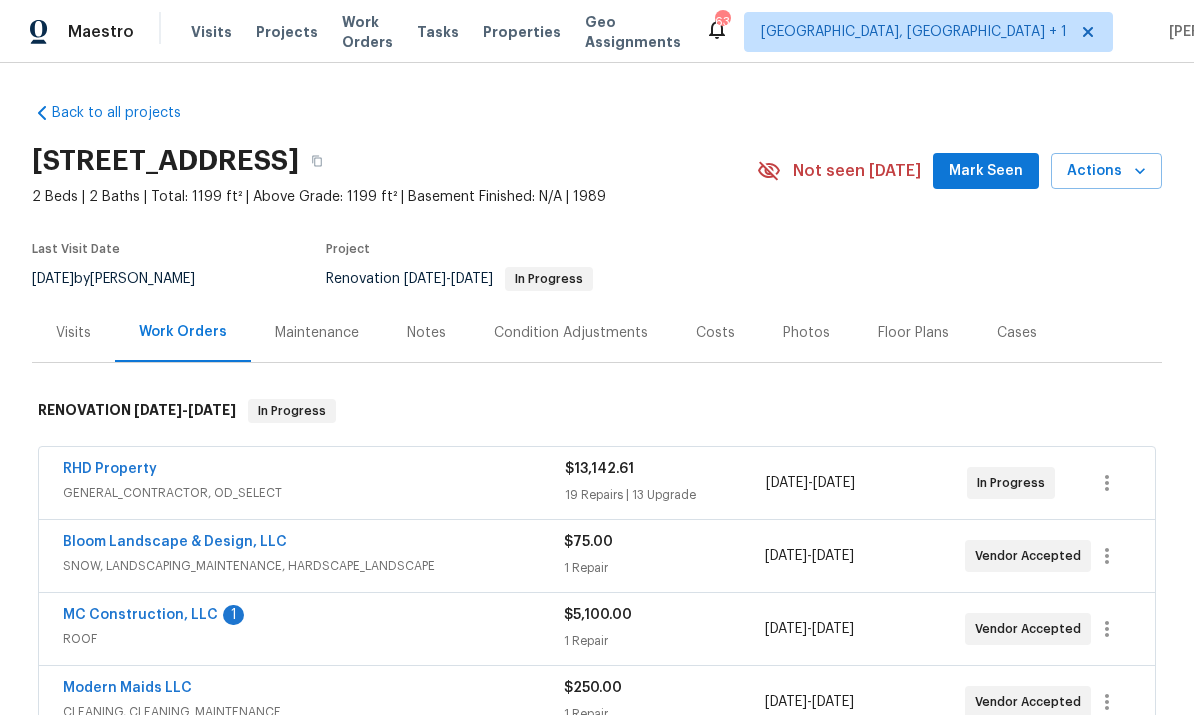 click on "MC Construction, LLC" at bounding box center [140, 615] 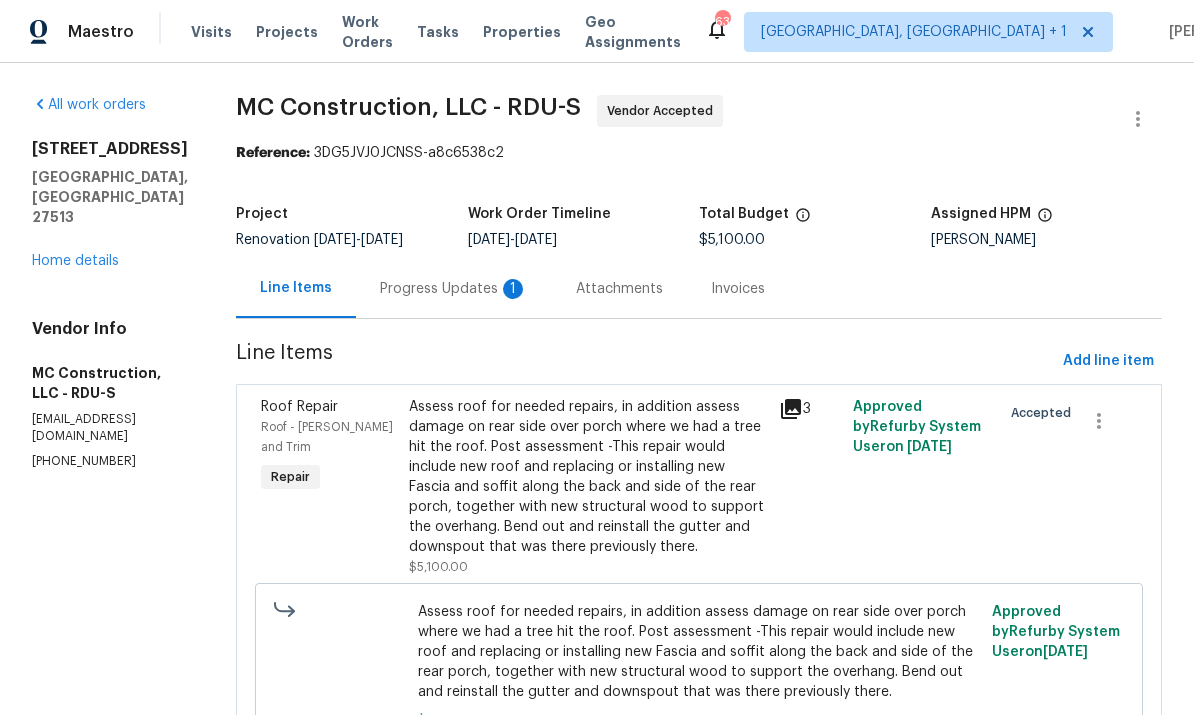 click on "Progress Updates 1" at bounding box center (454, 289) 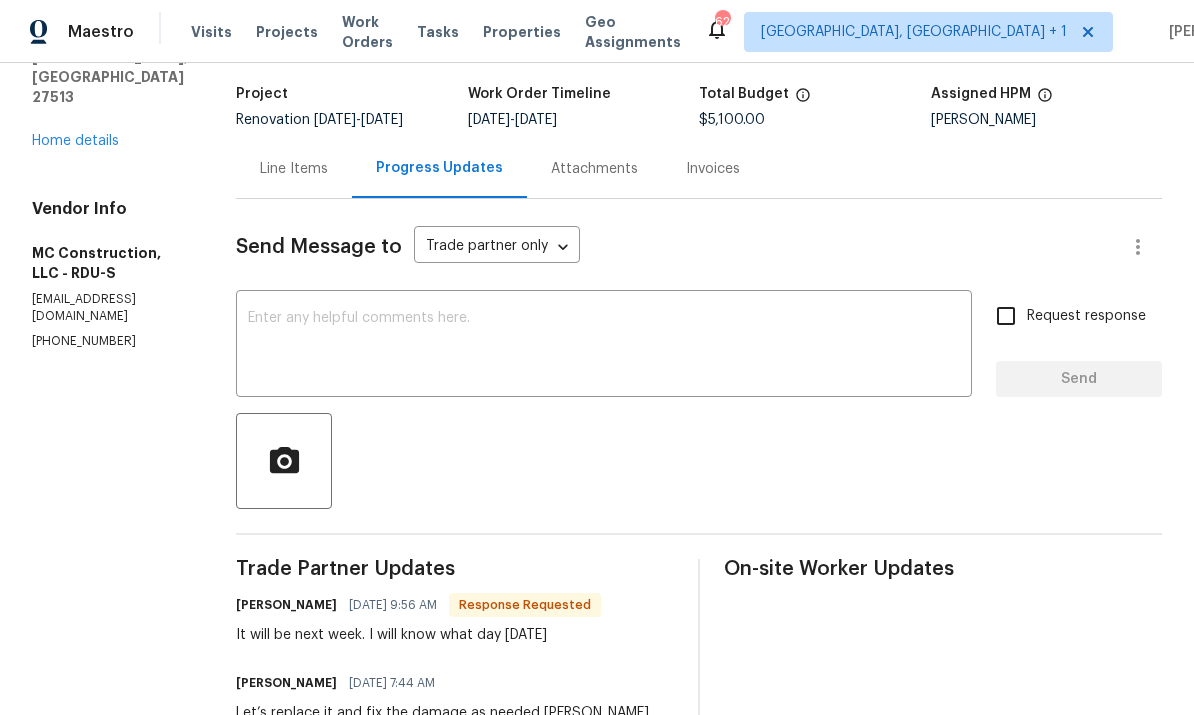 scroll, scrollTop: 119, scrollLeft: 0, axis: vertical 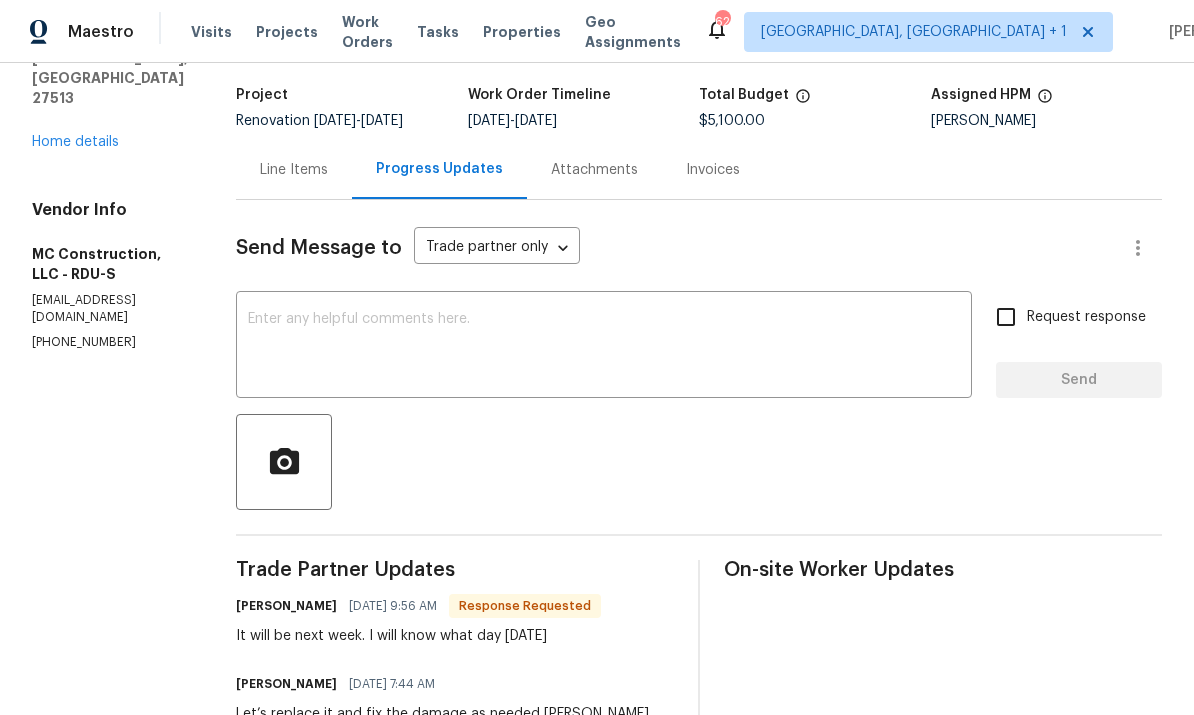 click at bounding box center [604, 347] 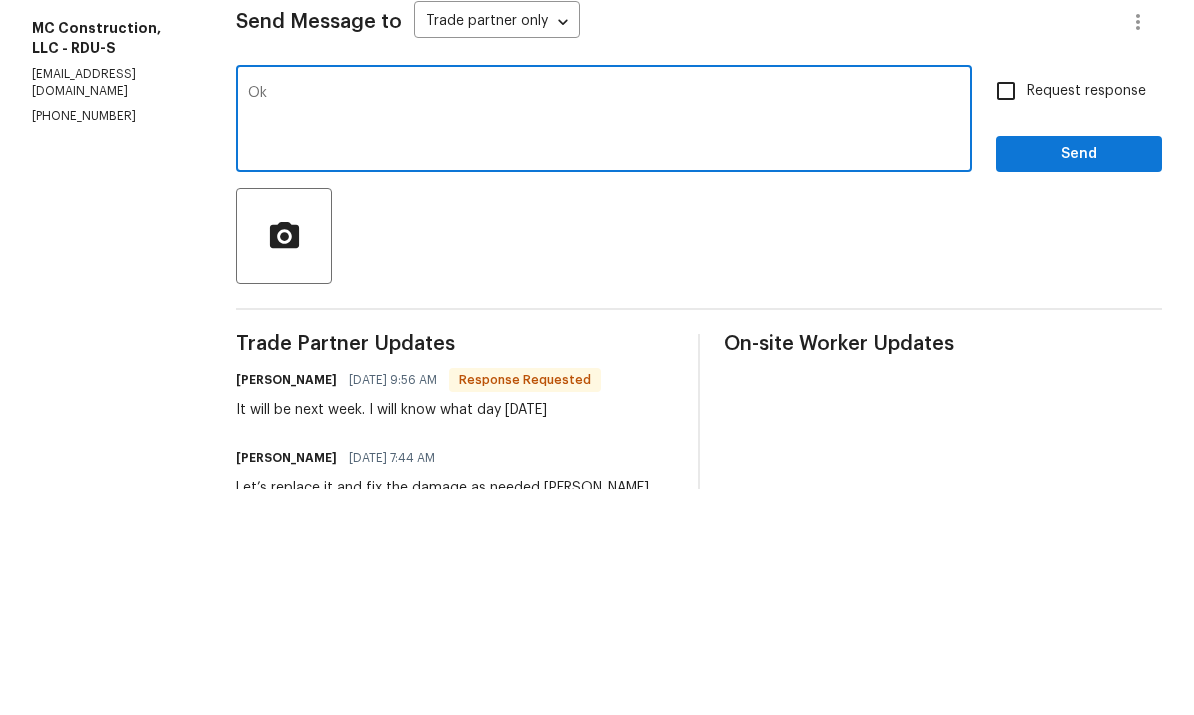 type on "Ok" 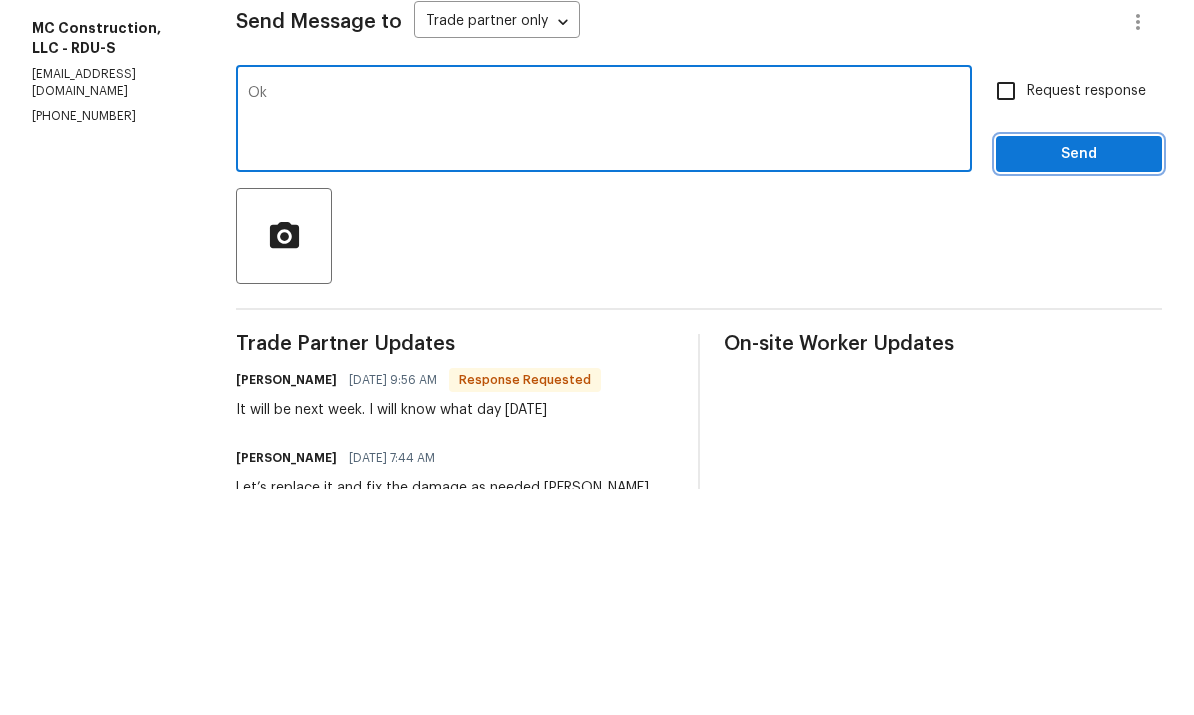 click on "Send" at bounding box center (1079, 380) 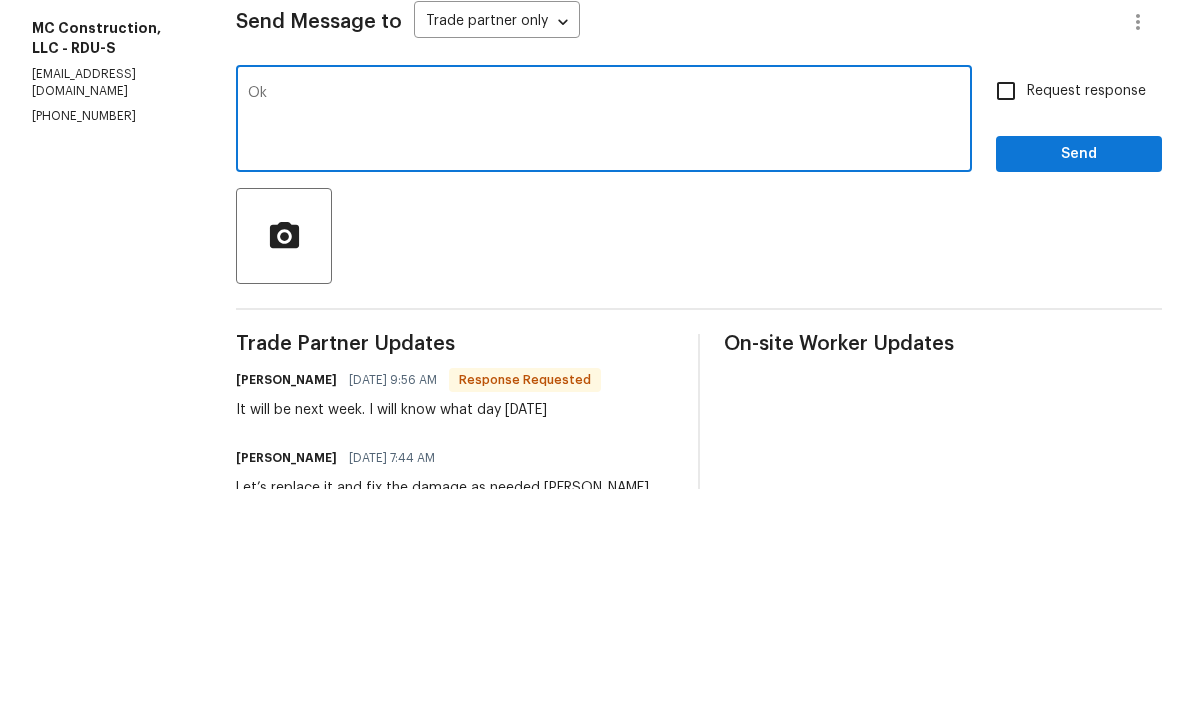 scroll, scrollTop: 47, scrollLeft: 0, axis: vertical 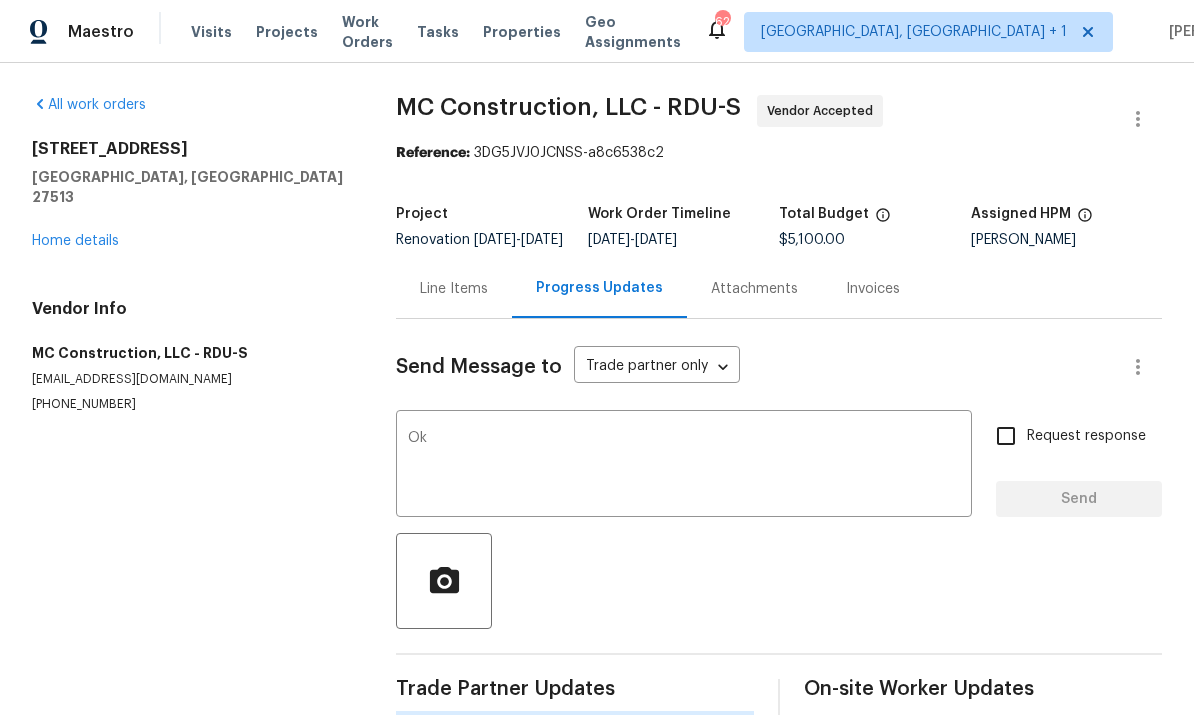 type 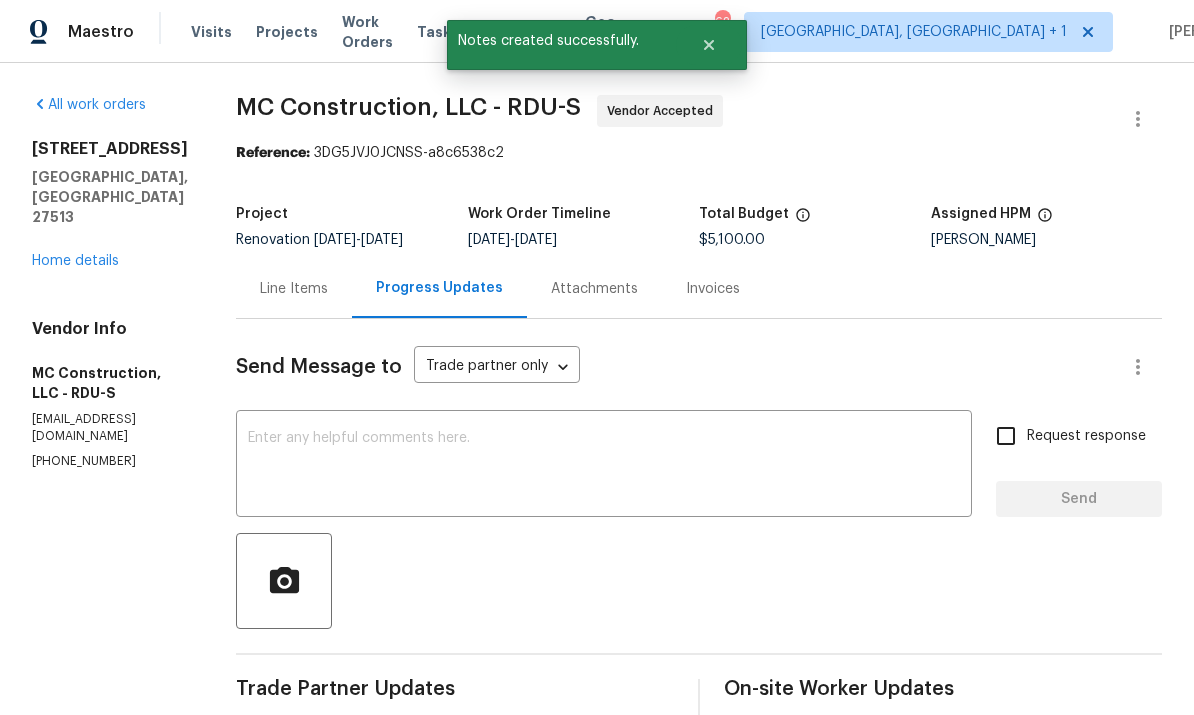 click on "Home details" at bounding box center (75, 261) 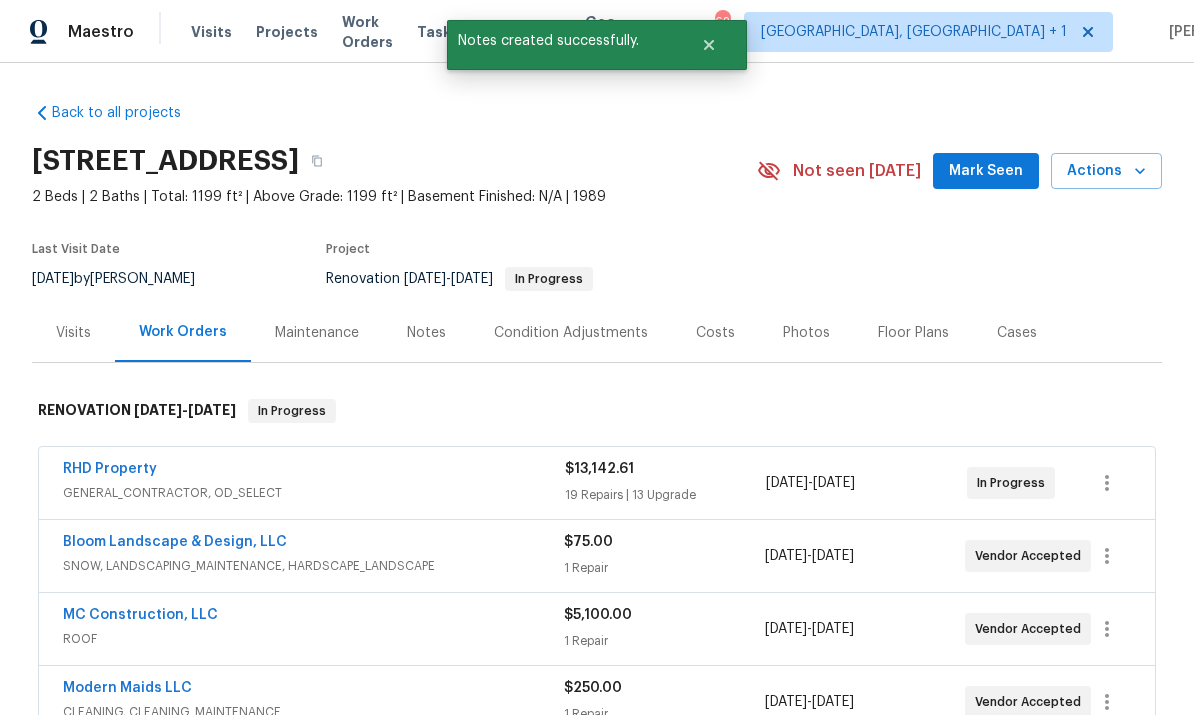 click on "Notes" at bounding box center [426, 333] 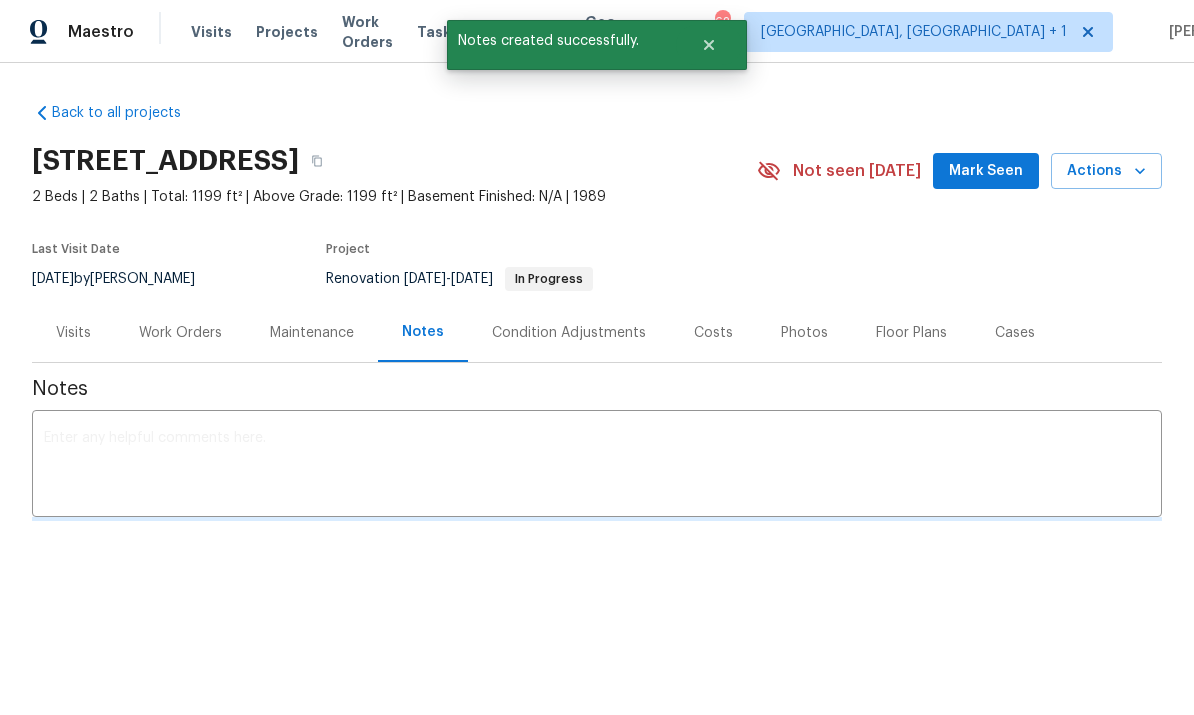 scroll, scrollTop: 0, scrollLeft: 0, axis: both 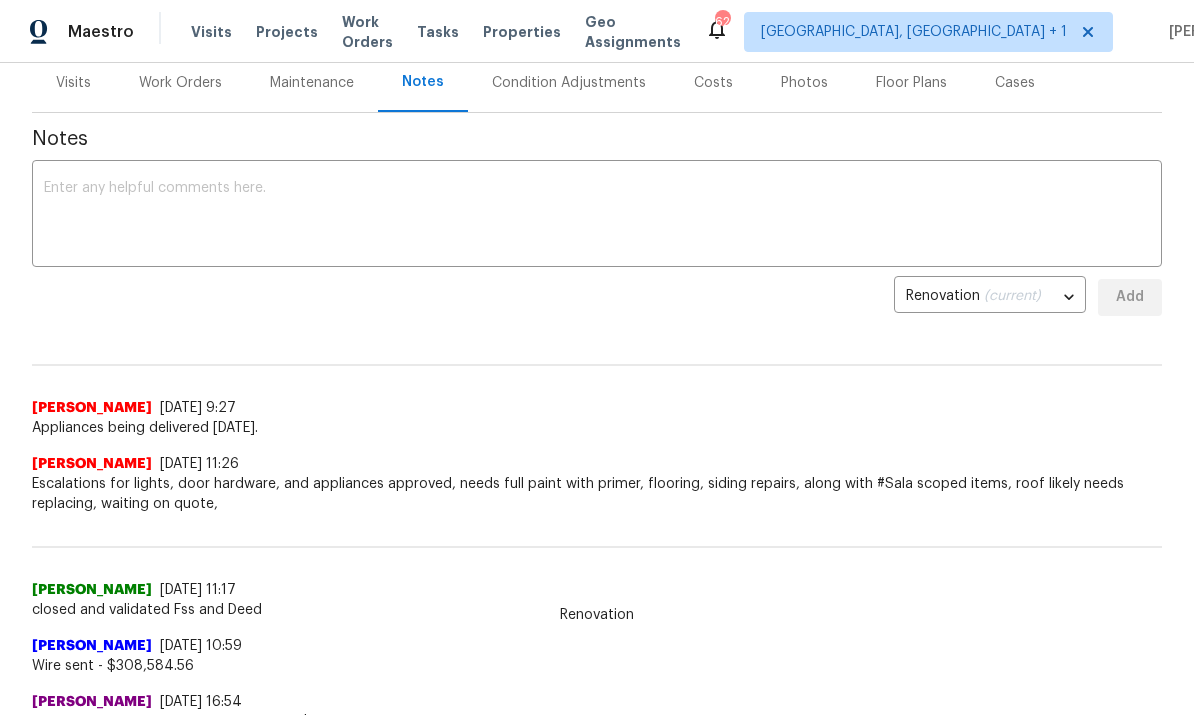 click at bounding box center [597, 216] 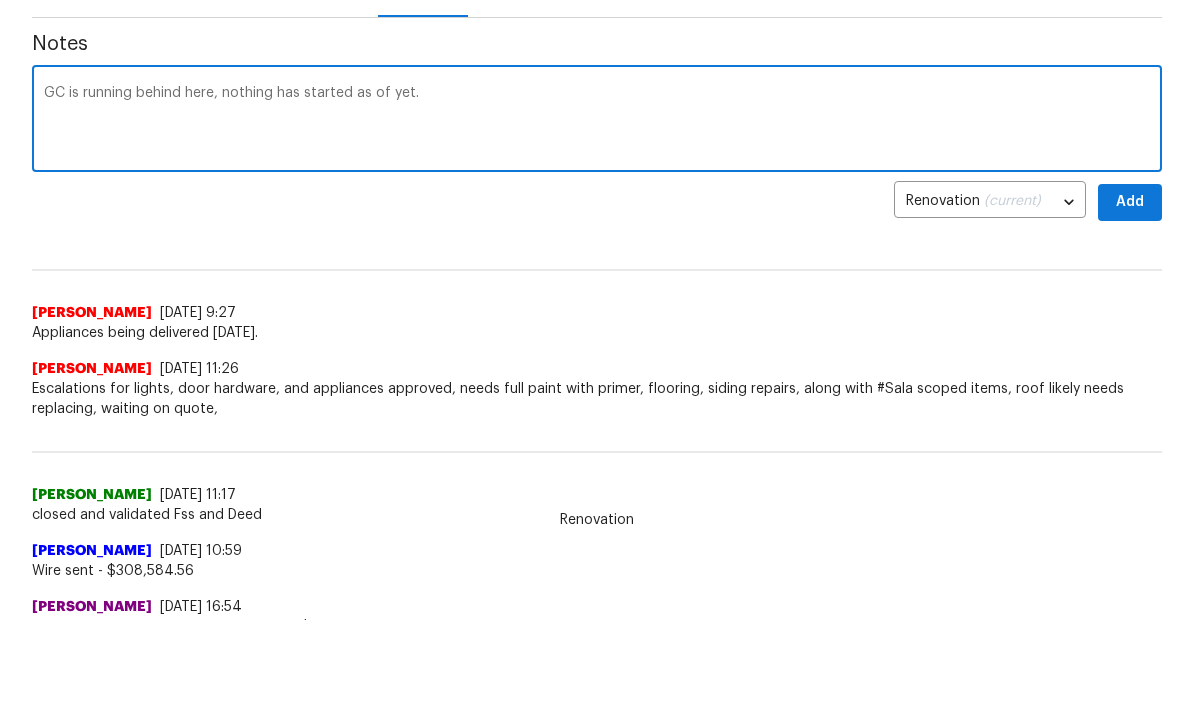 type on "GC is running behind here, nothing has started as of yet." 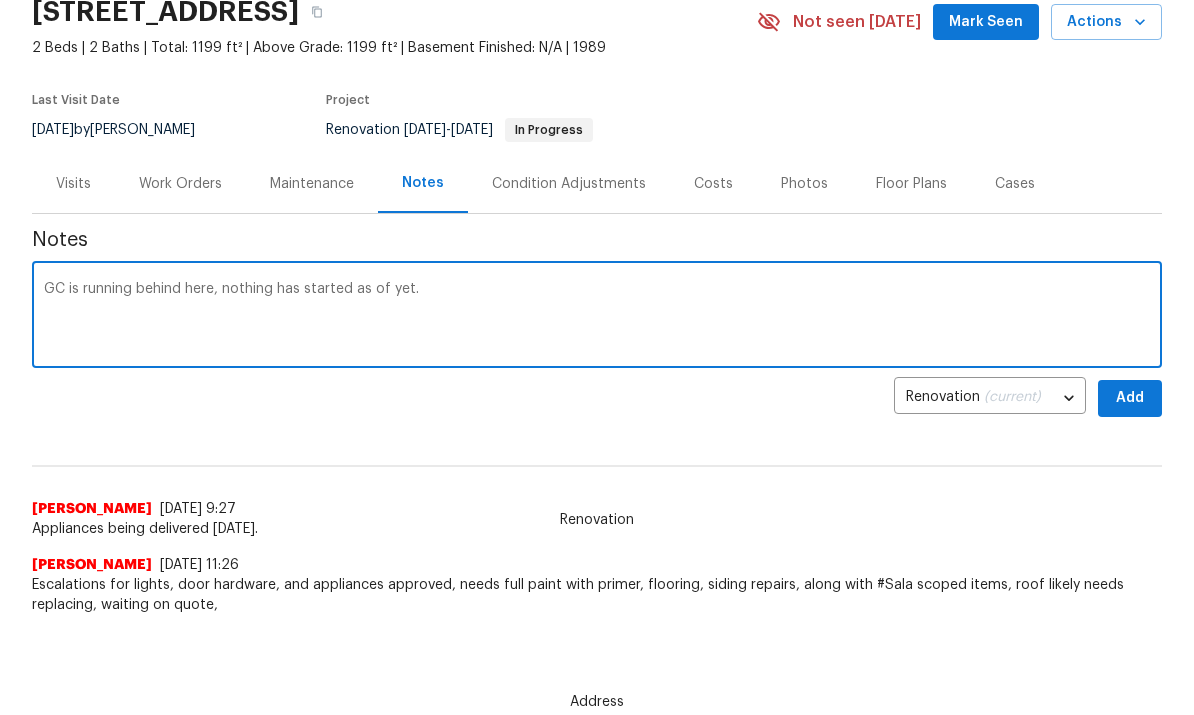 scroll, scrollTop: 53, scrollLeft: 0, axis: vertical 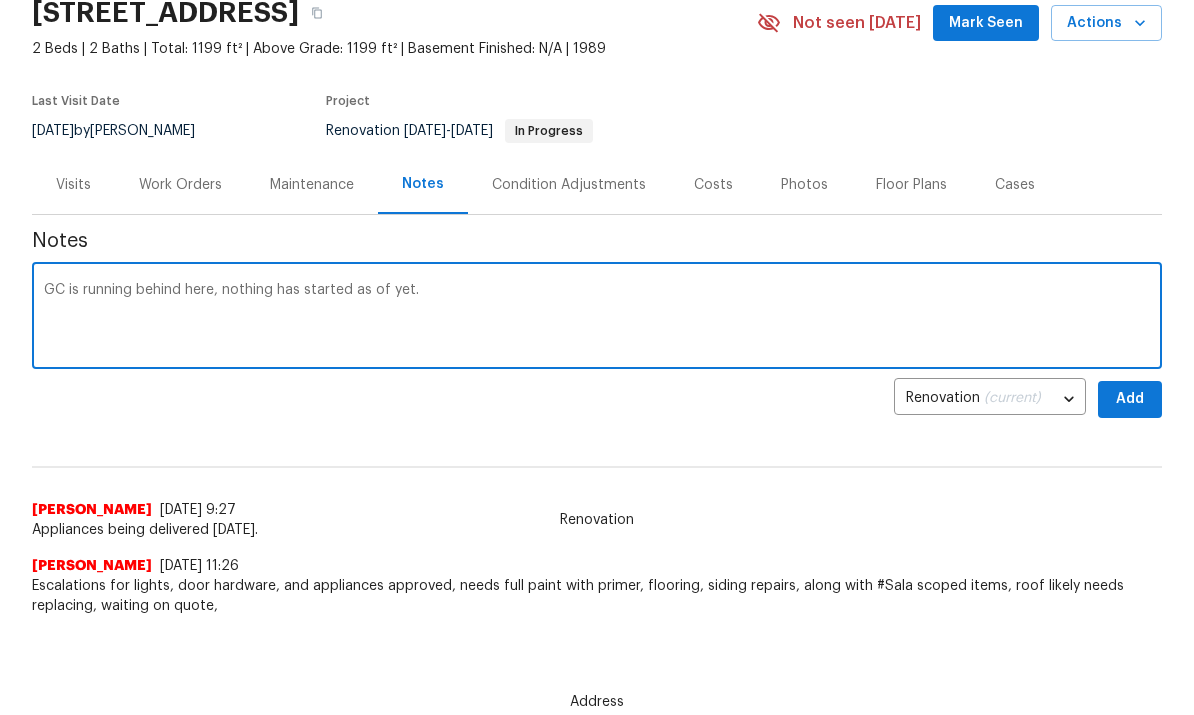 click on "GC is running behind here, nothing has started as of yet." at bounding box center (597, 319) 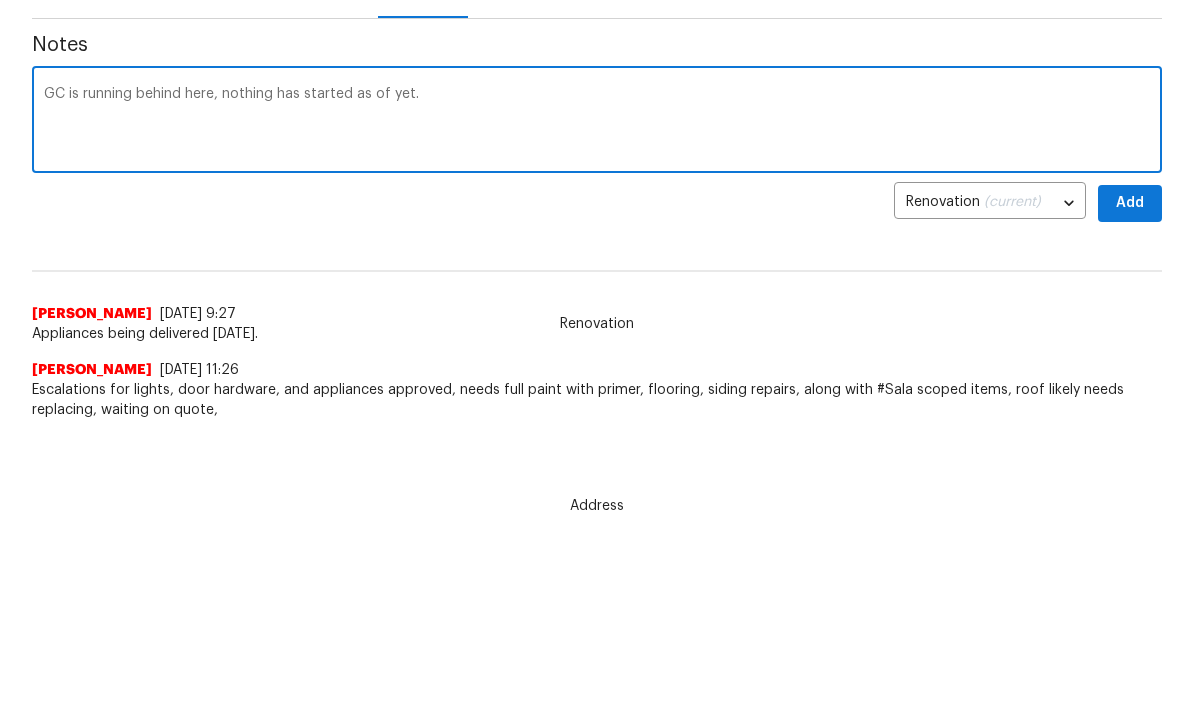 click on "GC is running behind here, nothing has started as of yet." at bounding box center [597, 319] 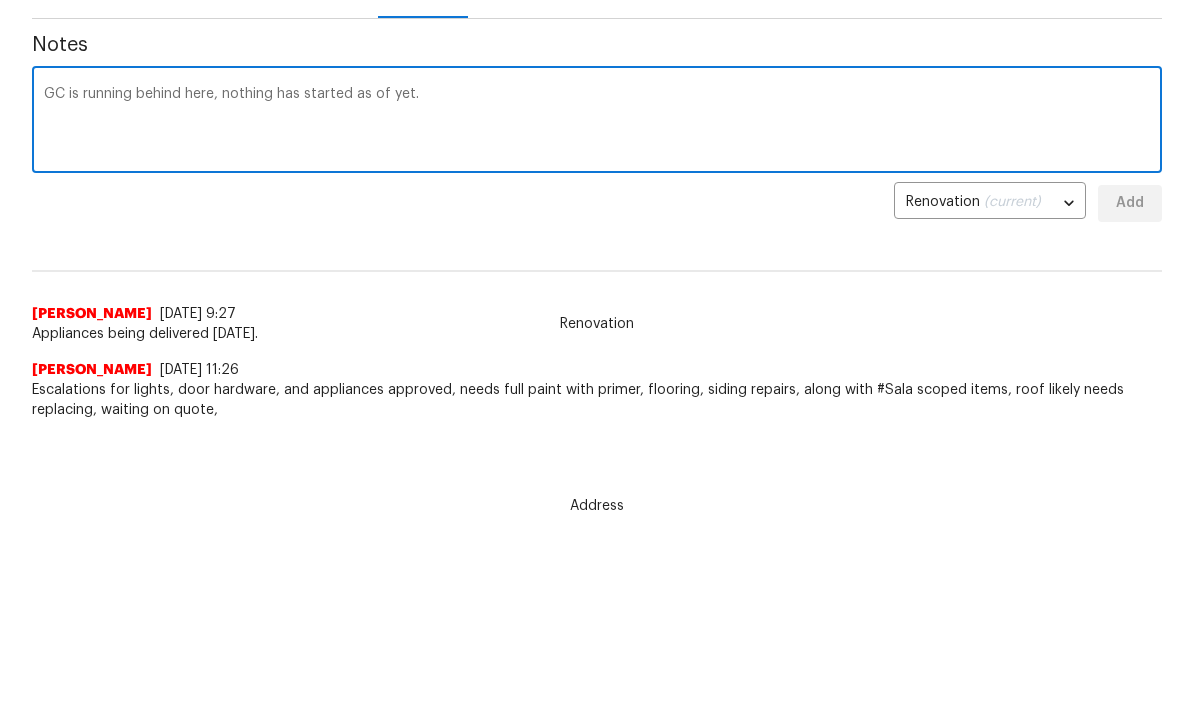 type 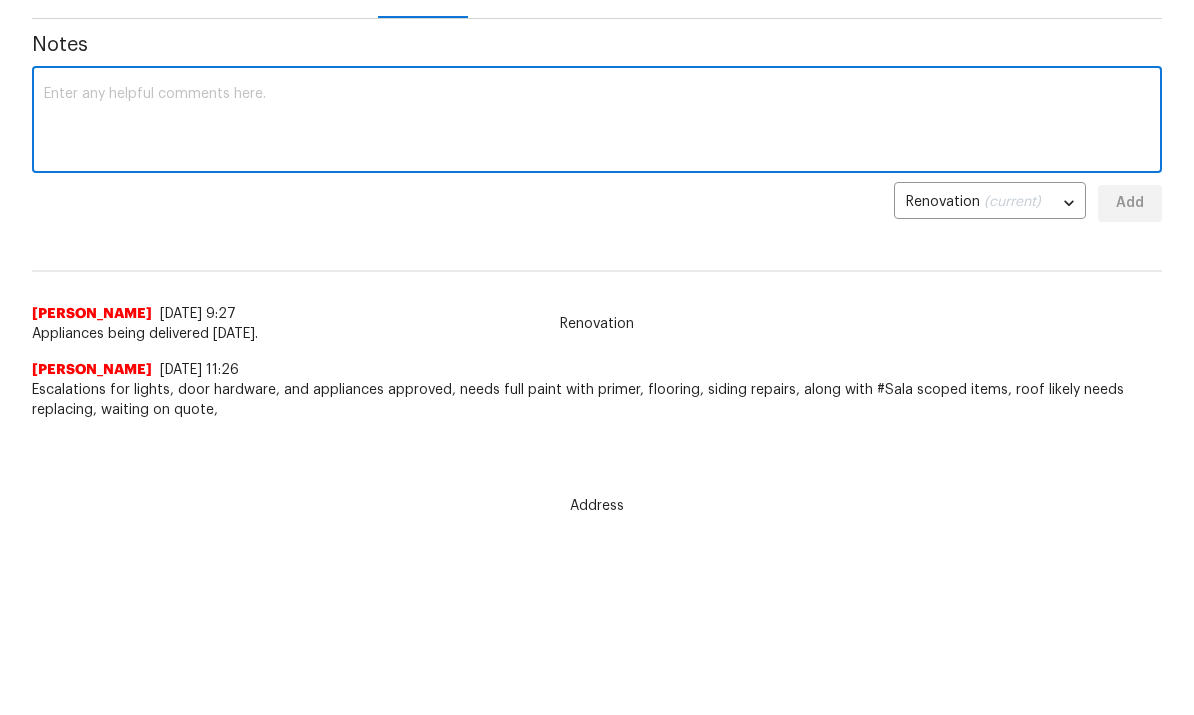 scroll, scrollTop: 292, scrollLeft: 0, axis: vertical 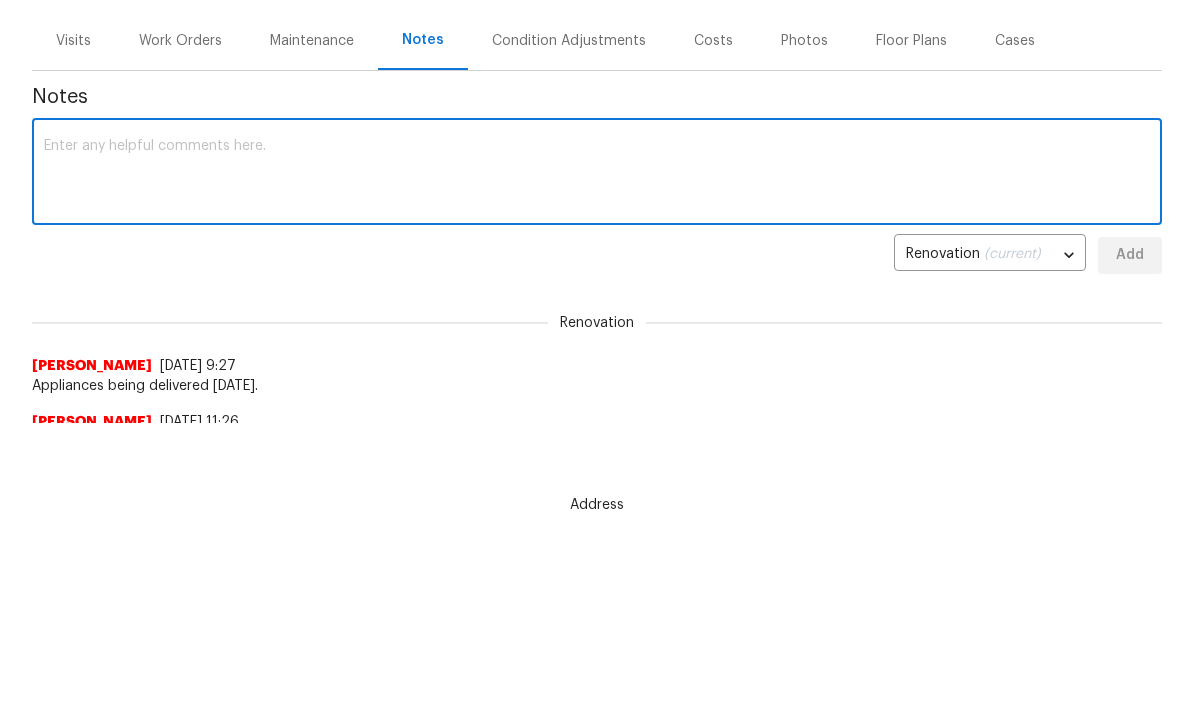 click on "Work Orders" at bounding box center [180, 41] 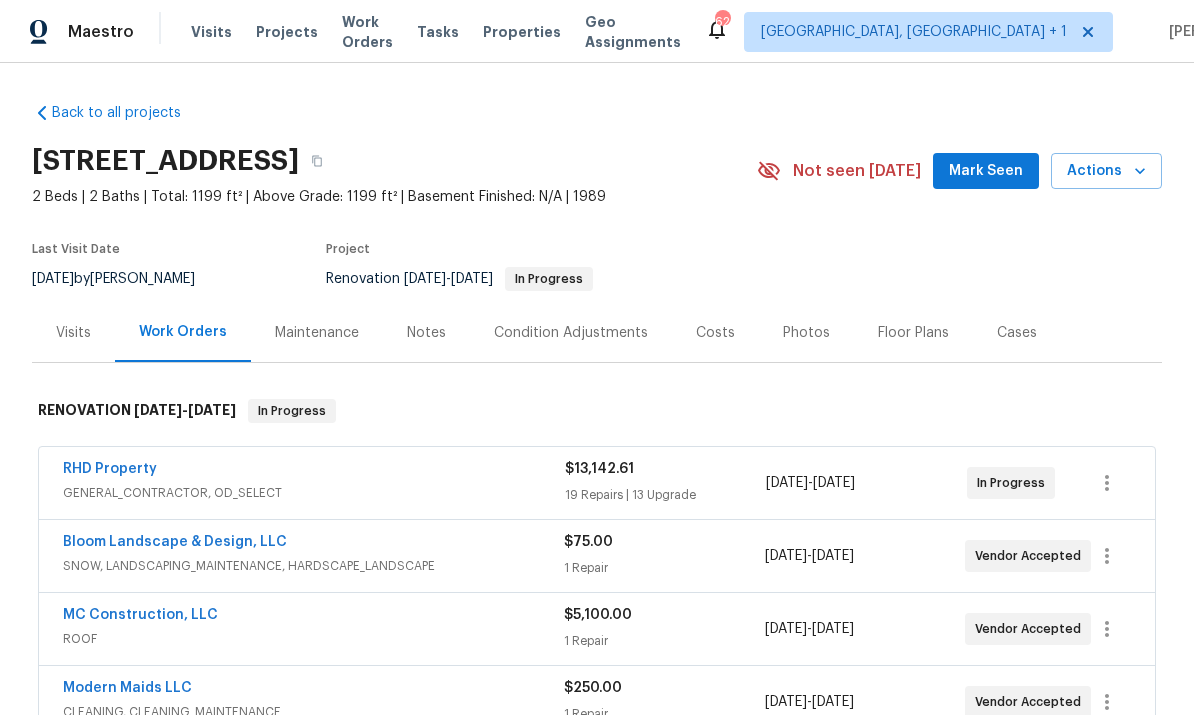 scroll, scrollTop: 75, scrollLeft: 0, axis: vertical 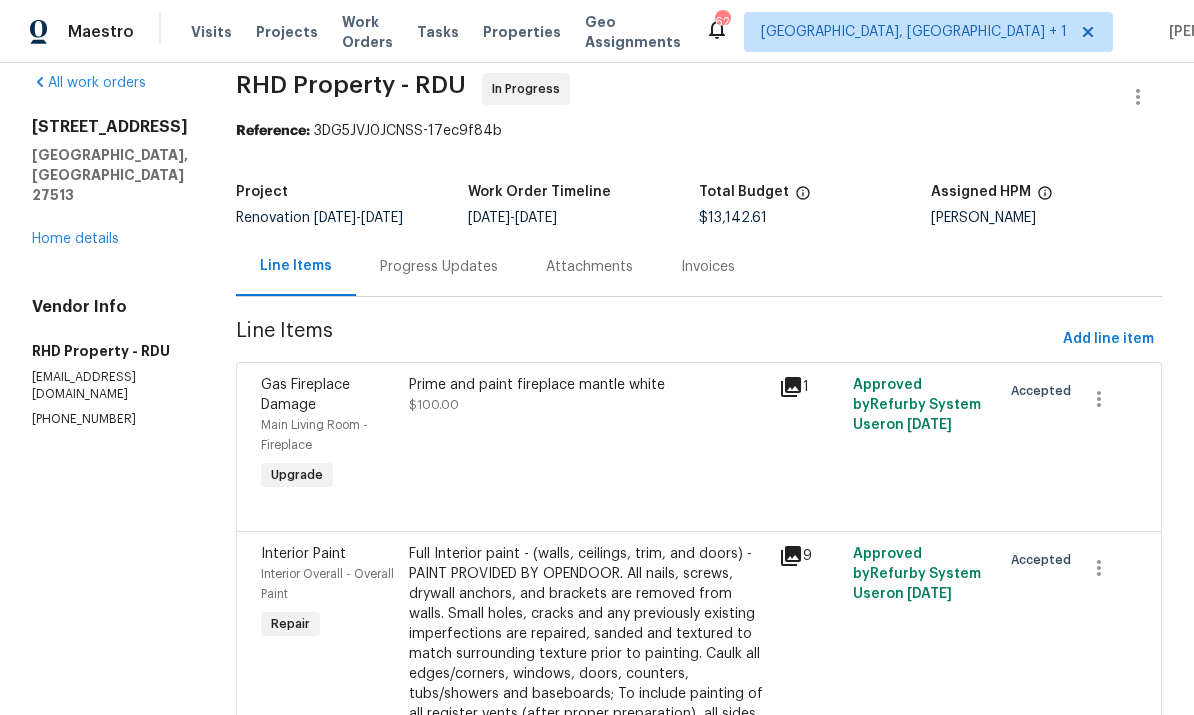 click on "Progress Updates" at bounding box center [439, 267] 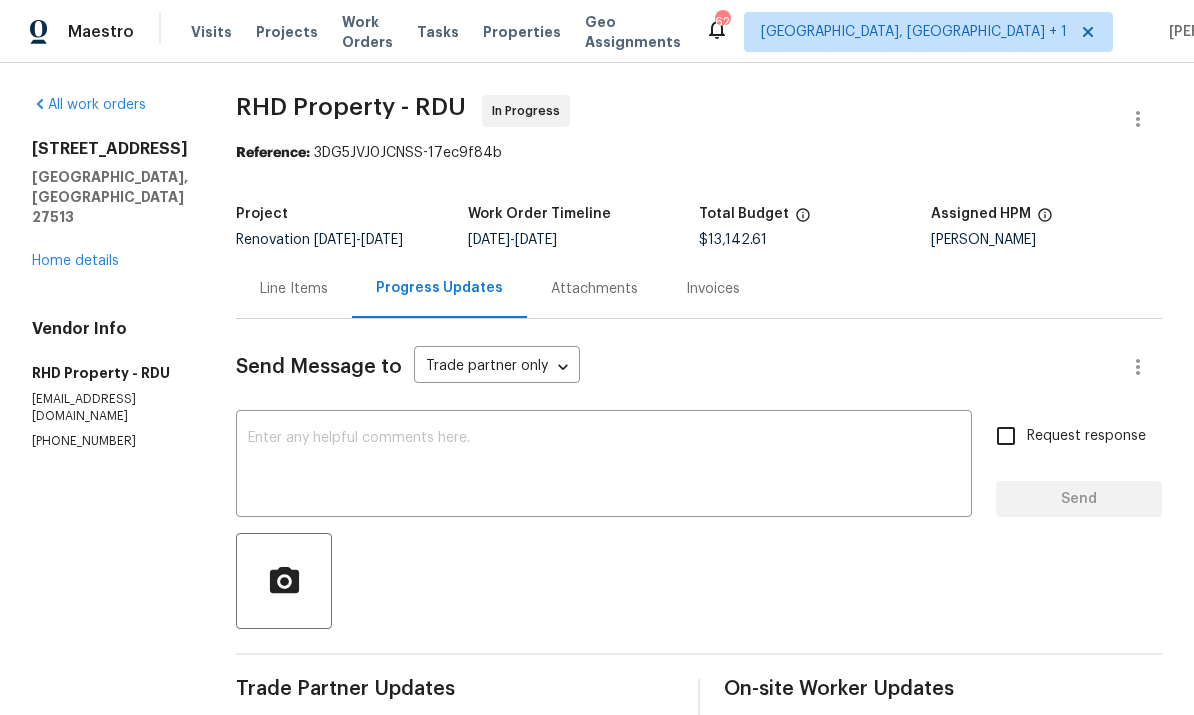 scroll, scrollTop: 0, scrollLeft: 0, axis: both 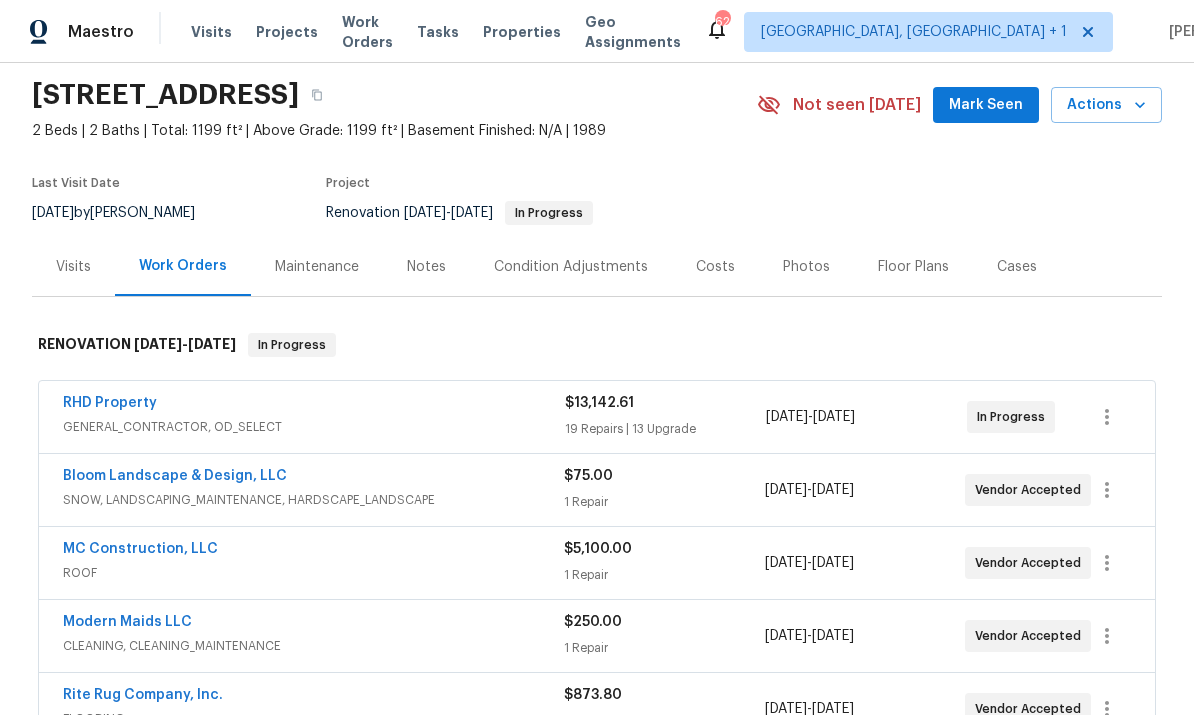 click on "RHD Property" at bounding box center [110, 403] 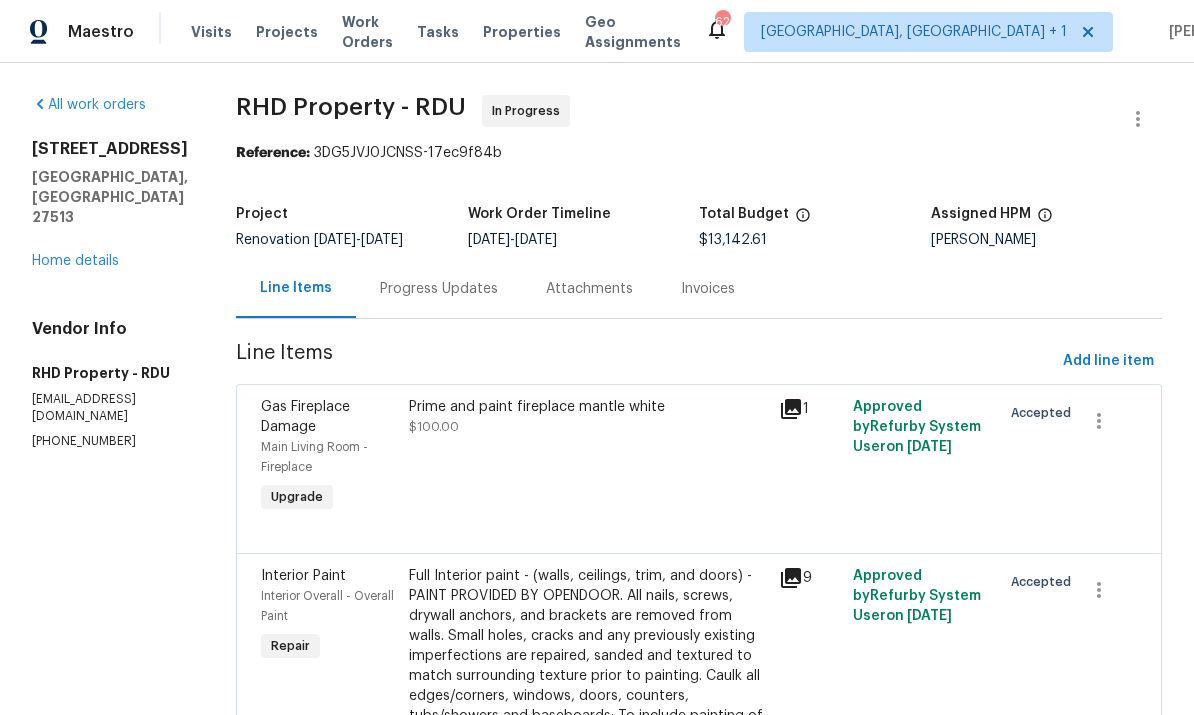 scroll, scrollTop: 0, scrollLeft: 0, axis: both 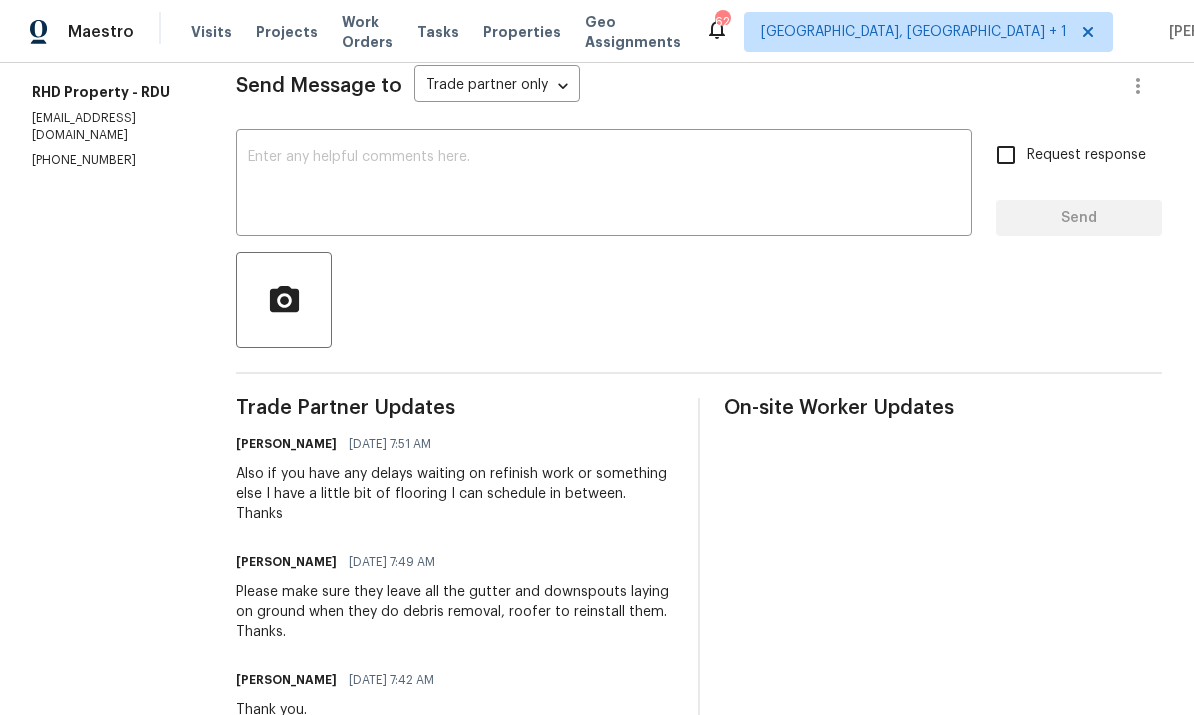 click at bounding box center [604, 185] 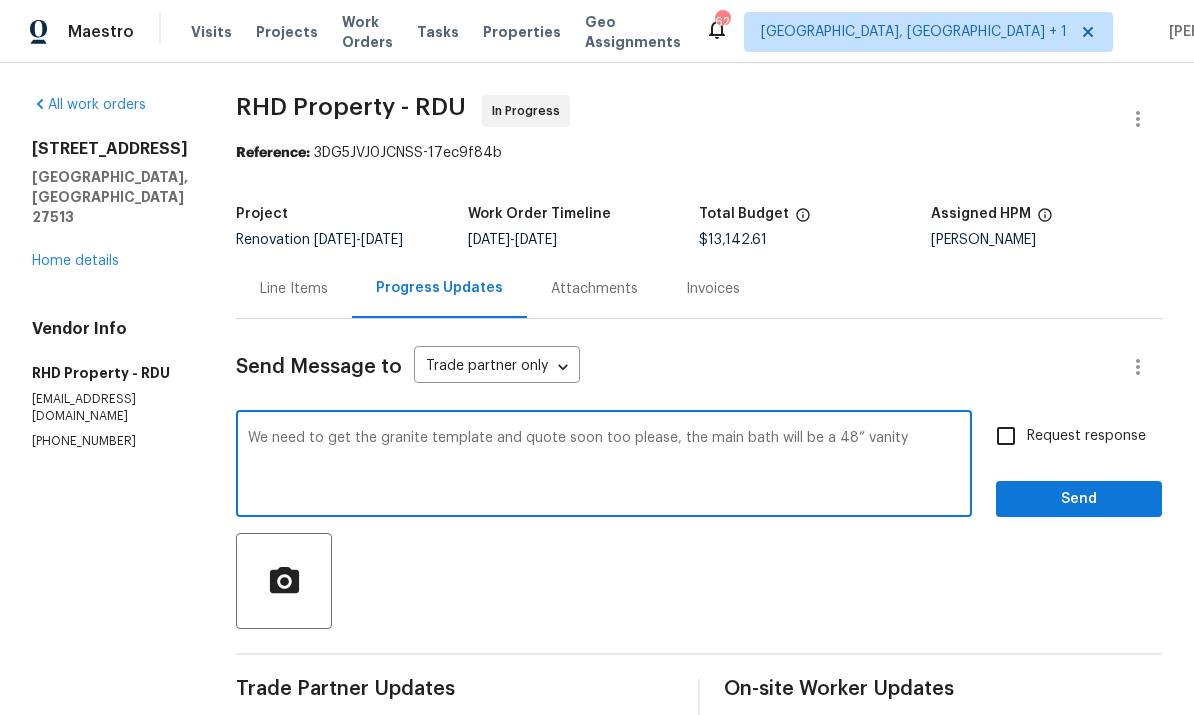scroll, scrollTop: 0, scrollLeft: 0, axis: both 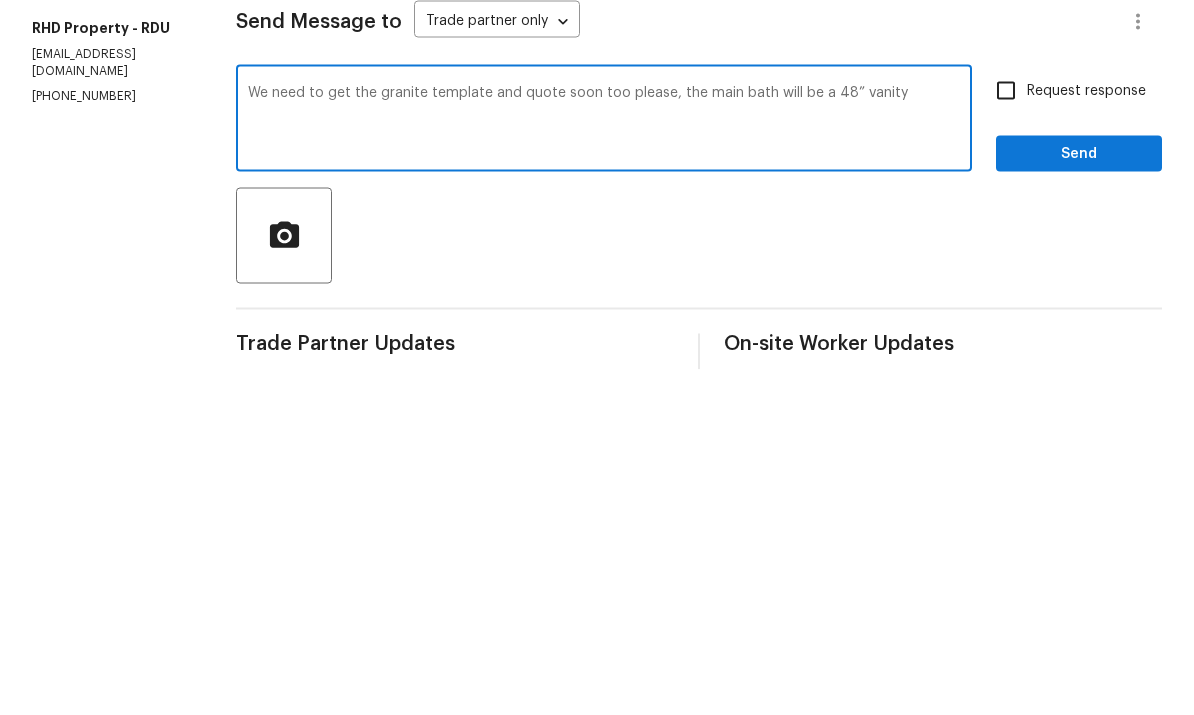 click on "We need to get the granite template and quote soon too please, the main bath will be a 48” vanity" at bounding box center [604, 466] 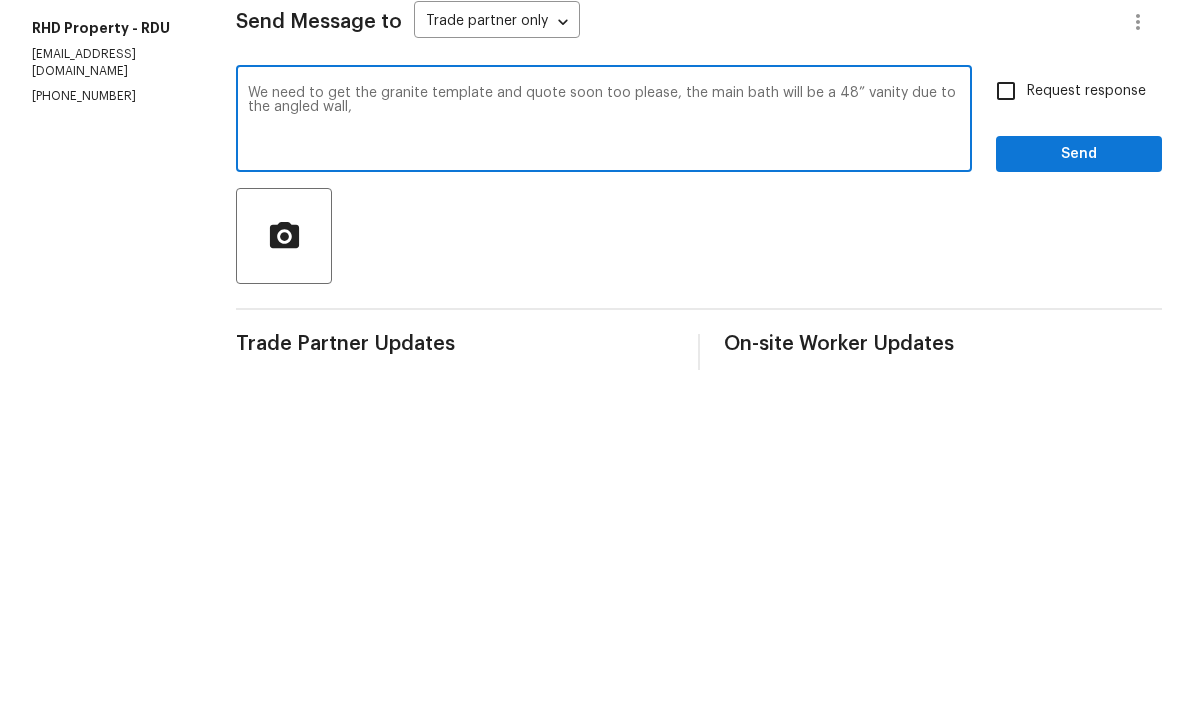 type on "We need to get the granite template and quote soon too please, the main bath will be a 48” vanity due to the angled wall," 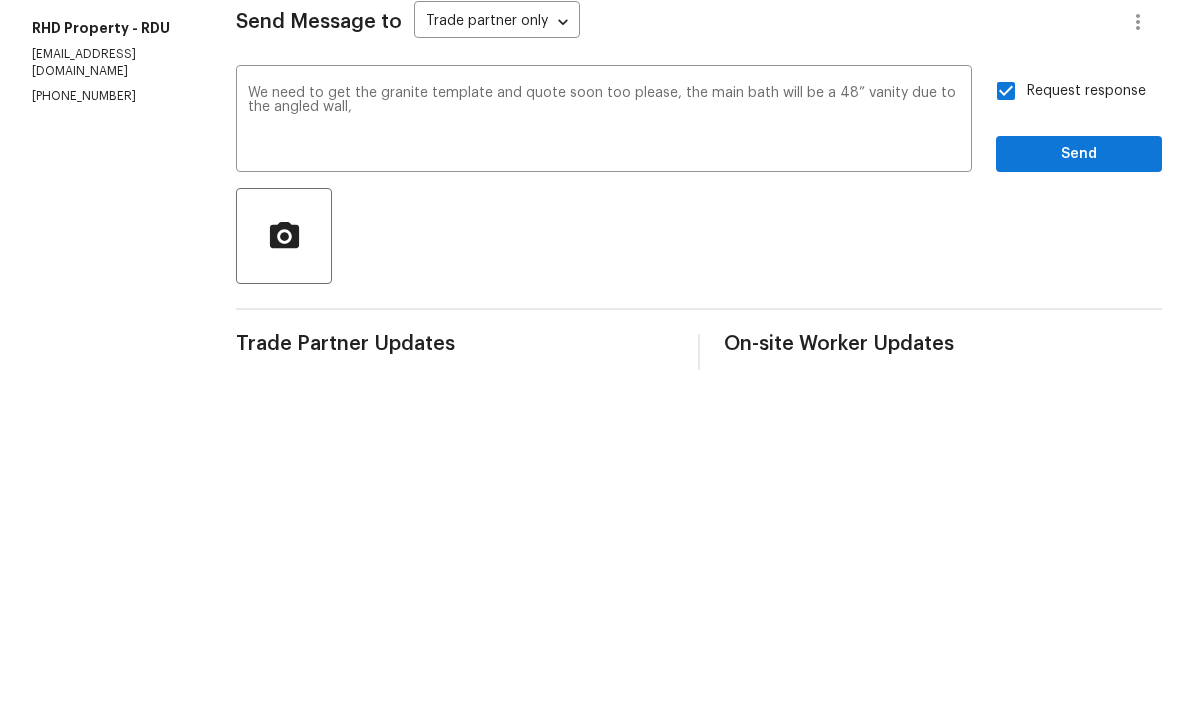scroll, scrollTop: 75, scrollLeft: 0, axis: vertical 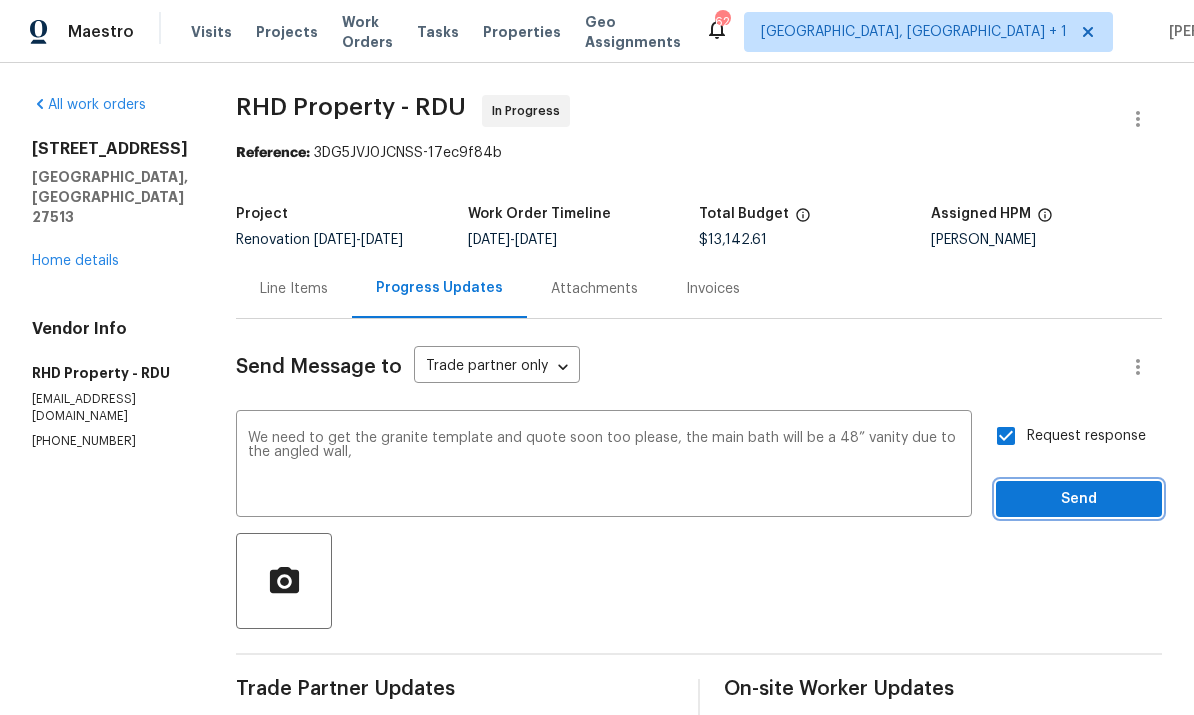 click on "Send" at bounding box center [1079, 499] 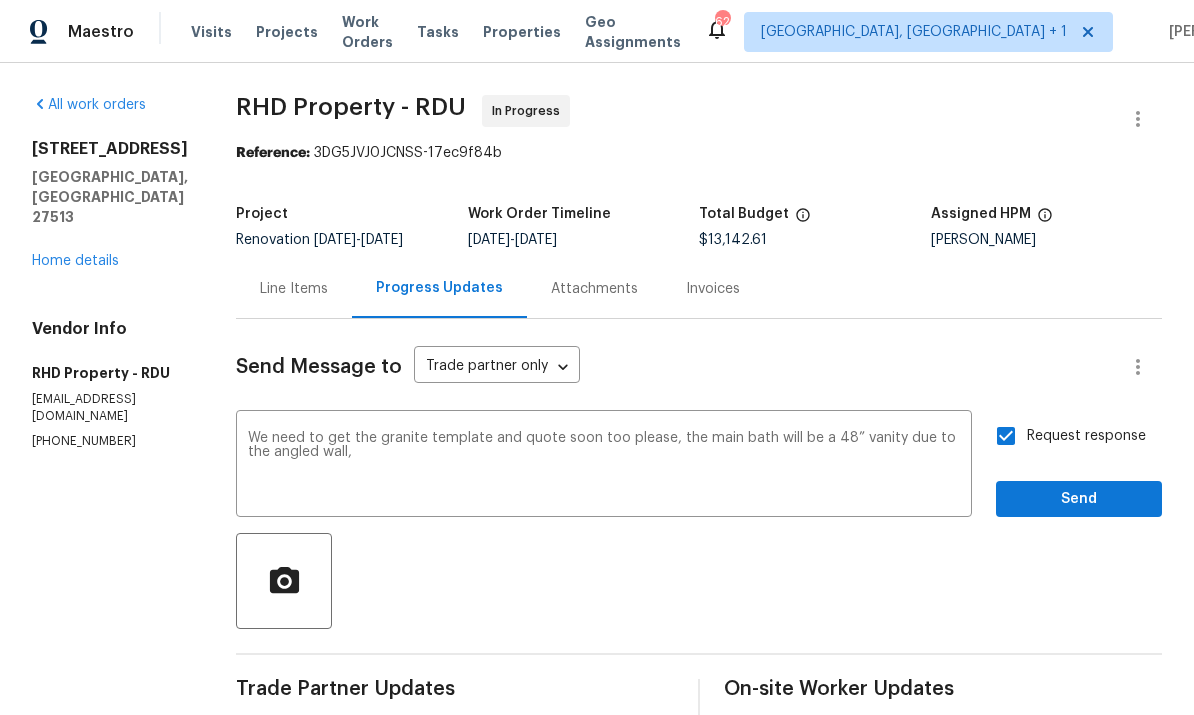 scroll, scrollTop: 47, scrollLeft: 0, axis: vertical 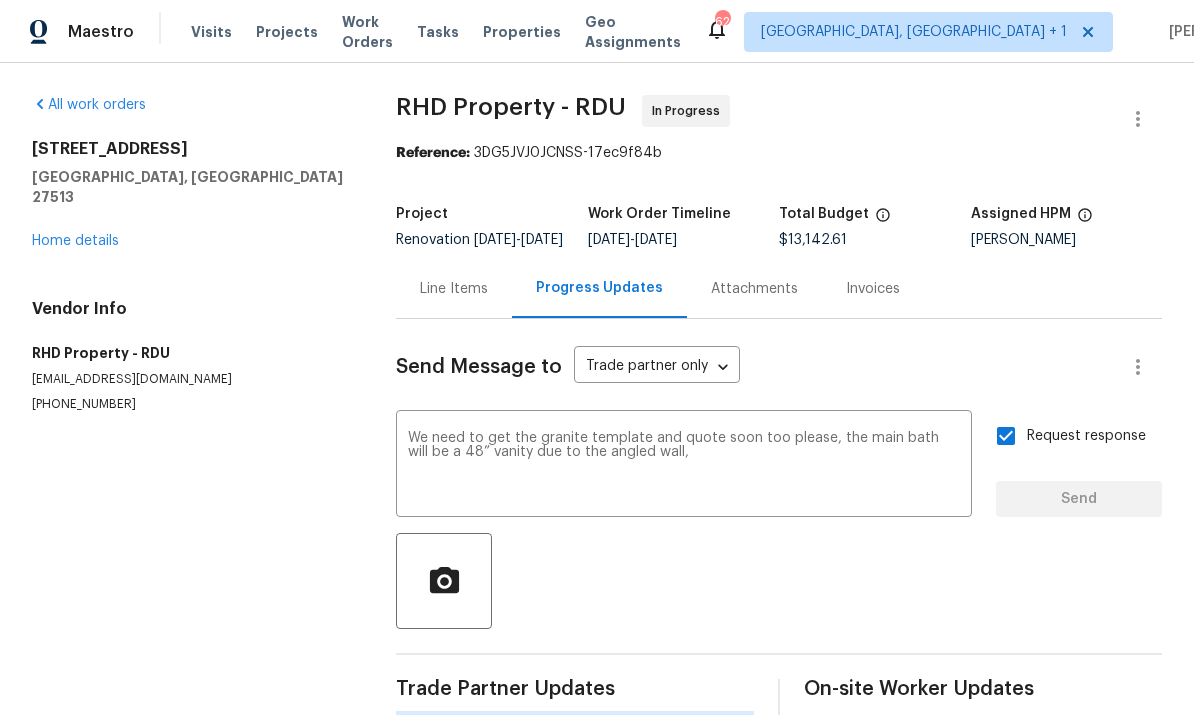 type 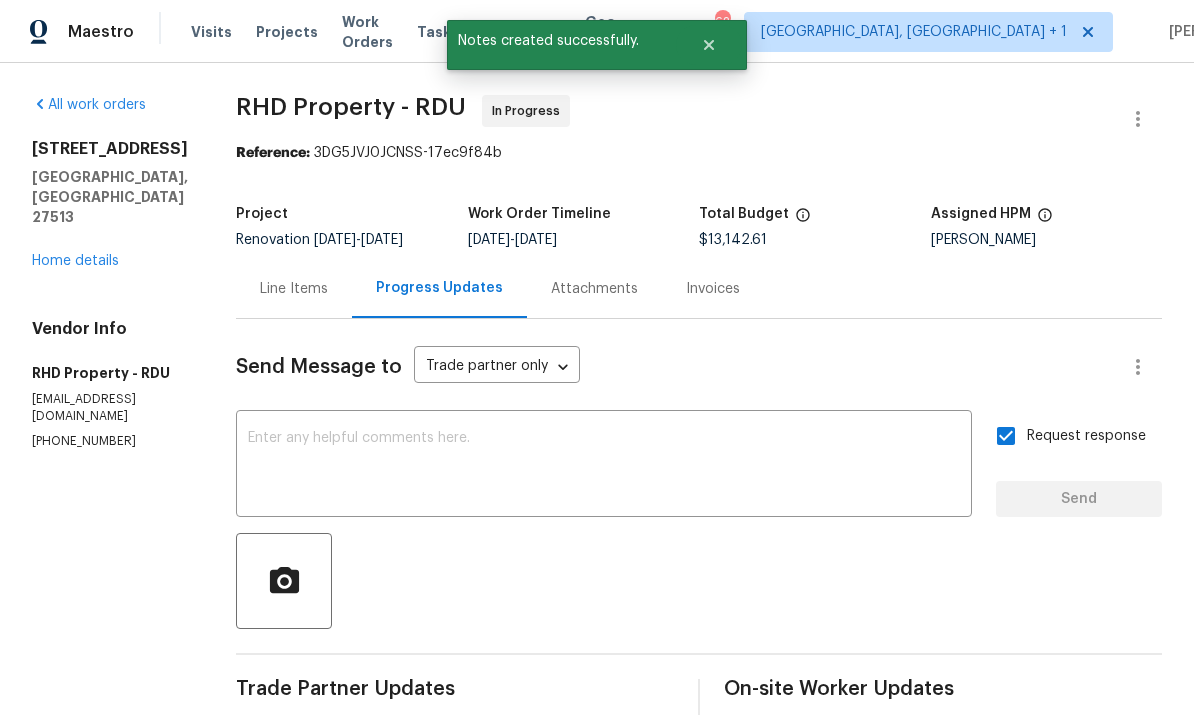 click on "Home details" at bounding box center (75, 261) 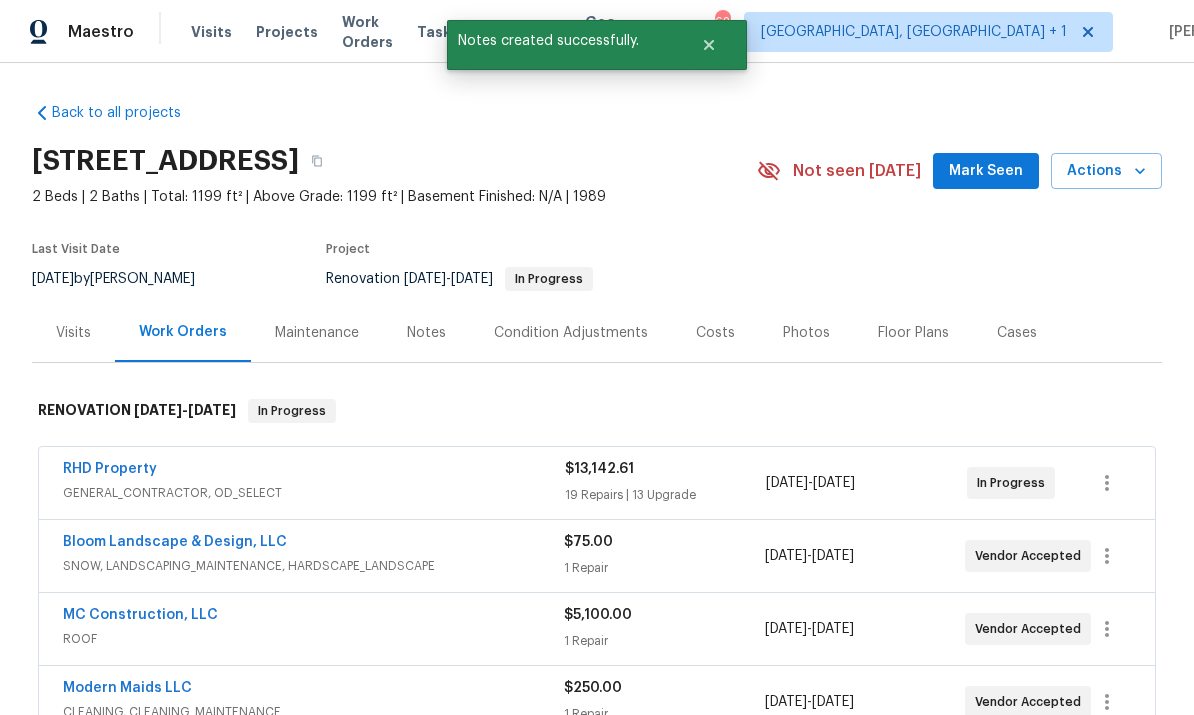 click on "Notes" at bounding box center (426, 332) 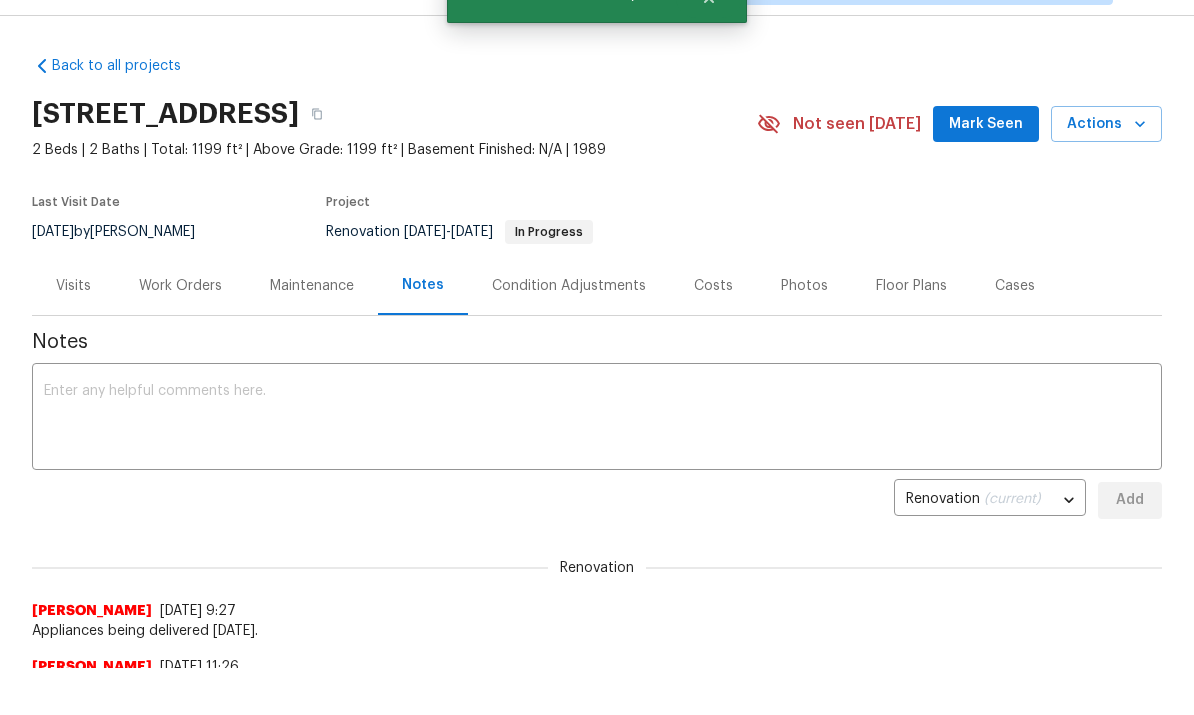 click at bounding box center (597, 419) 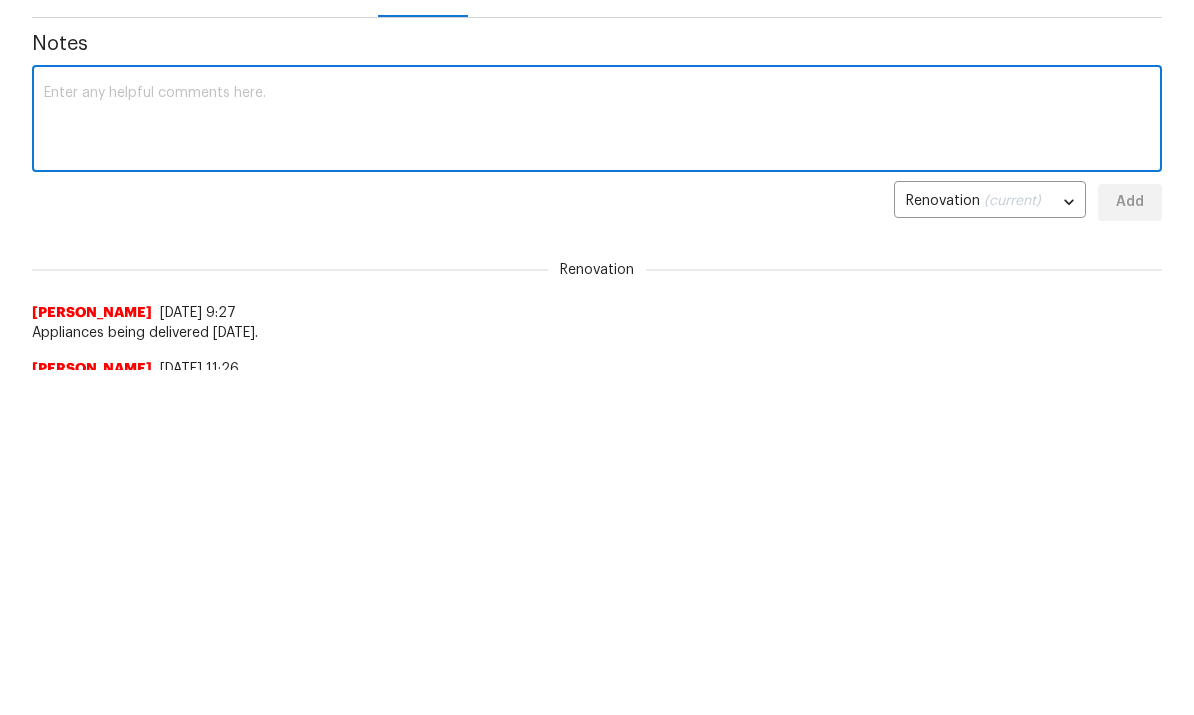 click at bounding box center (597, 419) 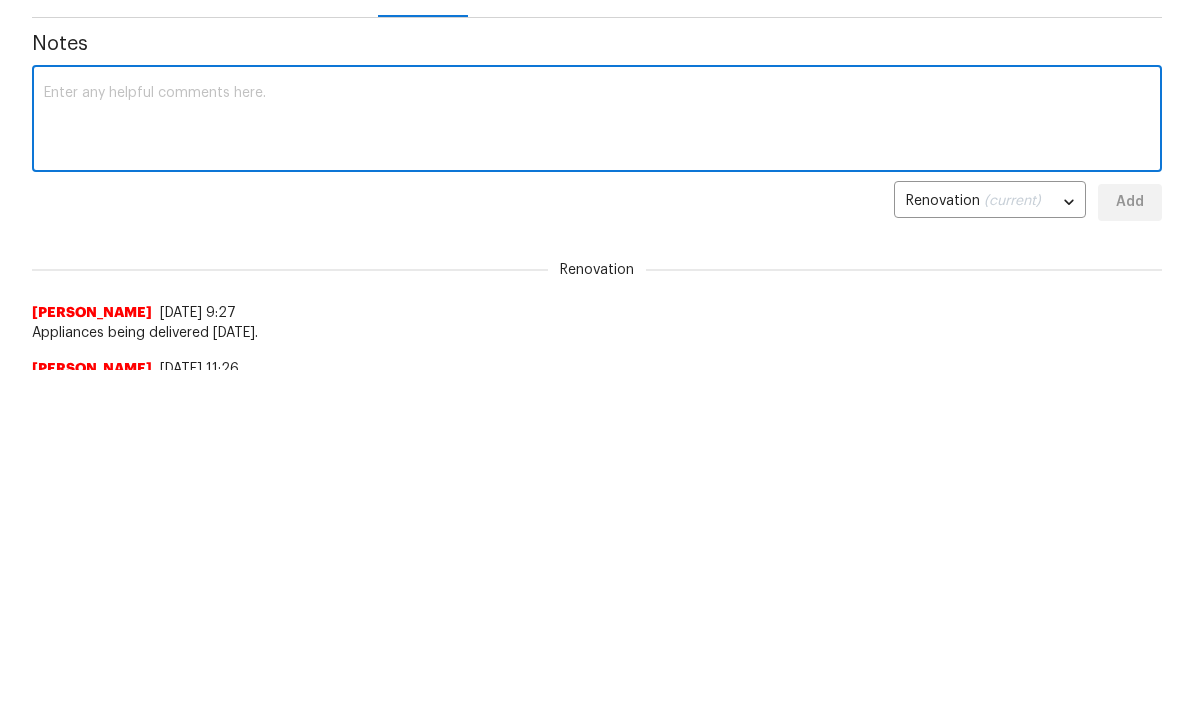 paste on "GC is running behind here, nothing has started as of yet." 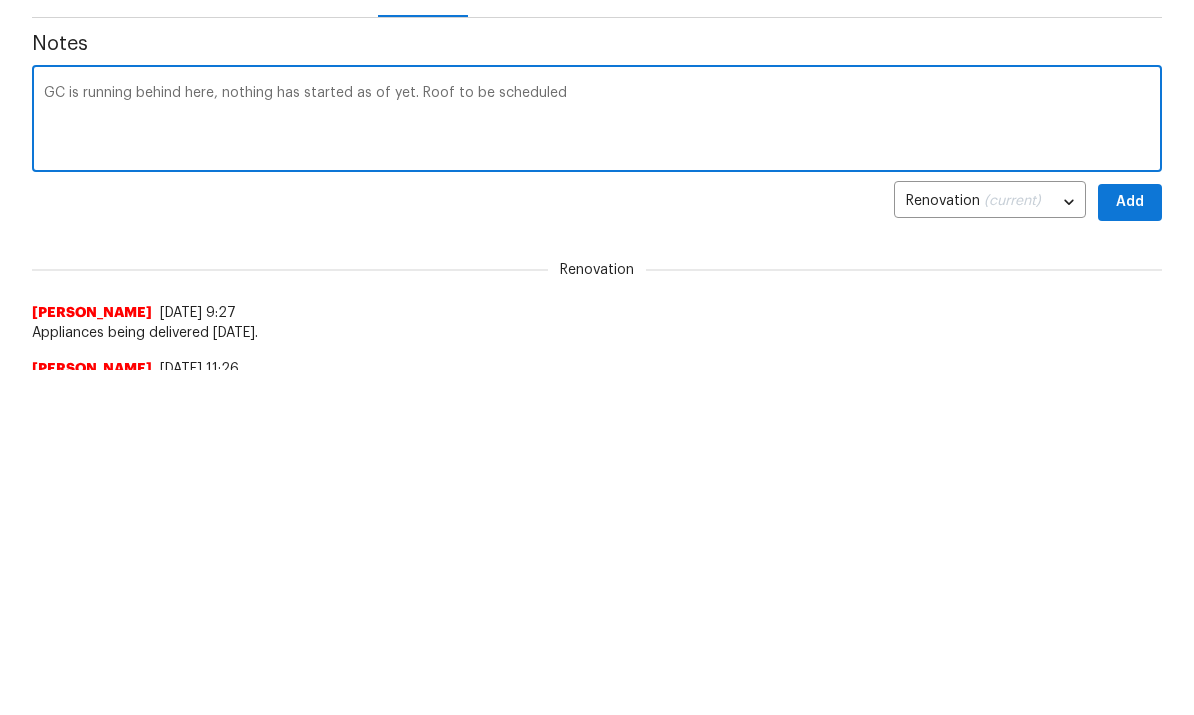click on "GC is running behind here, nothing has started as of yet. Roof to be scheduled" at bounding box center [597, 419] 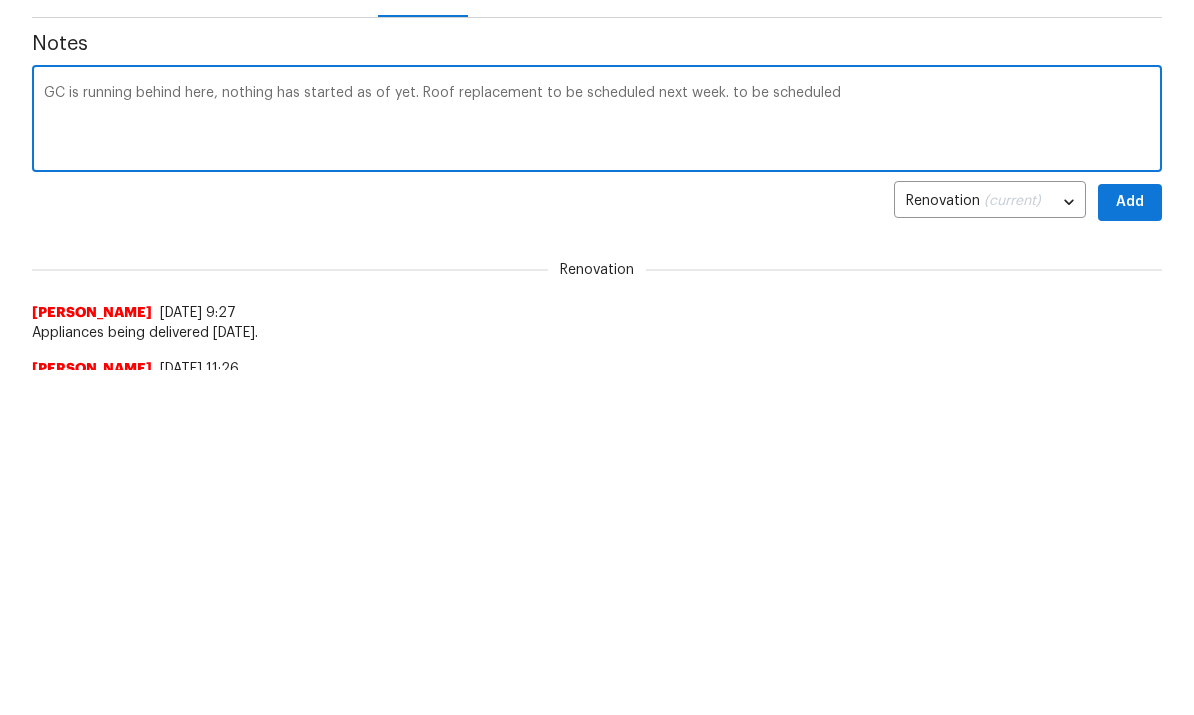 click on "GC is running behind here, nothing has started as of yet. Roof replacement to be scheduled next week. to be scheduled" at bounding box center [597, 419] 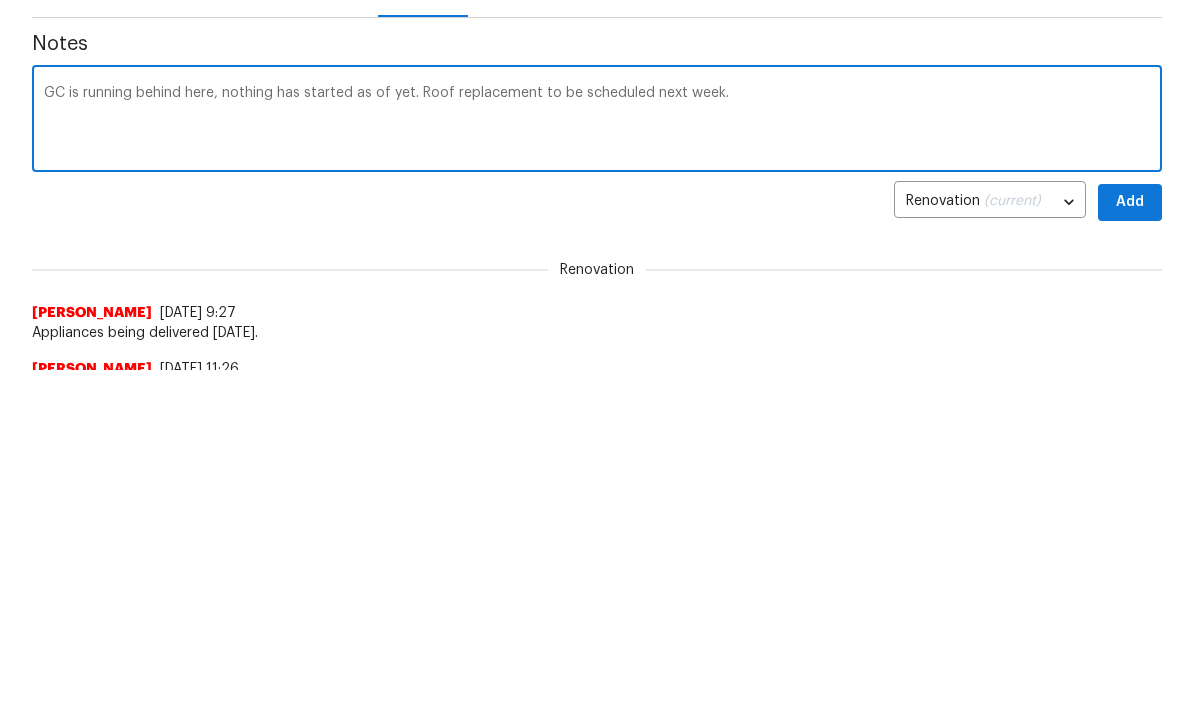 scroll, scrollTop: 344, scrollLeft: 0, axis: vertical 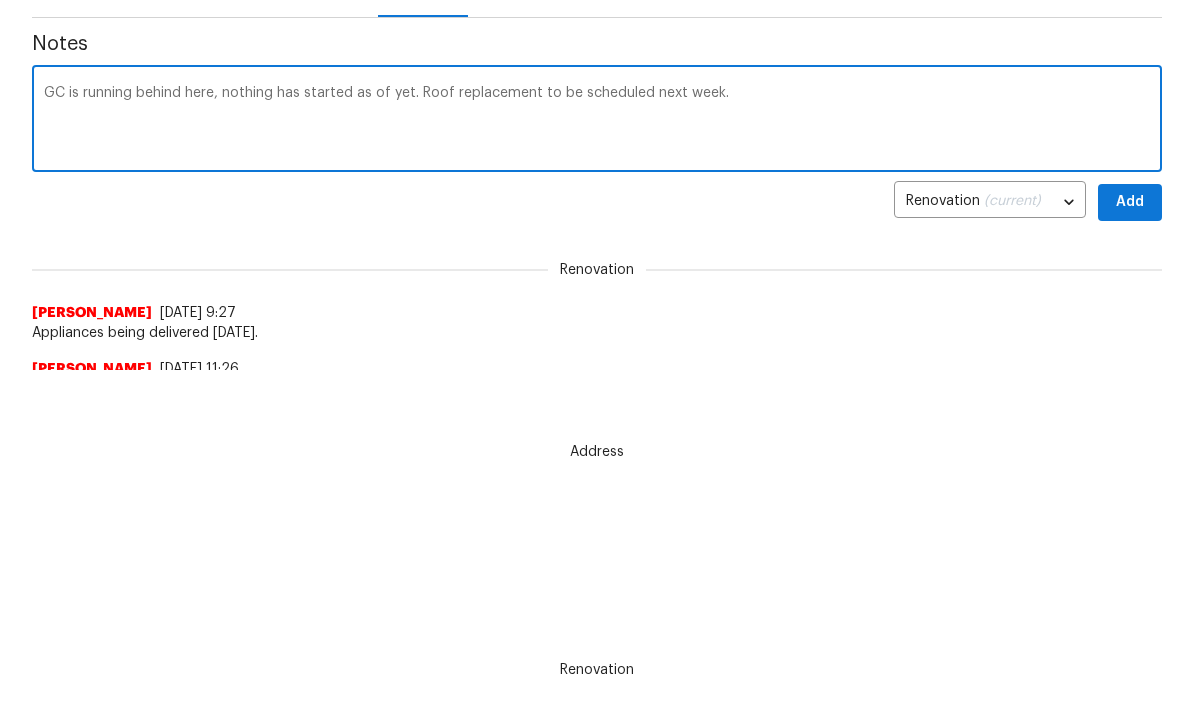 click on "GC is running behind here, nothing has started as of yet. Roof replacement to be scheduled next week." at bounding box center (597, 122) 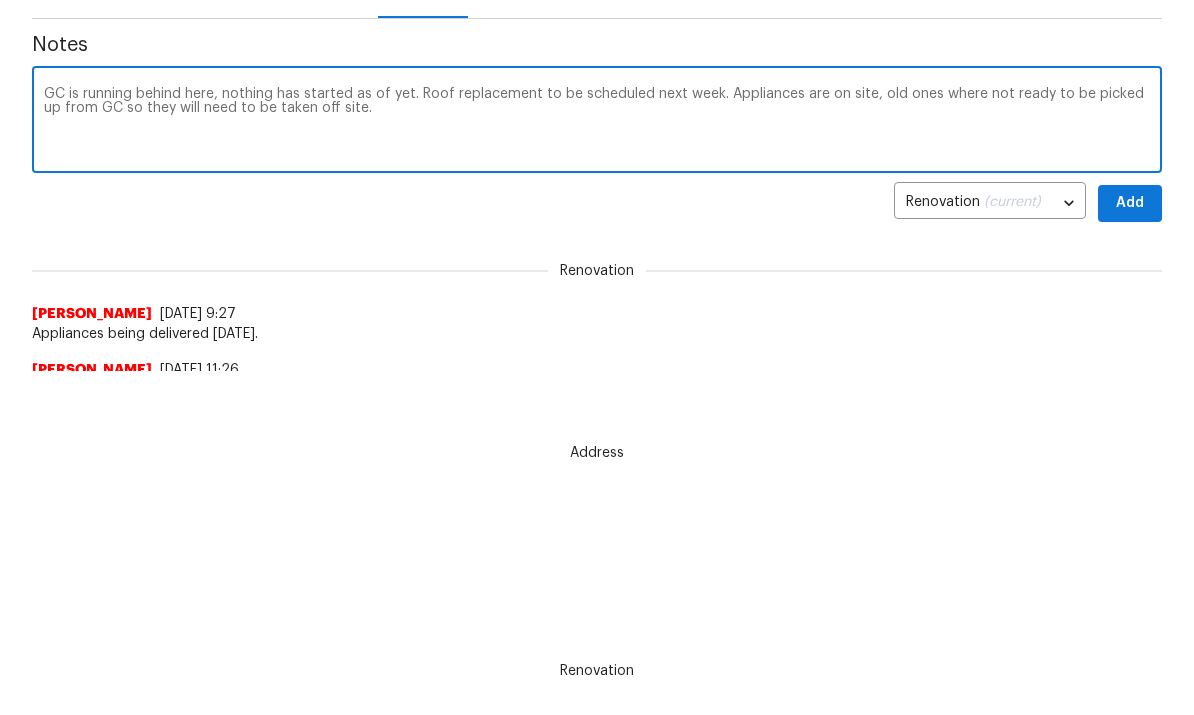 type on "GC is running behind here, nothing has started as of yet. Roof replacement to be scheduled next week. Appliances are on site, old ones where not ready to be picked up from GC so they will need to be taken off site." 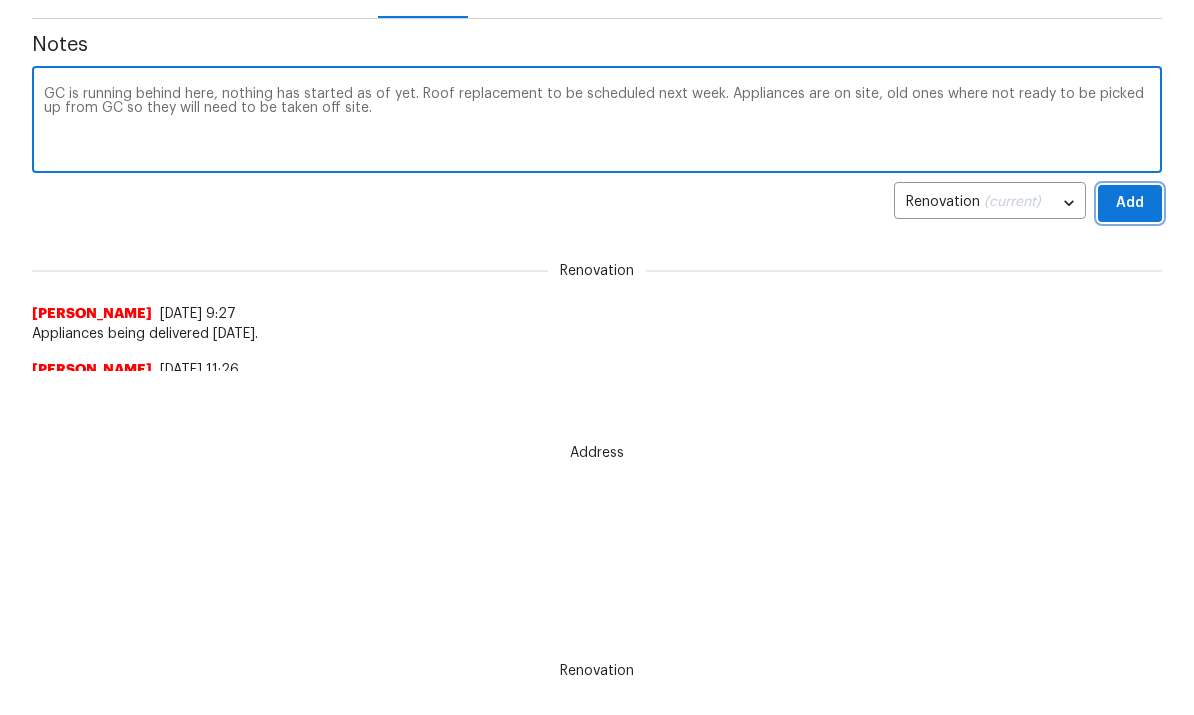 click on "Add" at bounding box center [1130, 203] 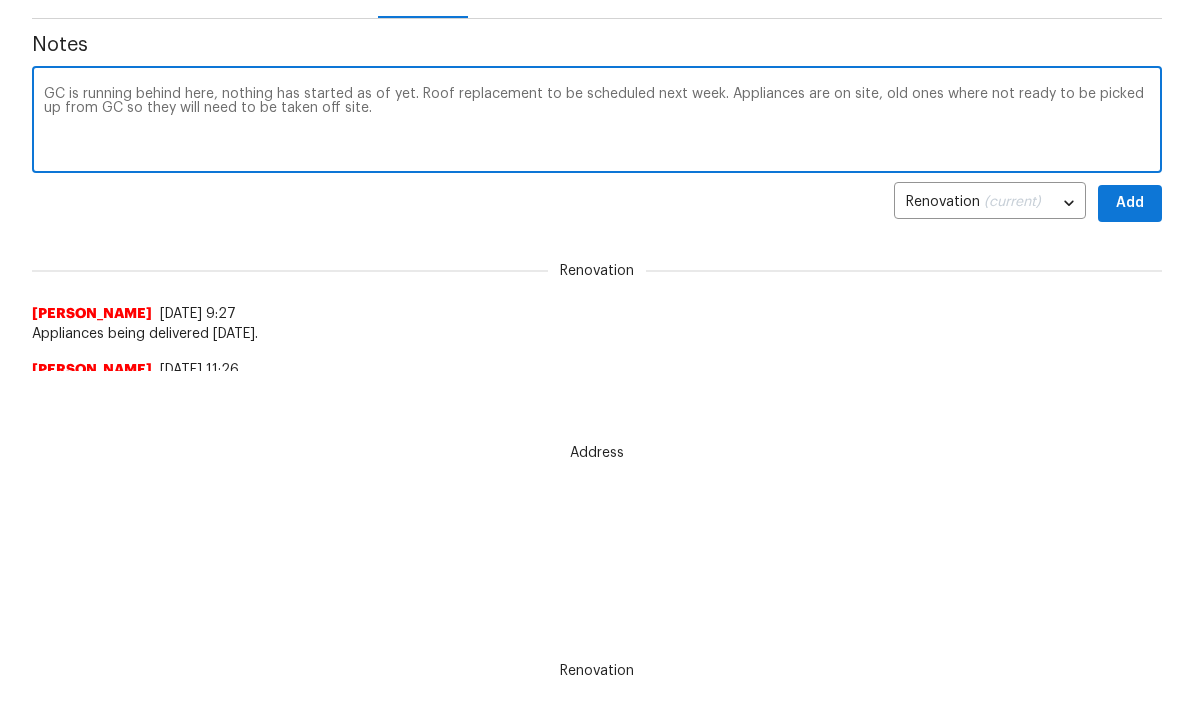 scroll, scrollTop: 345, scrollLeft: 0, axis: vertical 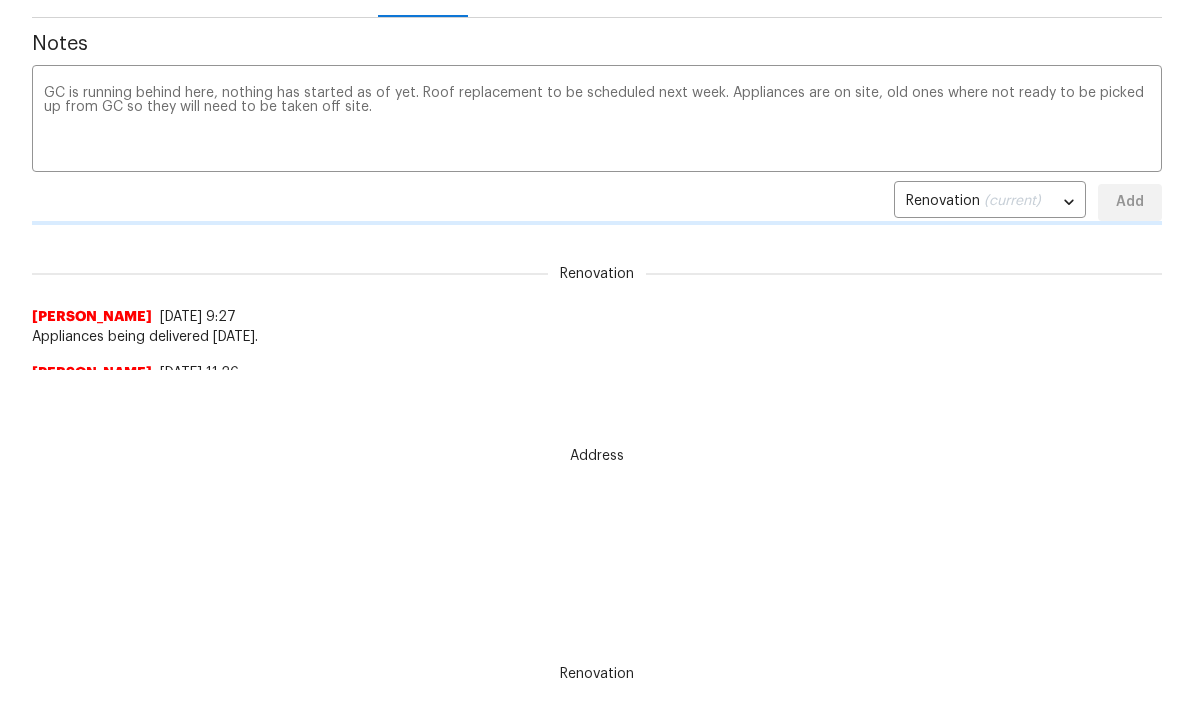 type 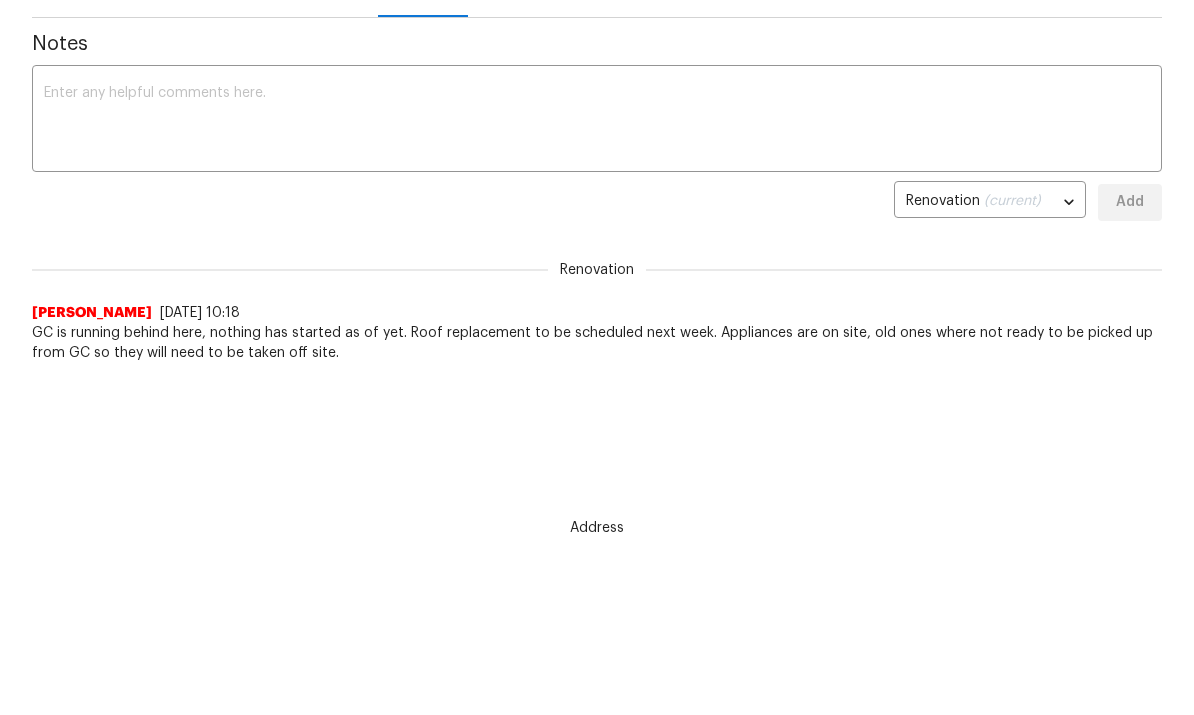 scroll, scrollTop: 0, scrollLeft: 0, axis: both 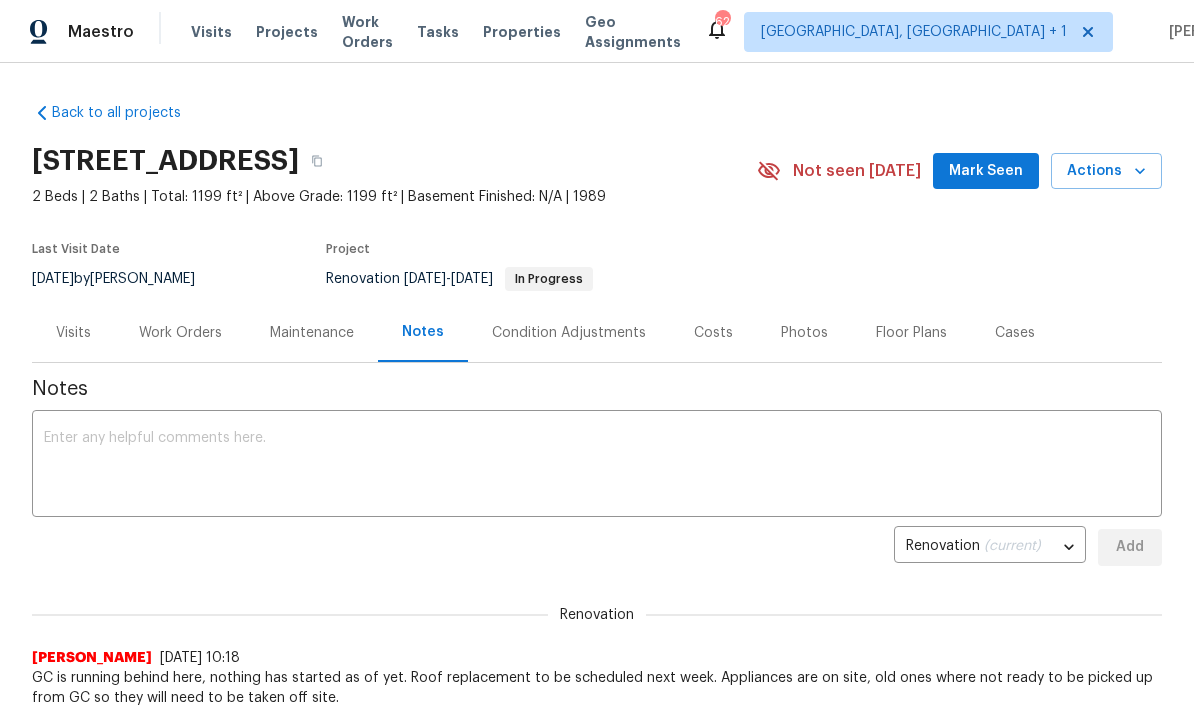 click on "Work Orders" at bounding box center (180, 332) 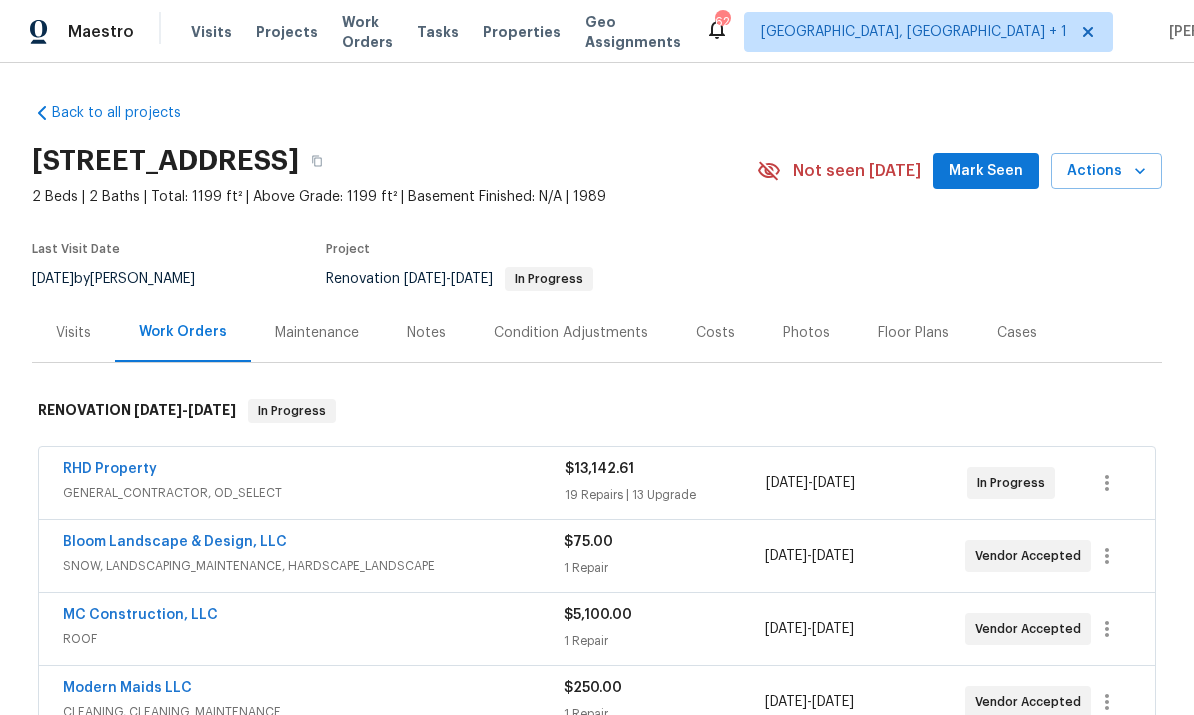 click on "RHD Property" at bounding box center [110, 469] 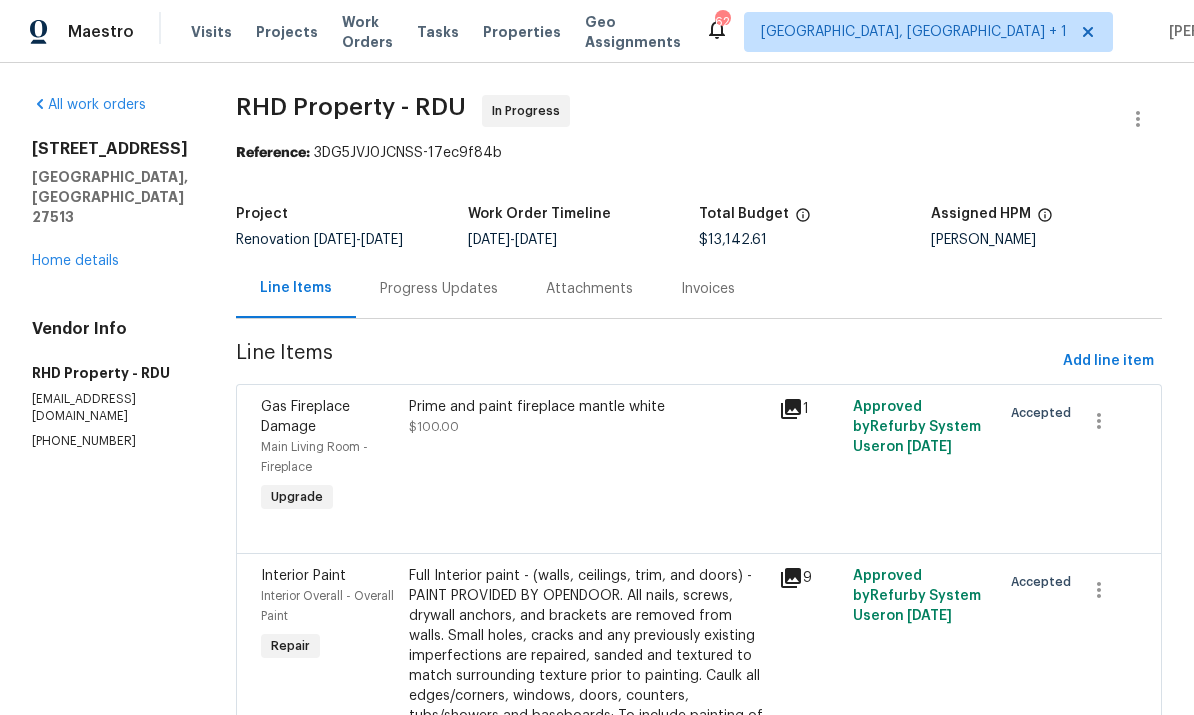 scroll, scrollTop: 0, scrollLeft: 0, axis: both 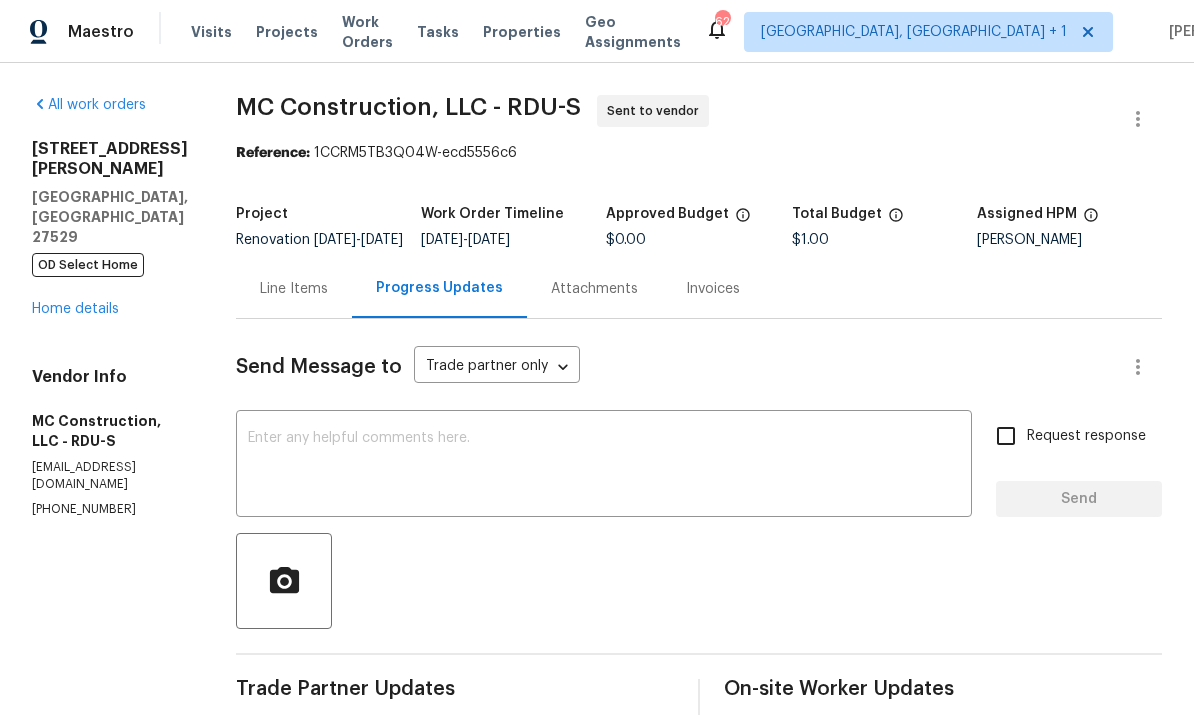 click on "Home details" at bounding box center [75, 309] 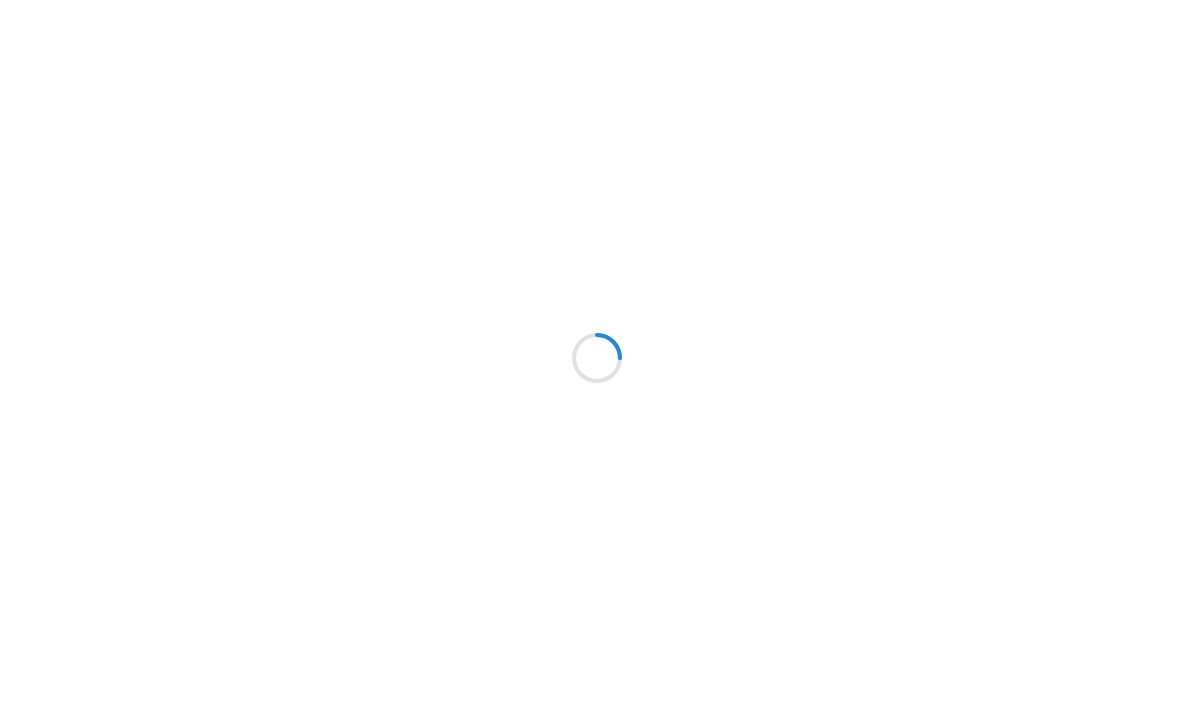 scroll, scrollTop: 0, scrollLeft: 0, axis: both 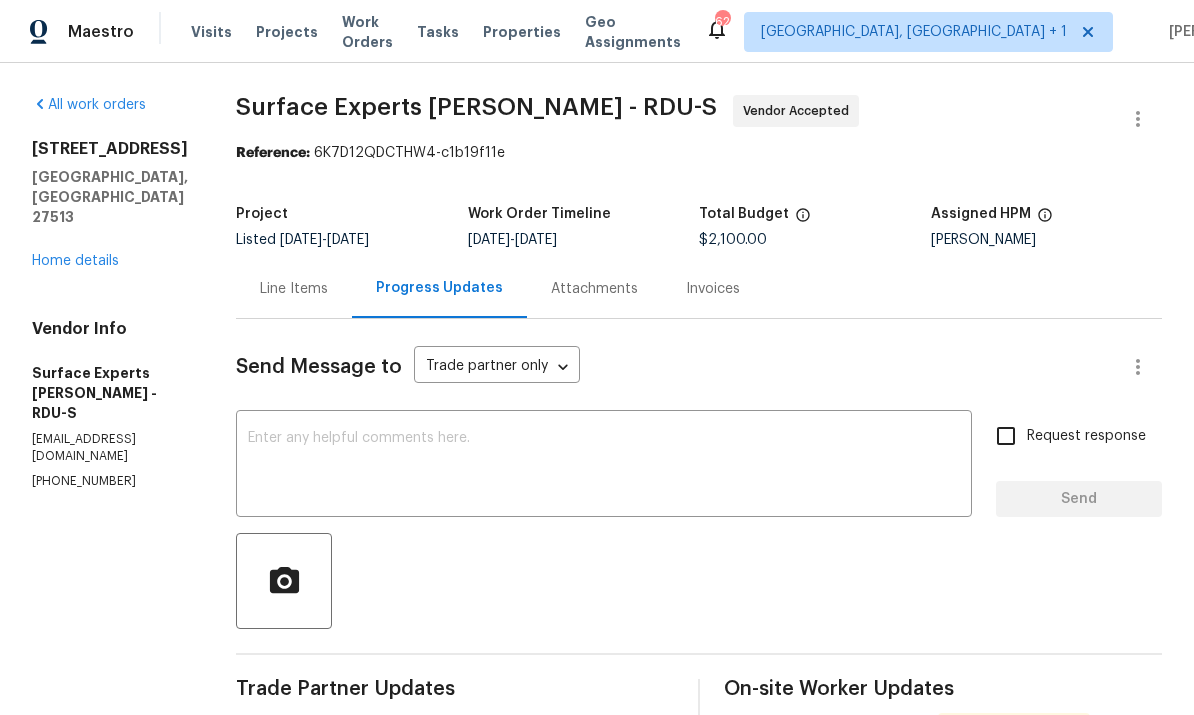 click on "Home details" at bounding box center [75, 261] 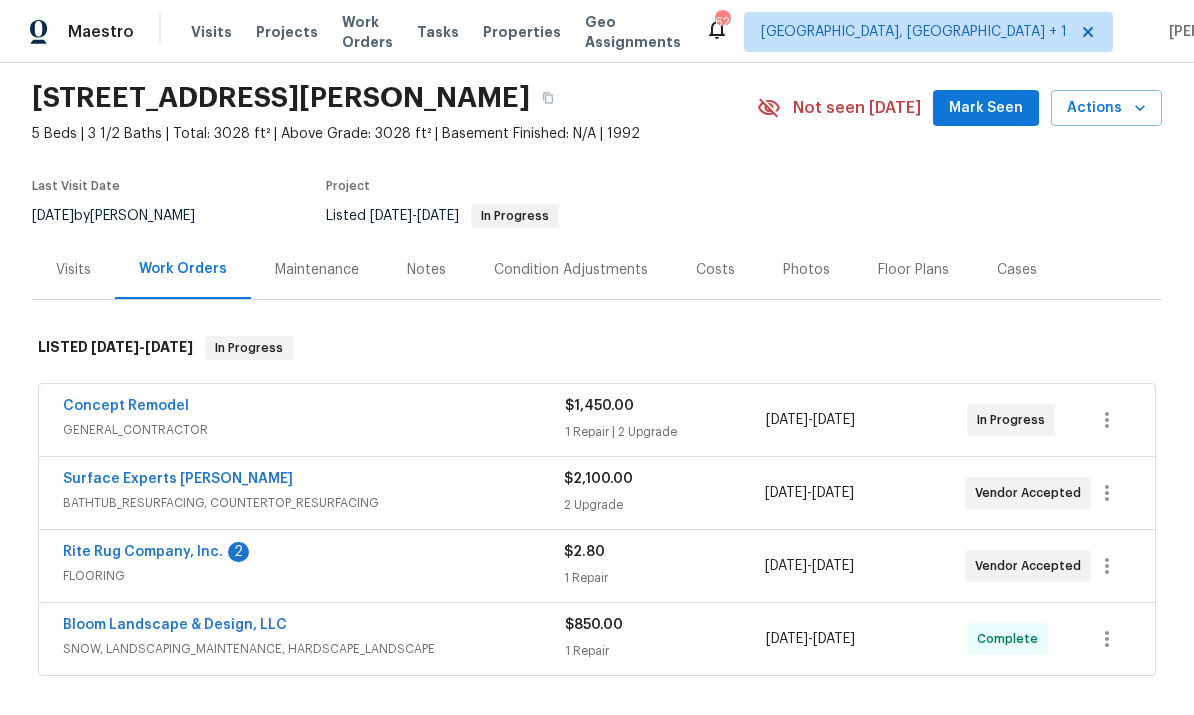 scroll, scrollTop: 64, scrollLeft: 0, axis: vertical 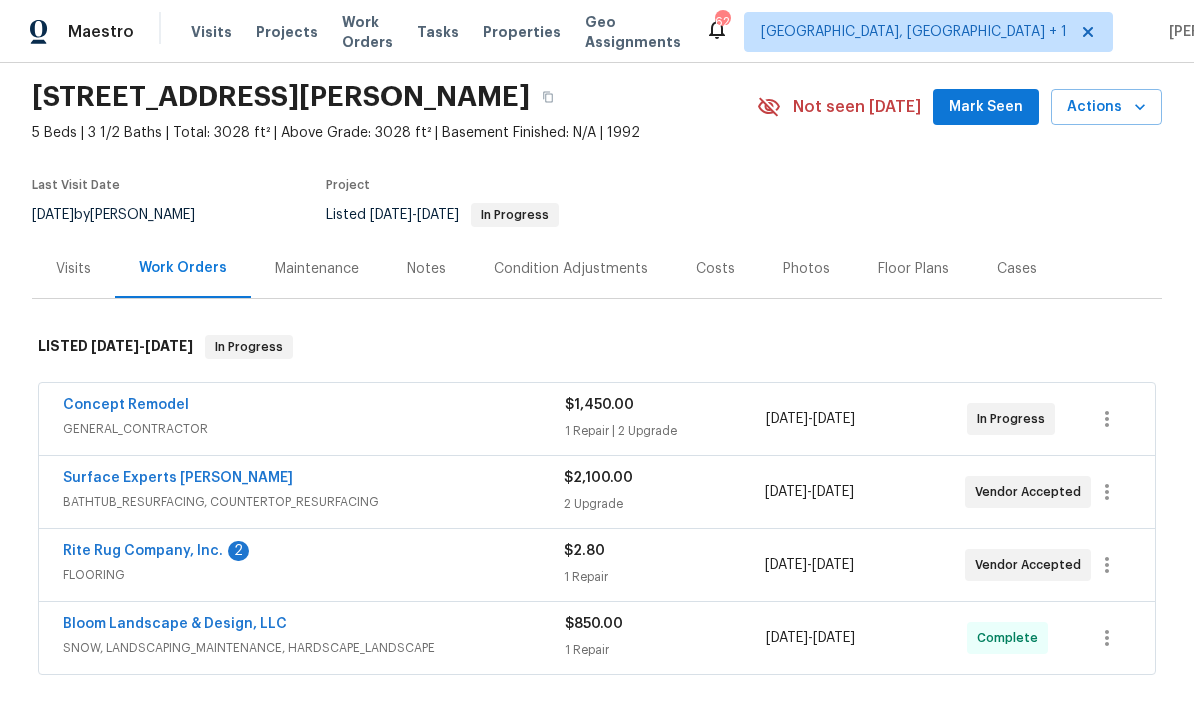 click on "Rite Rug Company, Inc." at bounding box center [143, 551] 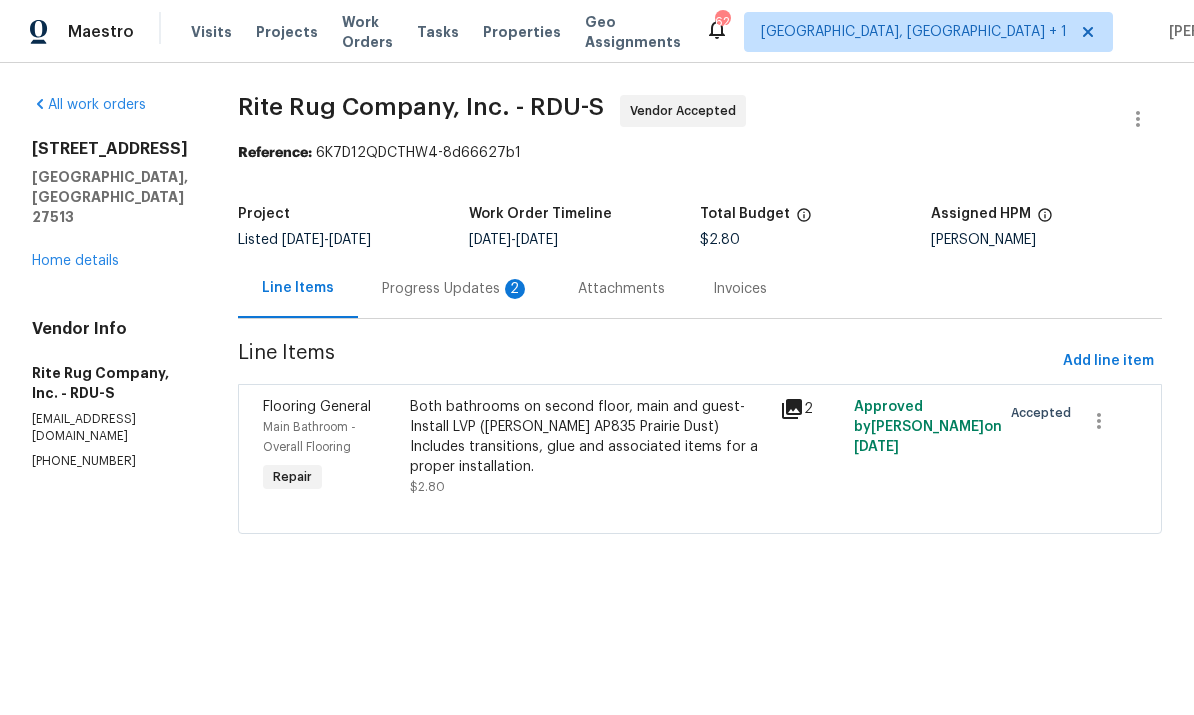 click on "Progress Updates 2" at bounding box center [456, 289] 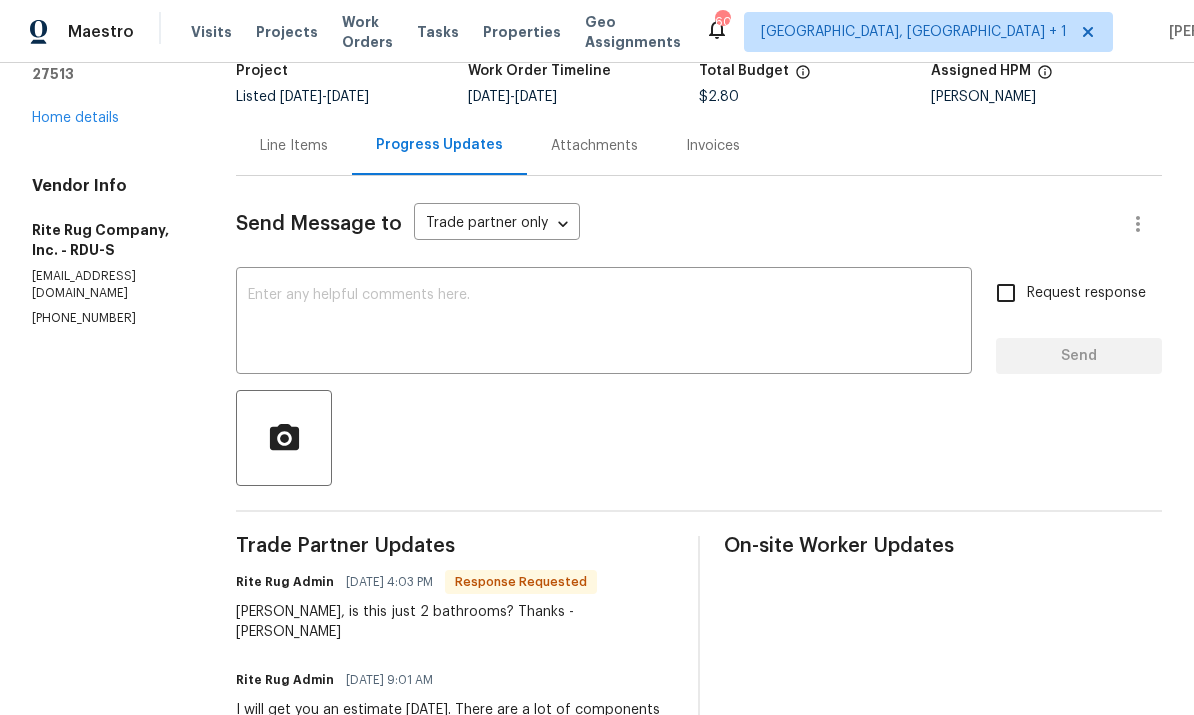 scroll, scrollTop: 144, scrollLeft: 0, axis: vertical 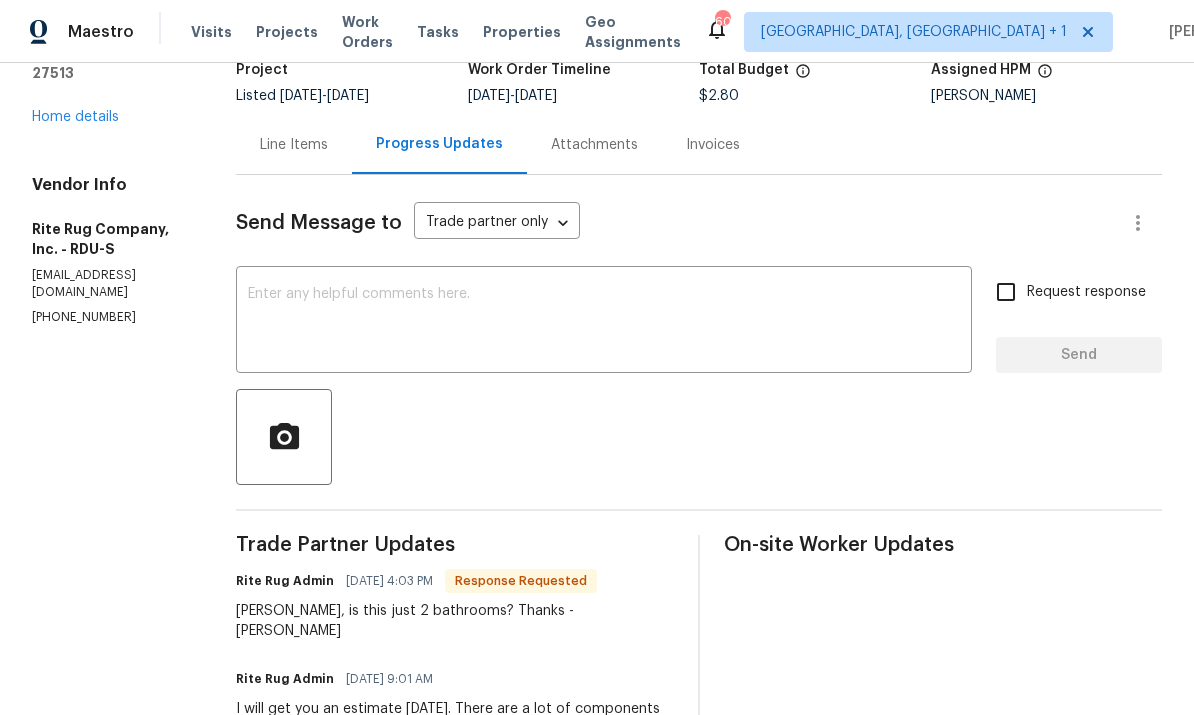click on "Line Items" at bounding box center (294, 145) 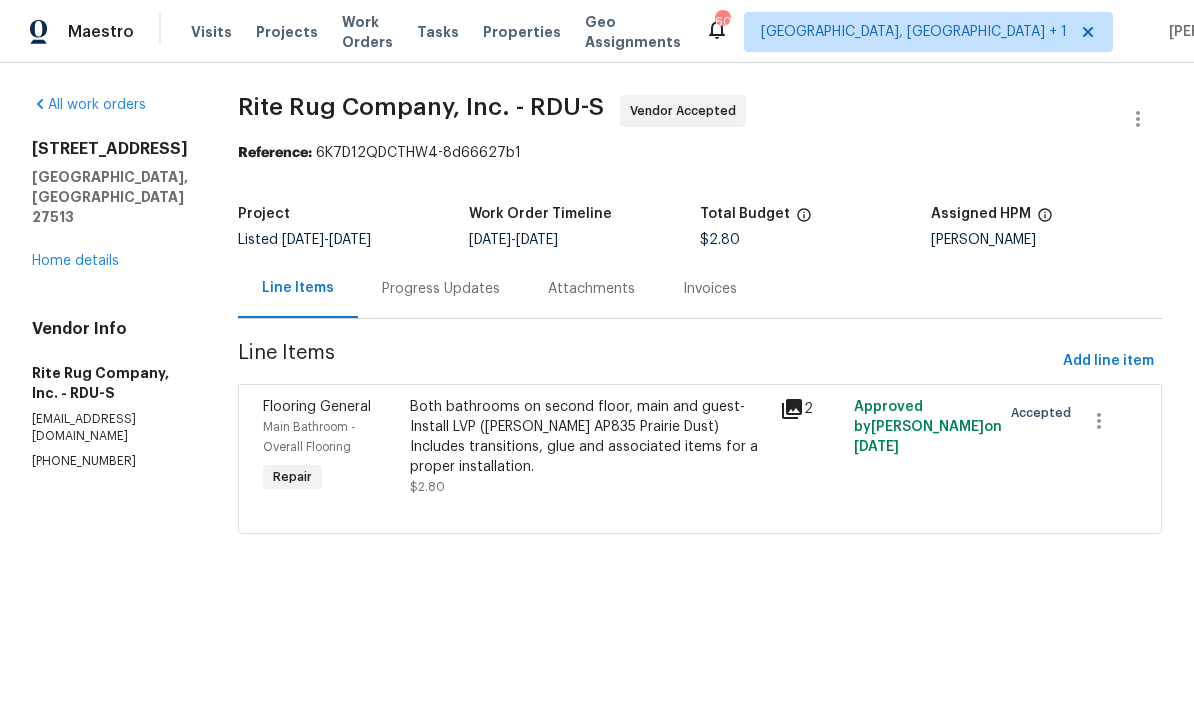 scroll, scrollTop: 0, scrollLeft: 0, axis: both 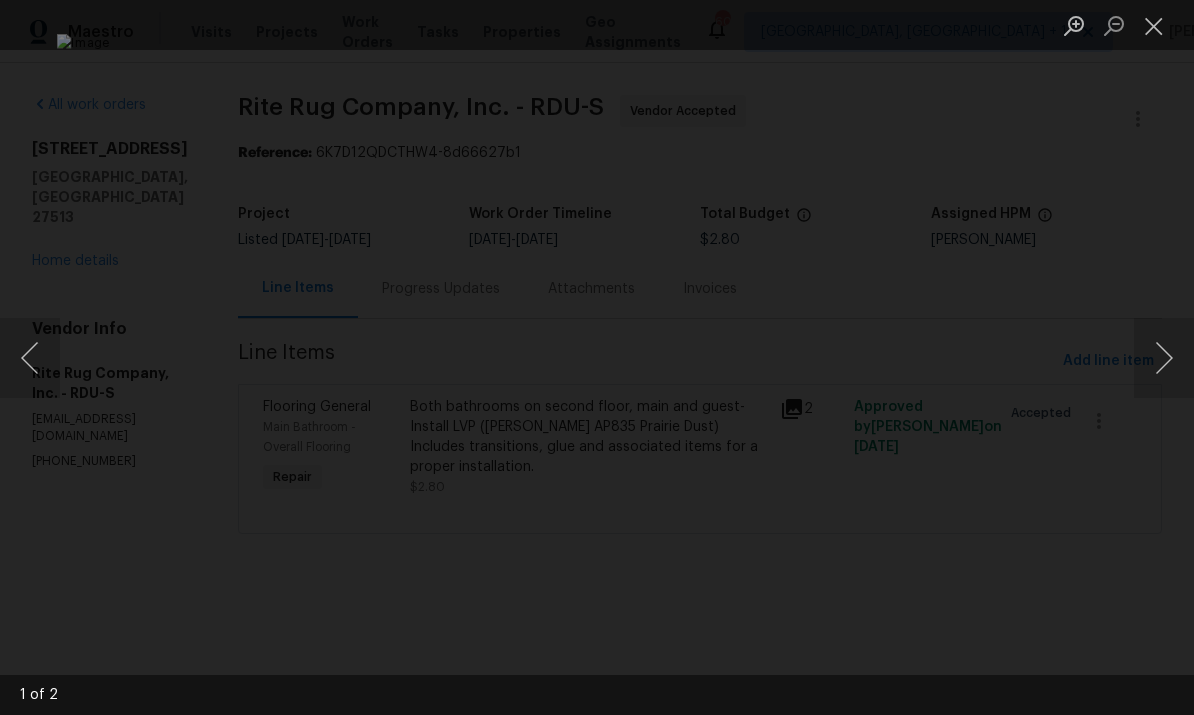 click at bounding box center [1164, 358] 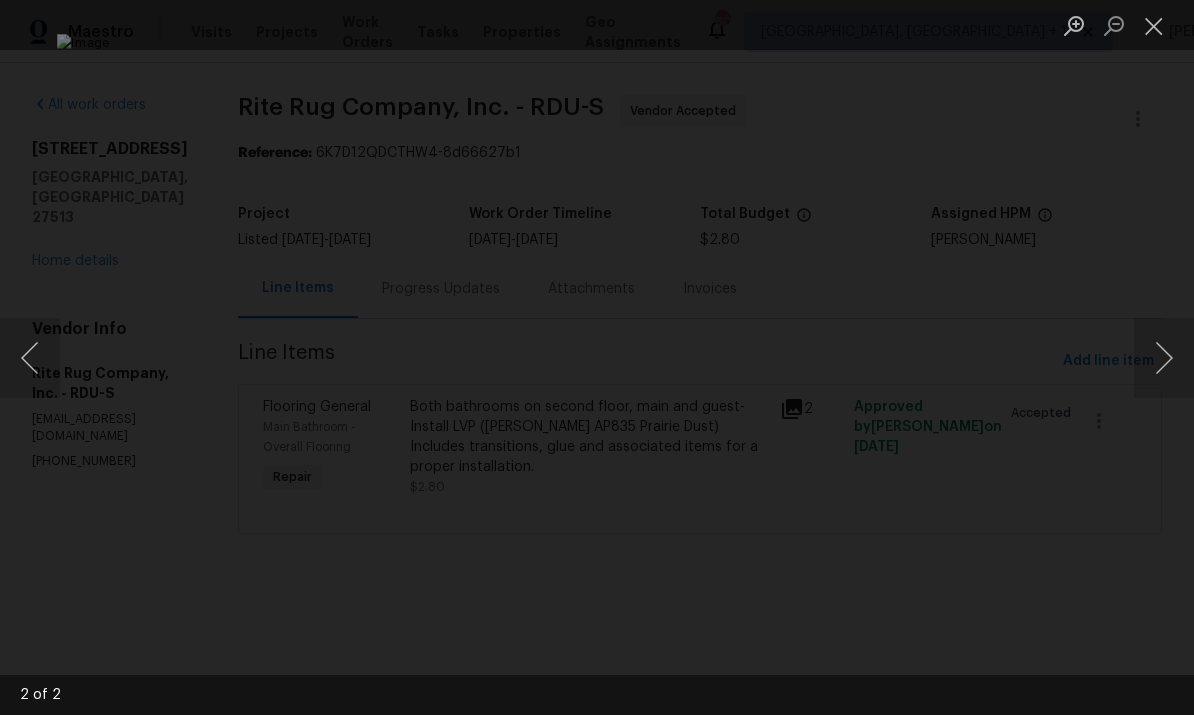 click at bounding box center (1164, 358) 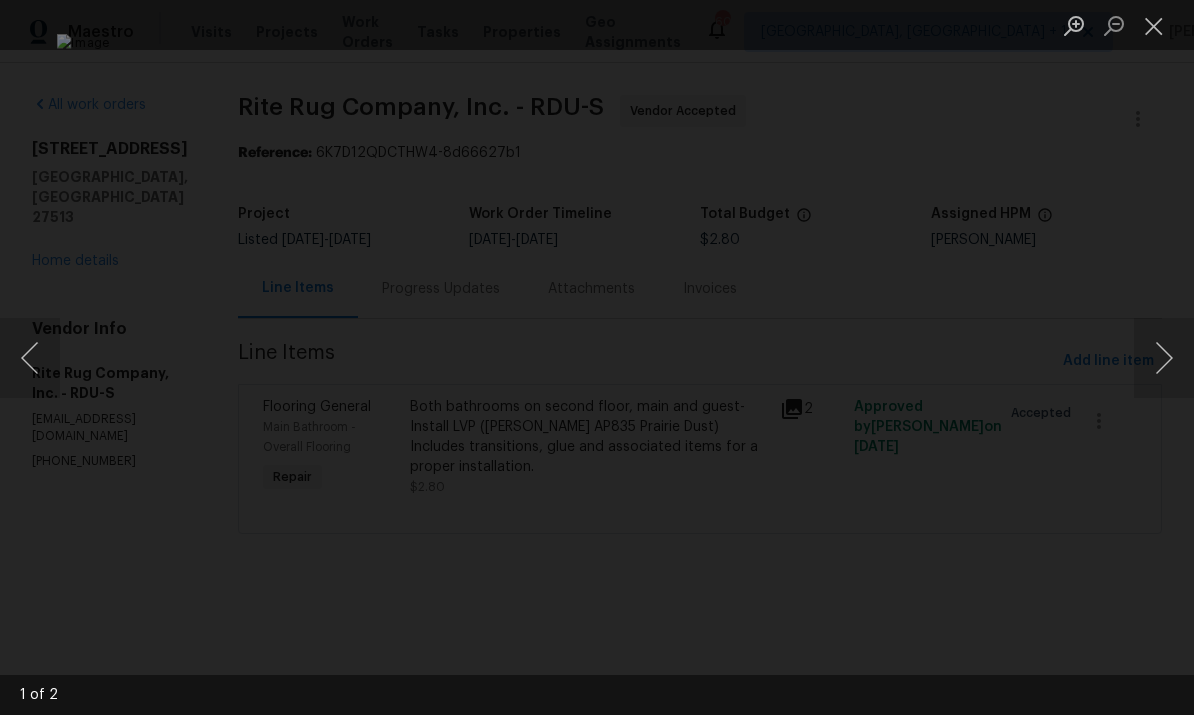 click at bounding box center [597, 357] 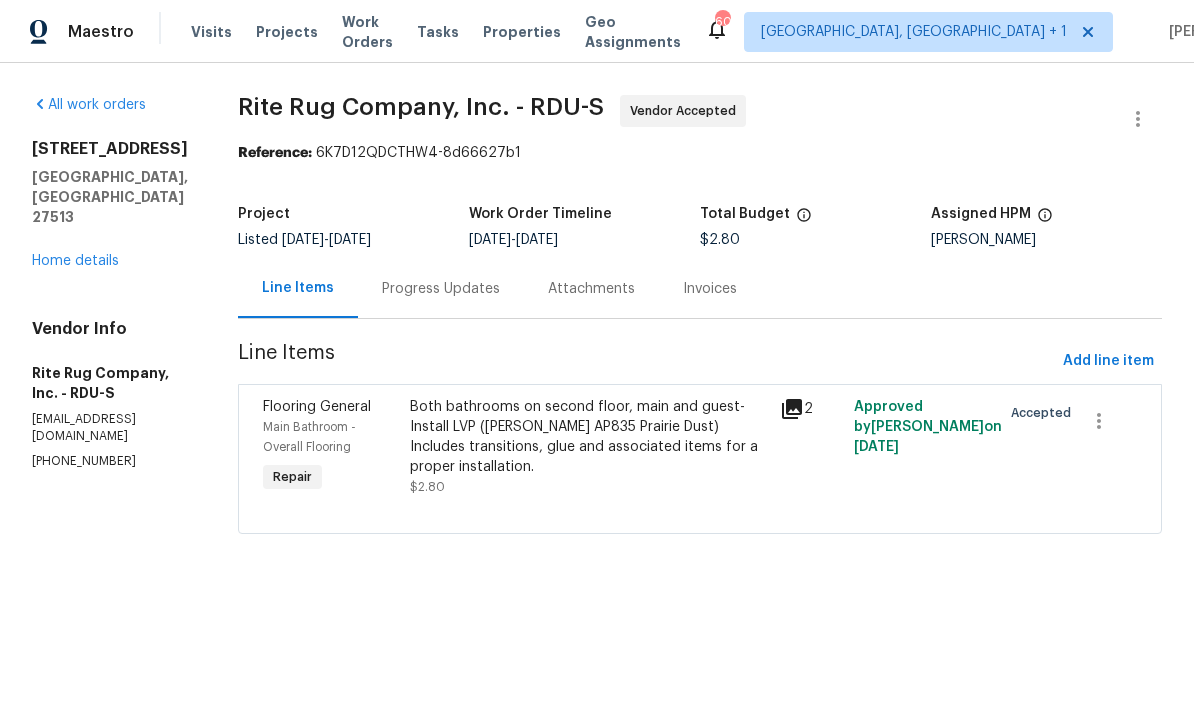 click on "Home details" at bounding box center [75, 261] 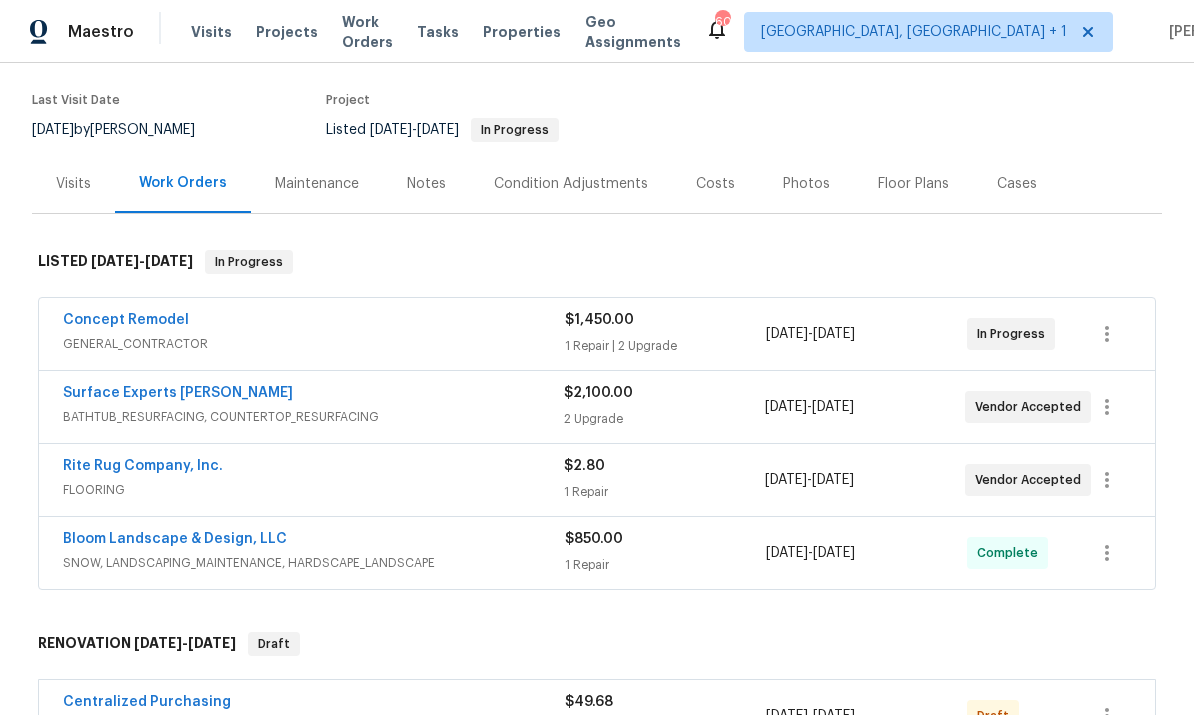 scroll, scrollTop: 155, scrollLeft: 0, axis: vertical 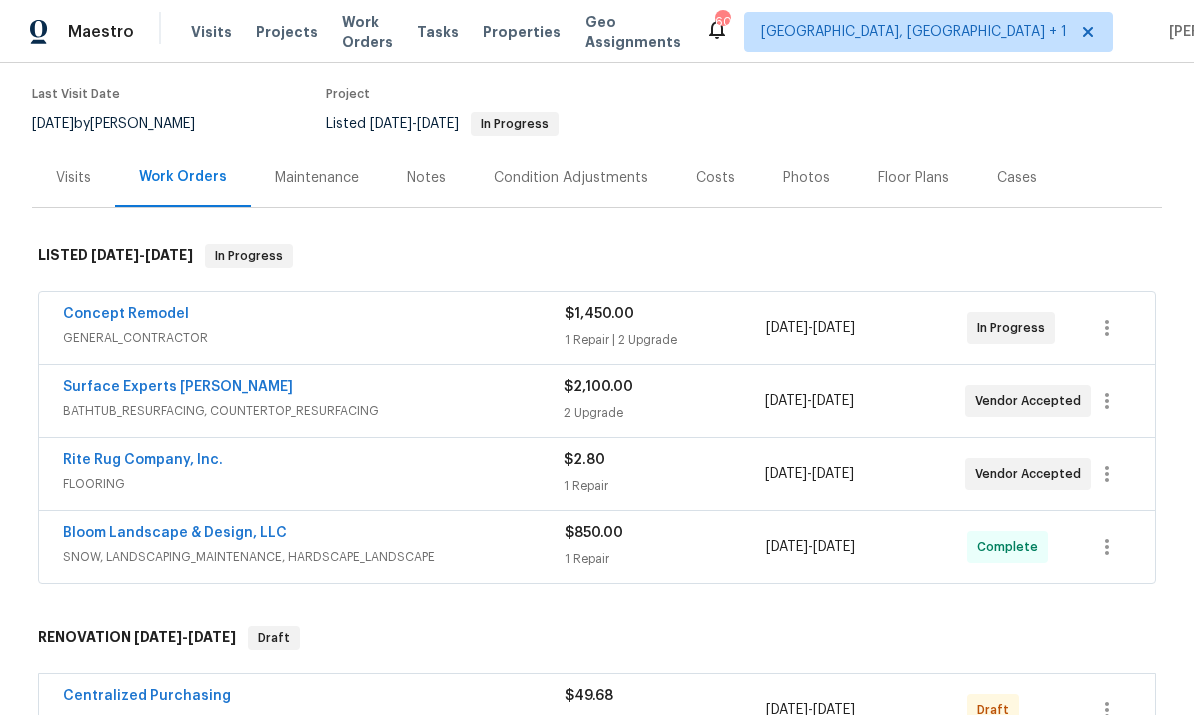 click on "Rite Rug Company, Inc." at bounding box center [143, 460] 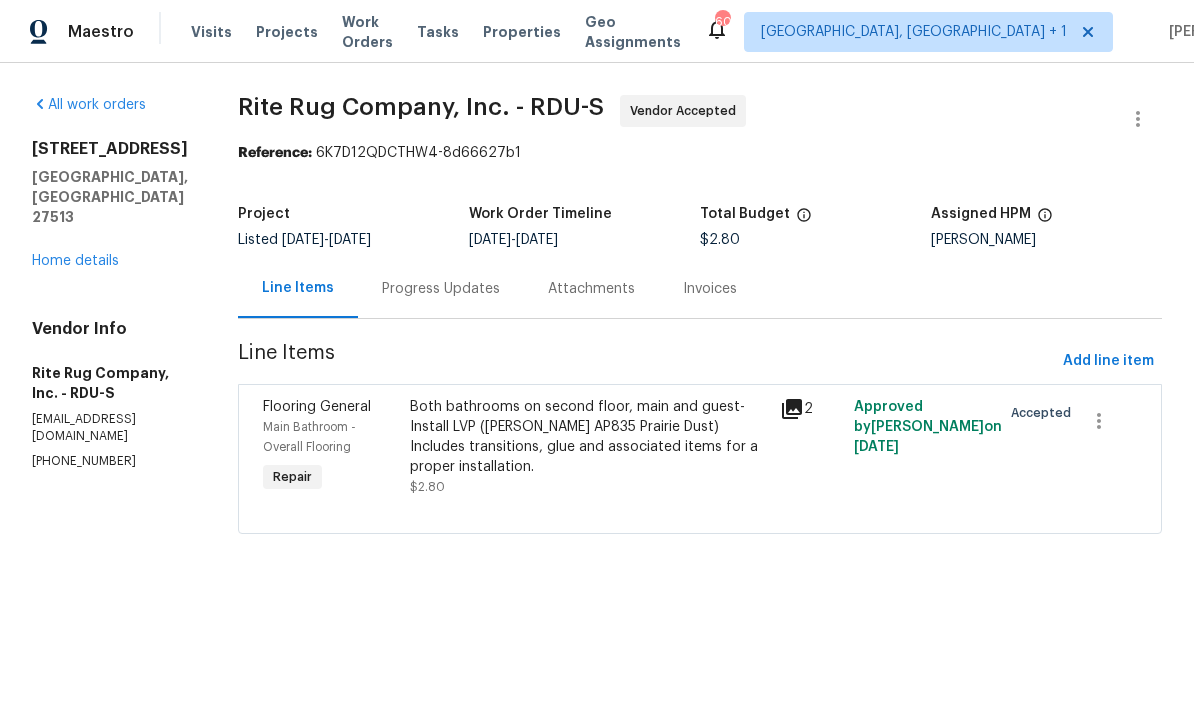 click on "Progress Updates" at bounding box center (441, 288) 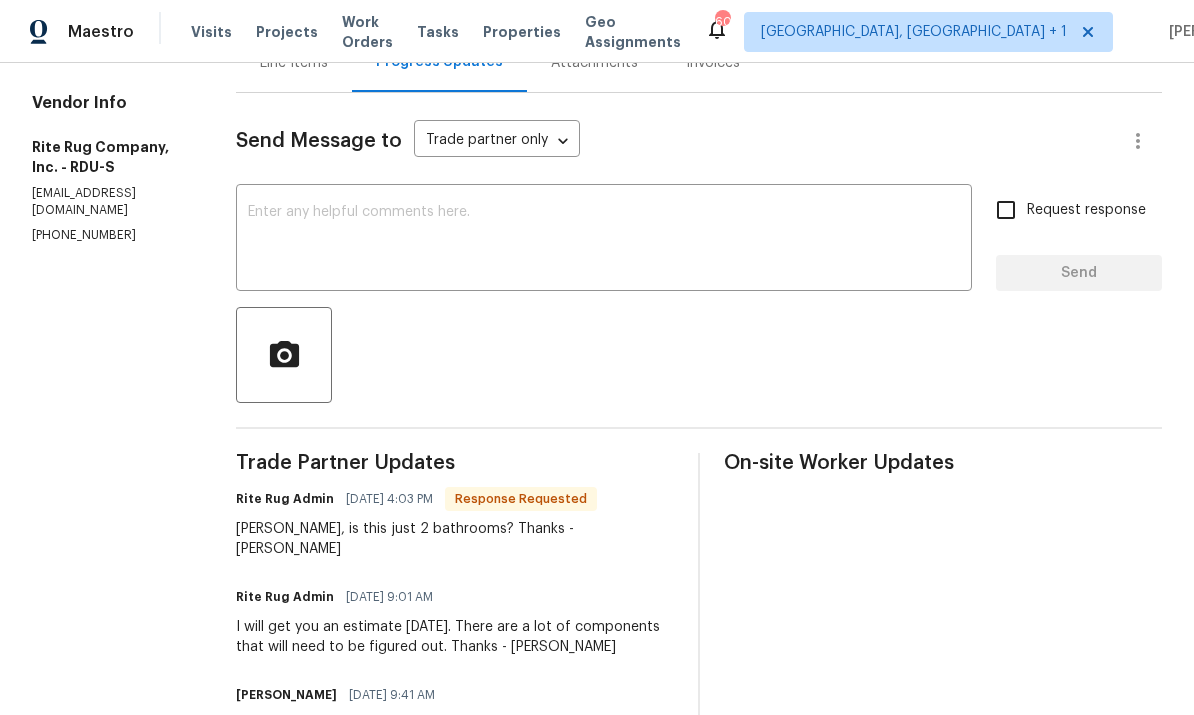 scroll, scrollTop: 206, scrollLeft: 0, axis: vertical 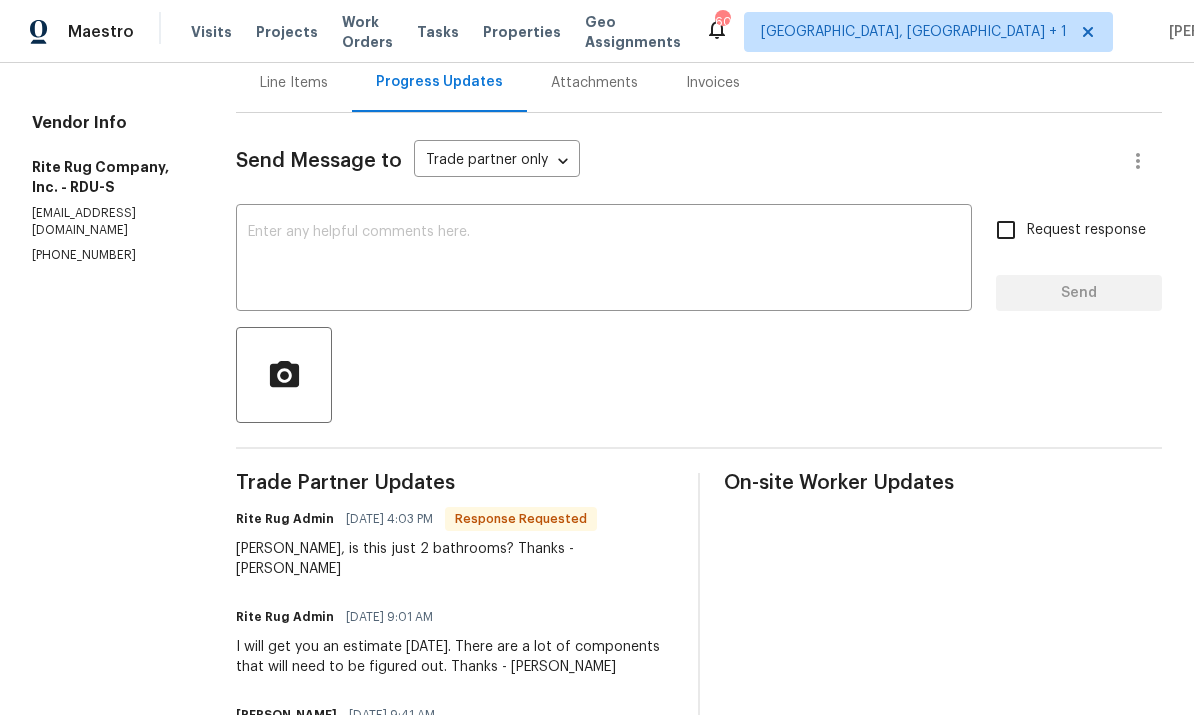 click at bounding box center [604, 260] 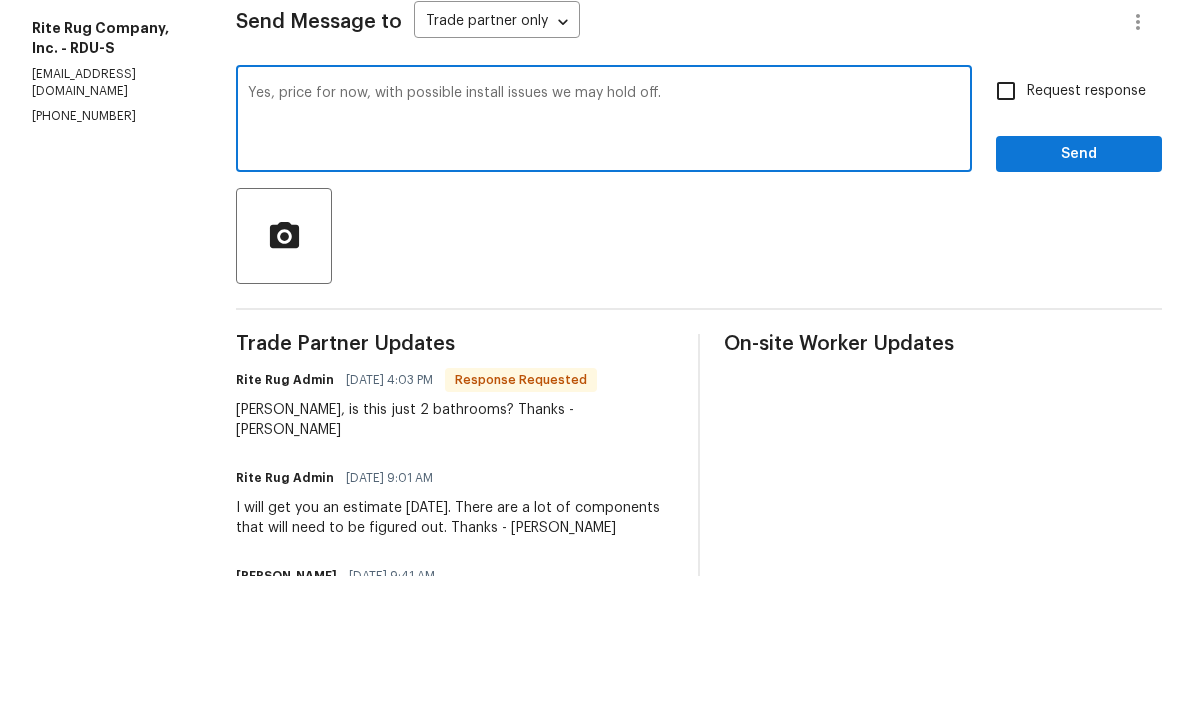 scroll, scrollTop: 75, scrollLeft: 0, axis: vertical 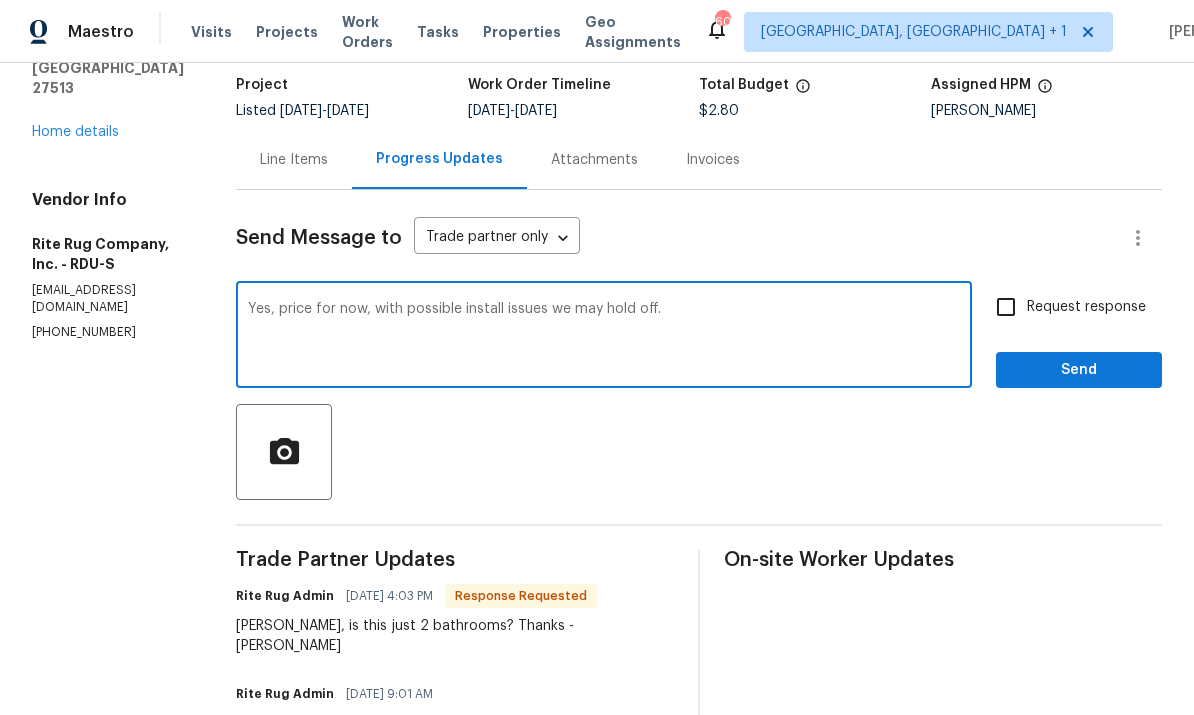 click on "Yes, price for now, with possible install issues we may hold off." at bounding box center (604, 337) 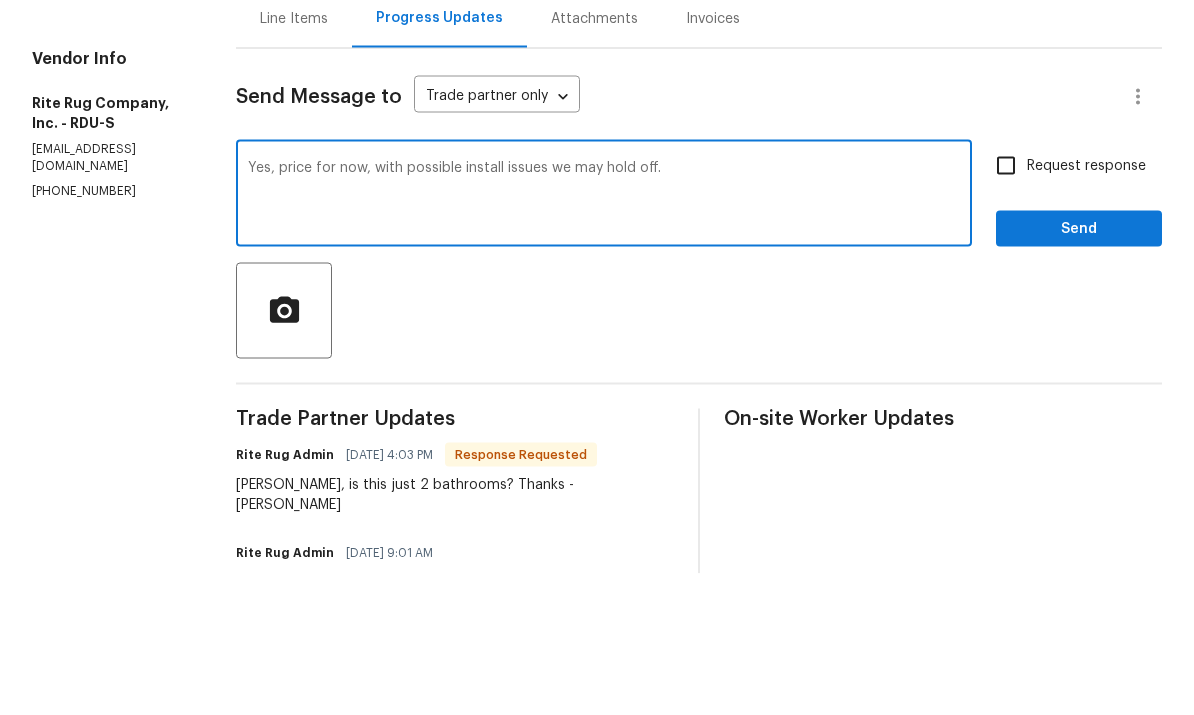 type on "Yes, price for now, with possible install issues we may hold off." 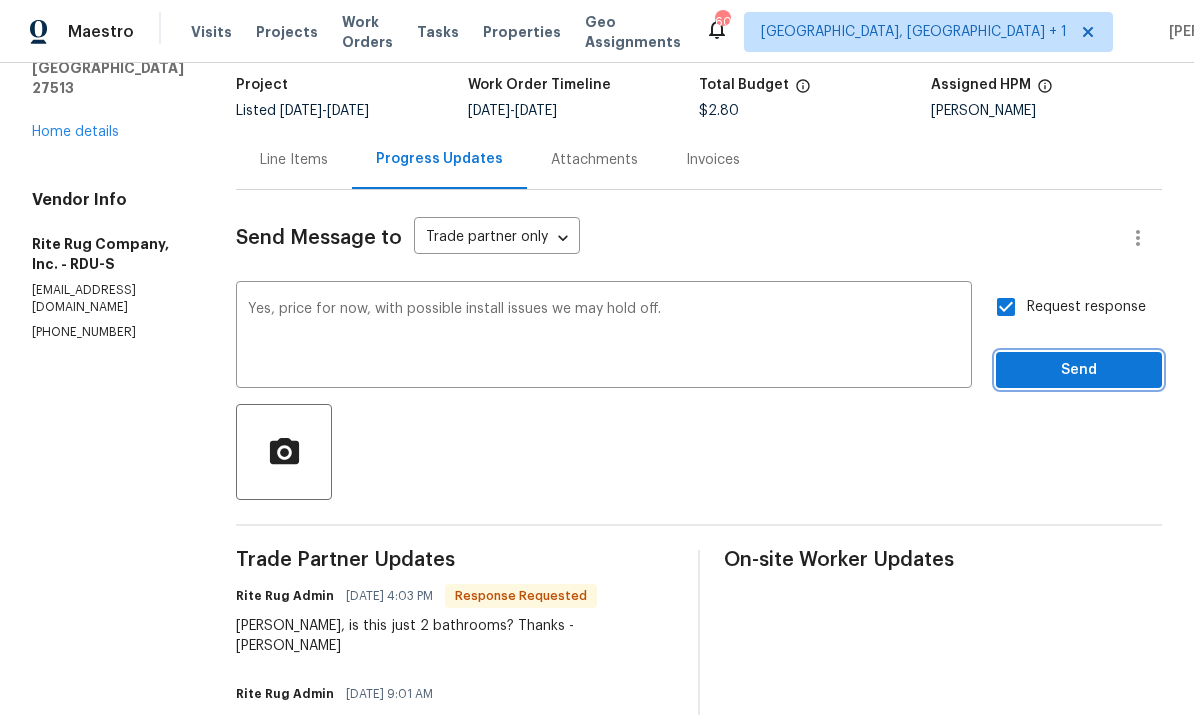 click on "Send" at bounding box center [1079, 370] 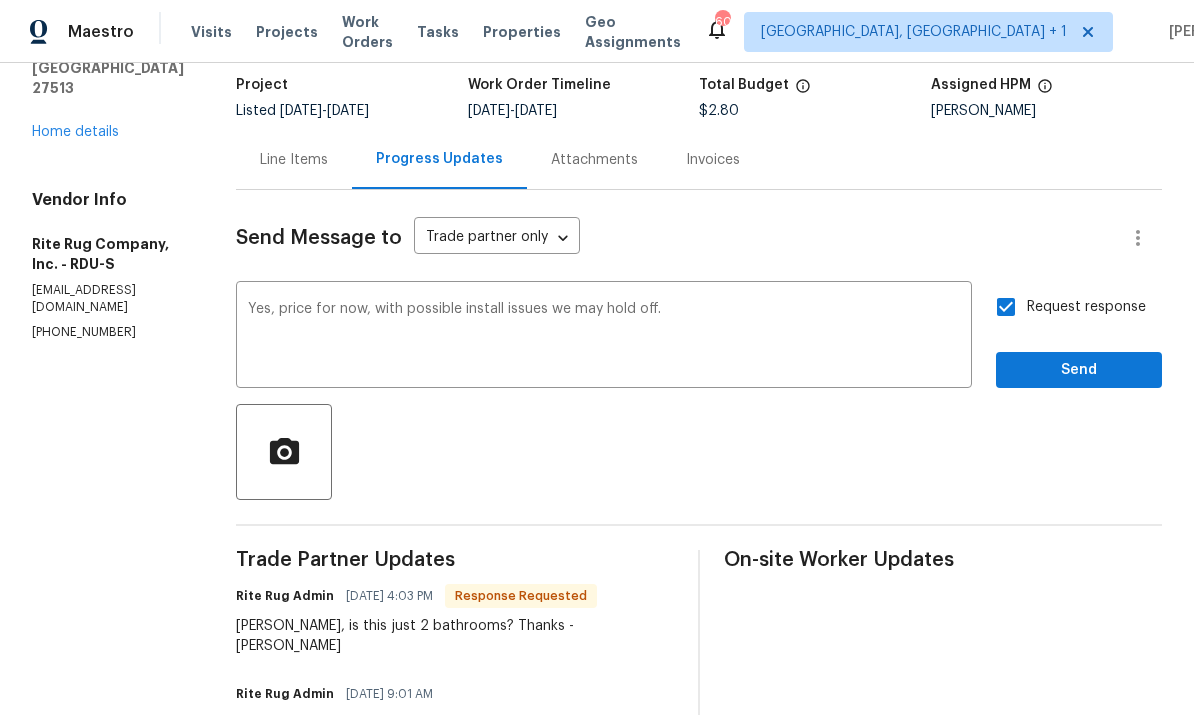 scroll, scrollTop: 33, scrollLeft: 0, axis: vertical 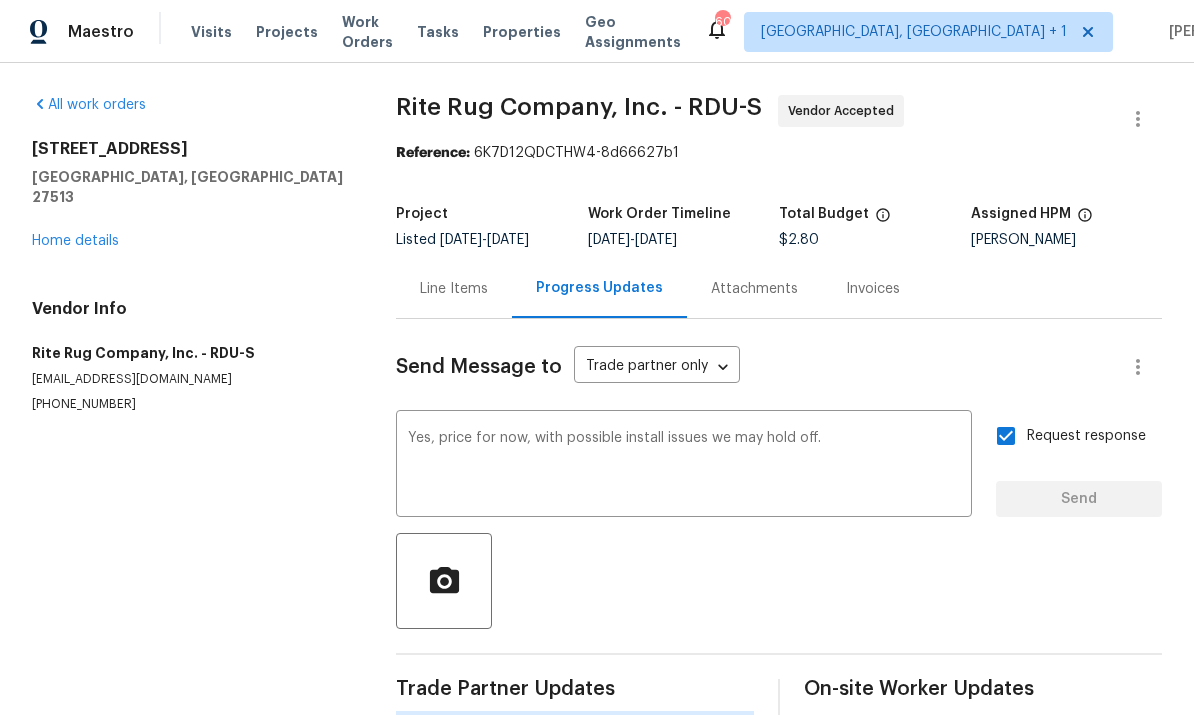 type 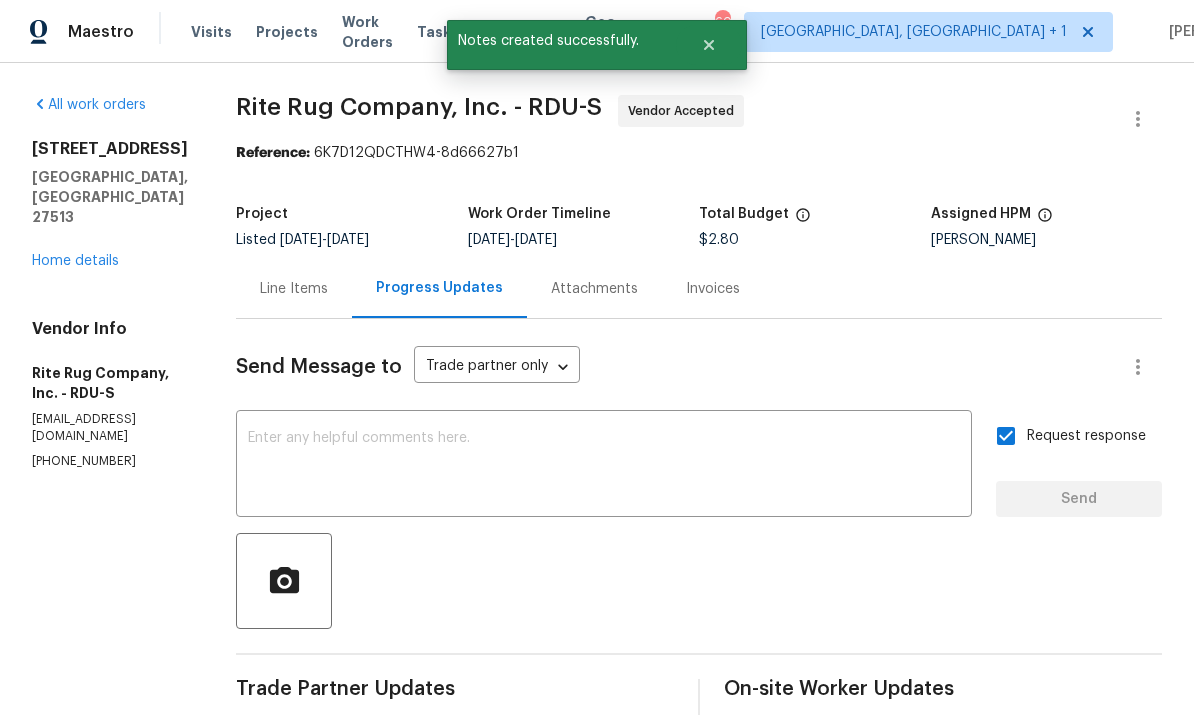 click on "113 Crosswind Dr Cary, NC 27513 Home details" at bounding box center (110, 205) 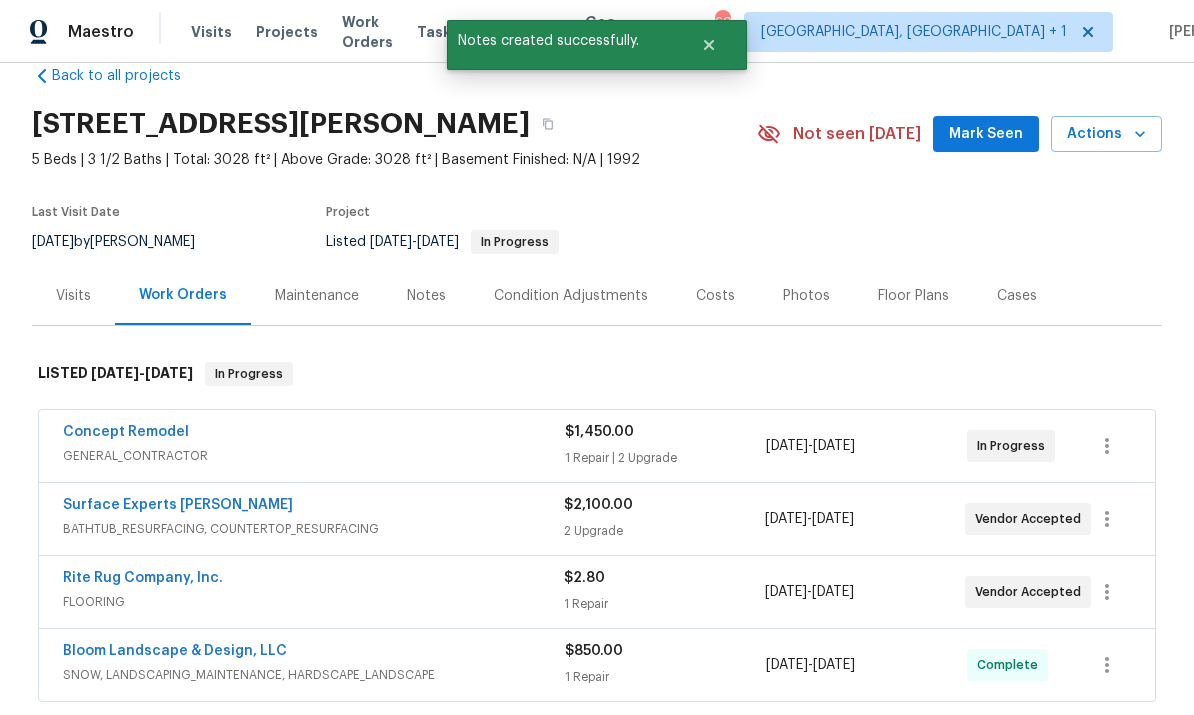 scroll, scrollTop: 40, scrollLeft: 0, axis: vertical 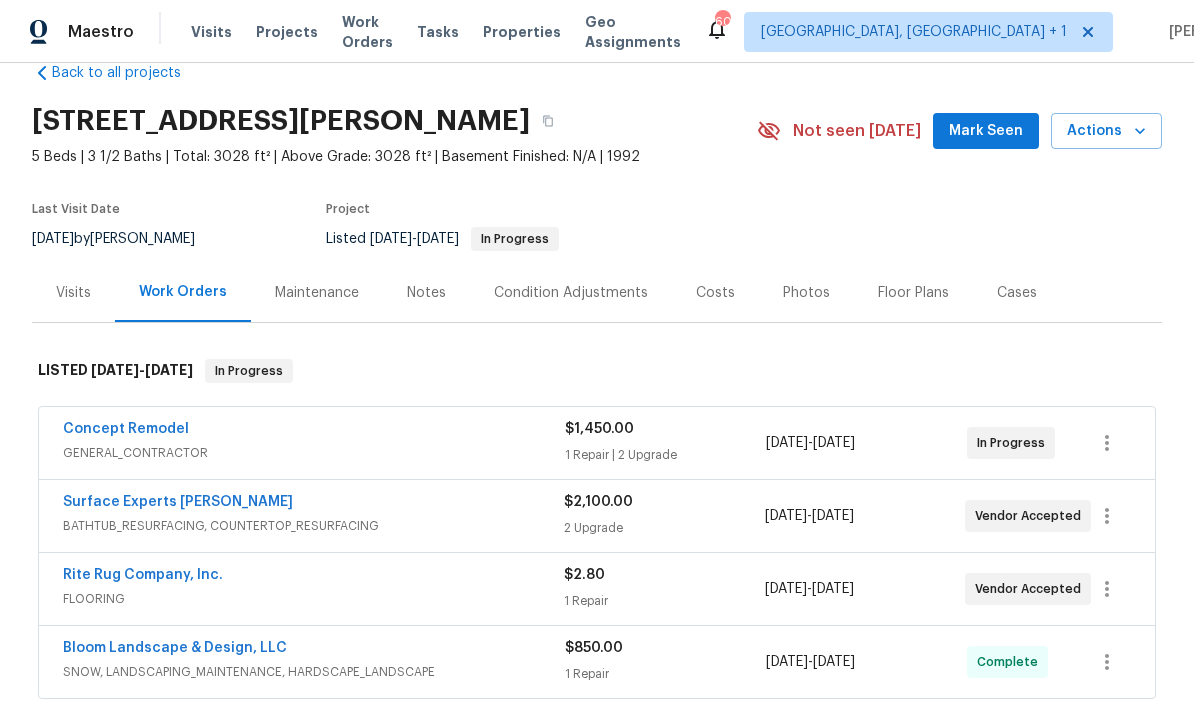 click on "Concept Remodel" at bounding box center [126, 429] 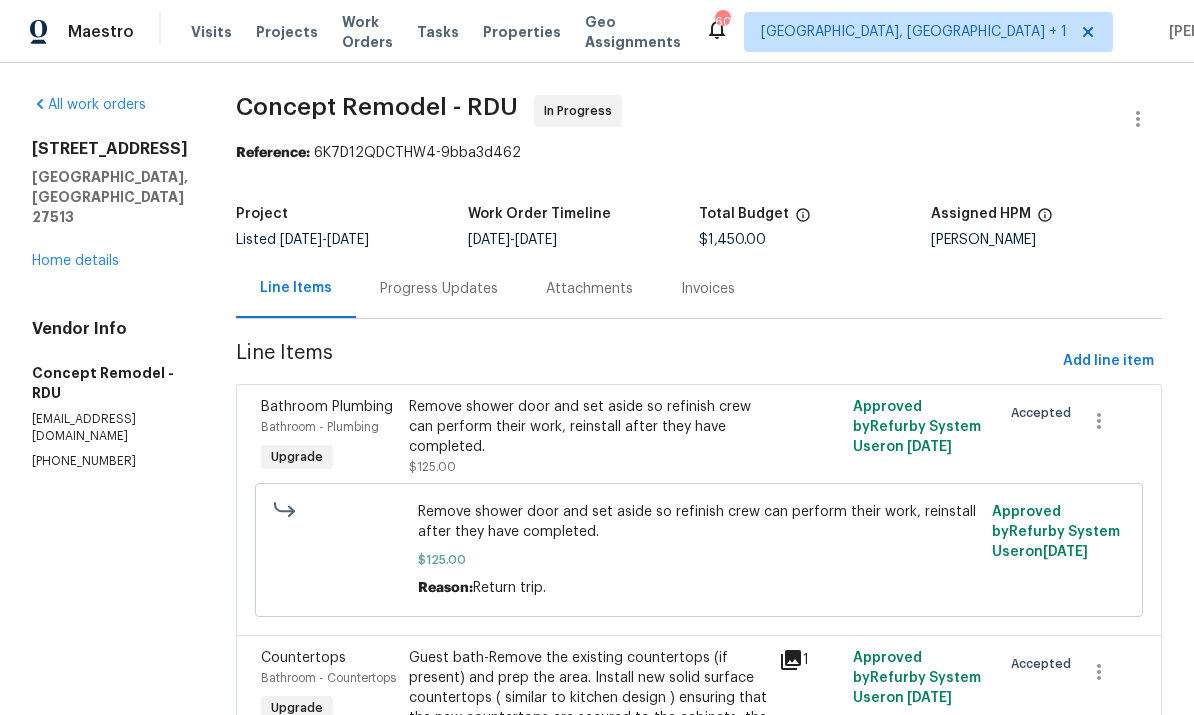 scroll, scrollTop: 0, scrollLeft: 0, axis: both 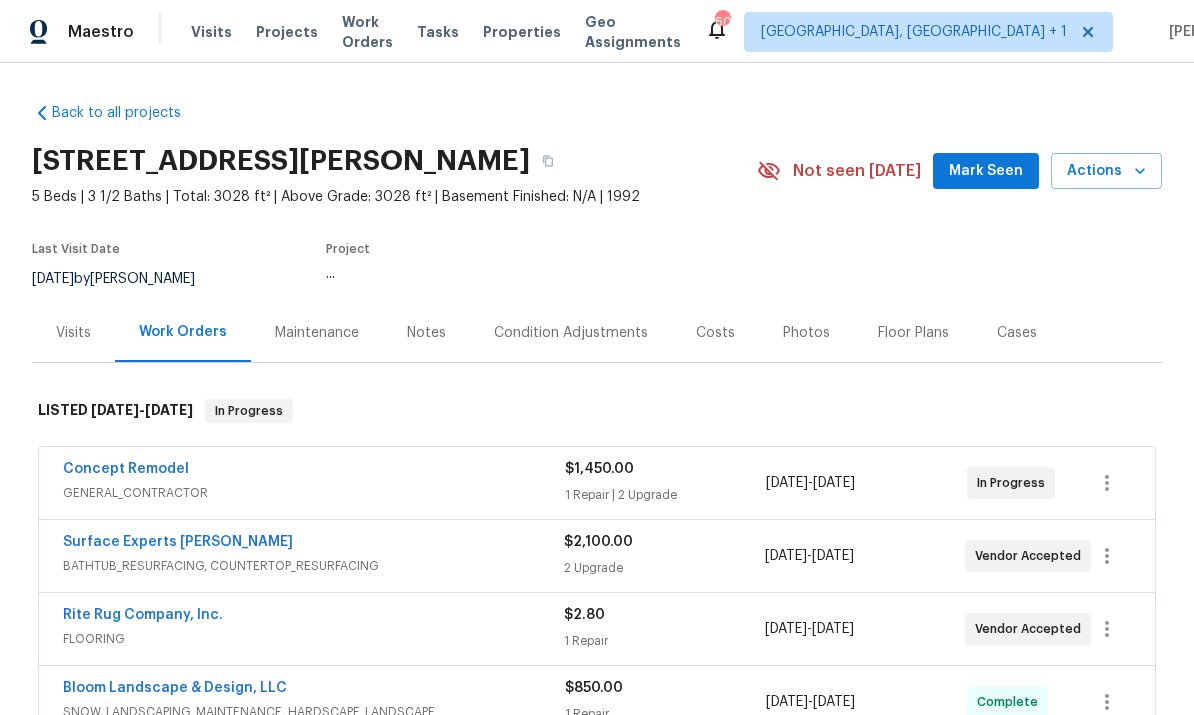 click on "Notes" at bounding box center [426, 333] 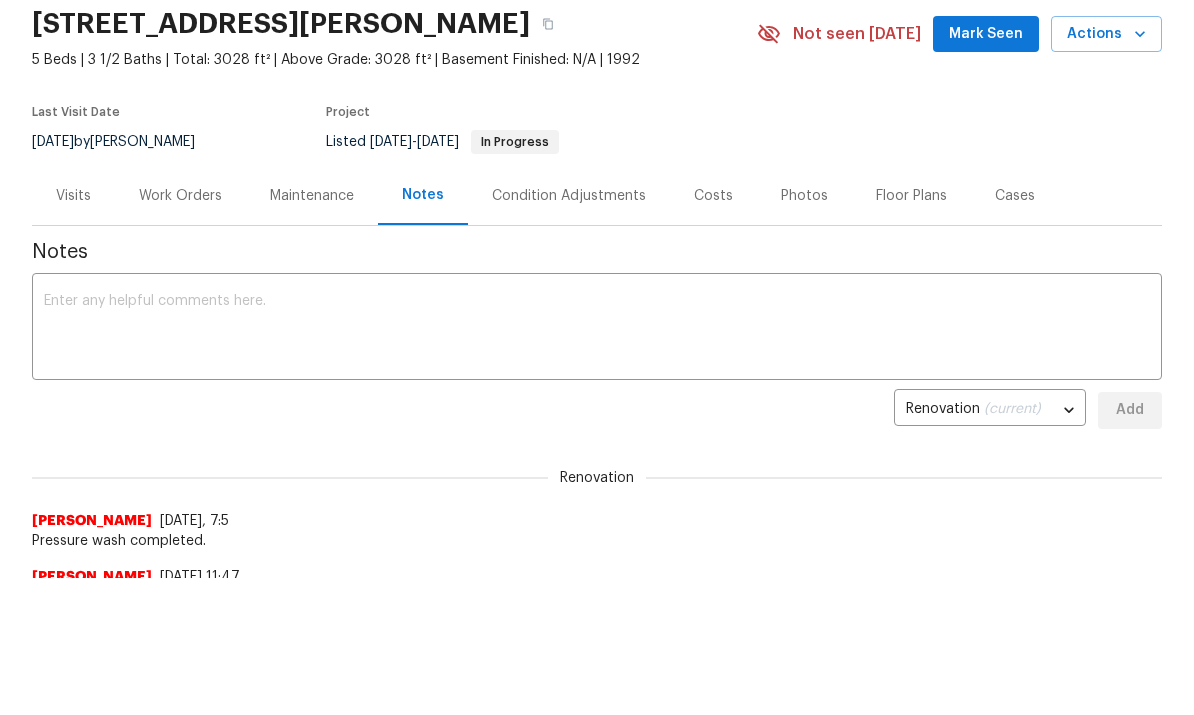 scroll, scrollTop: 137, scrollLeft: 0, axis: vertical 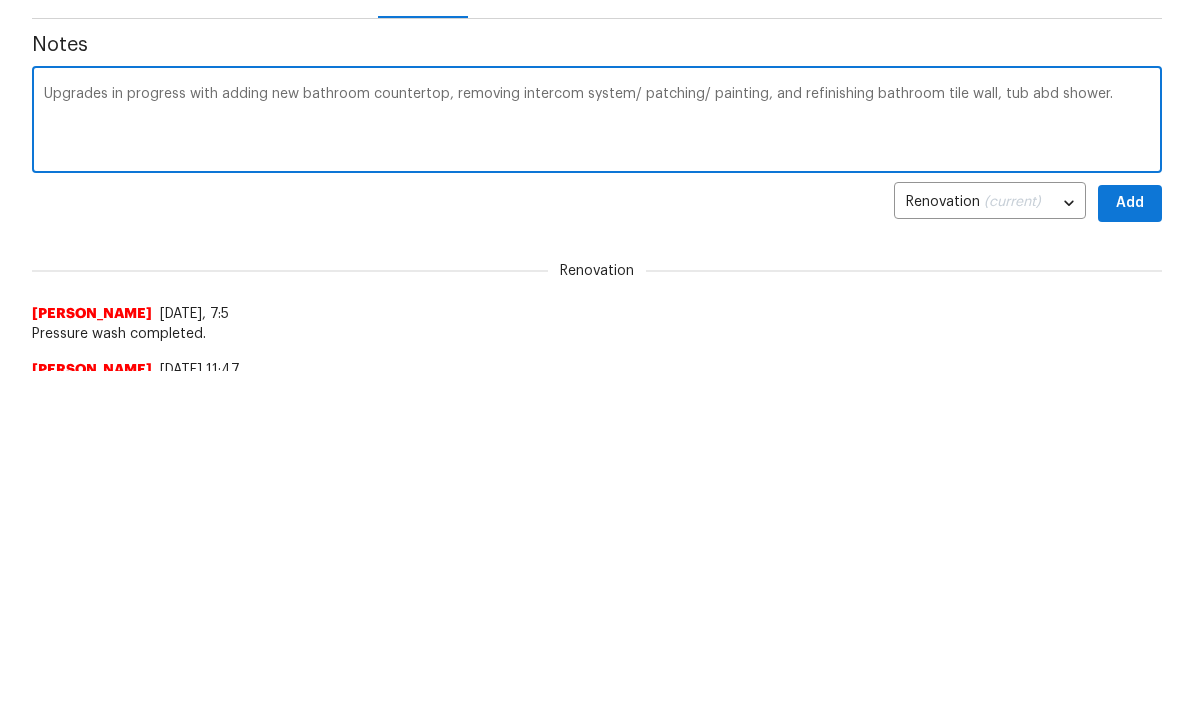 click on "Upgrades in progress with adding new bathroom countertop, removing intercom system/ patching/ painting, and refinishing bathroom tile wall, tub abd shower." at bounding box center [597, 122] 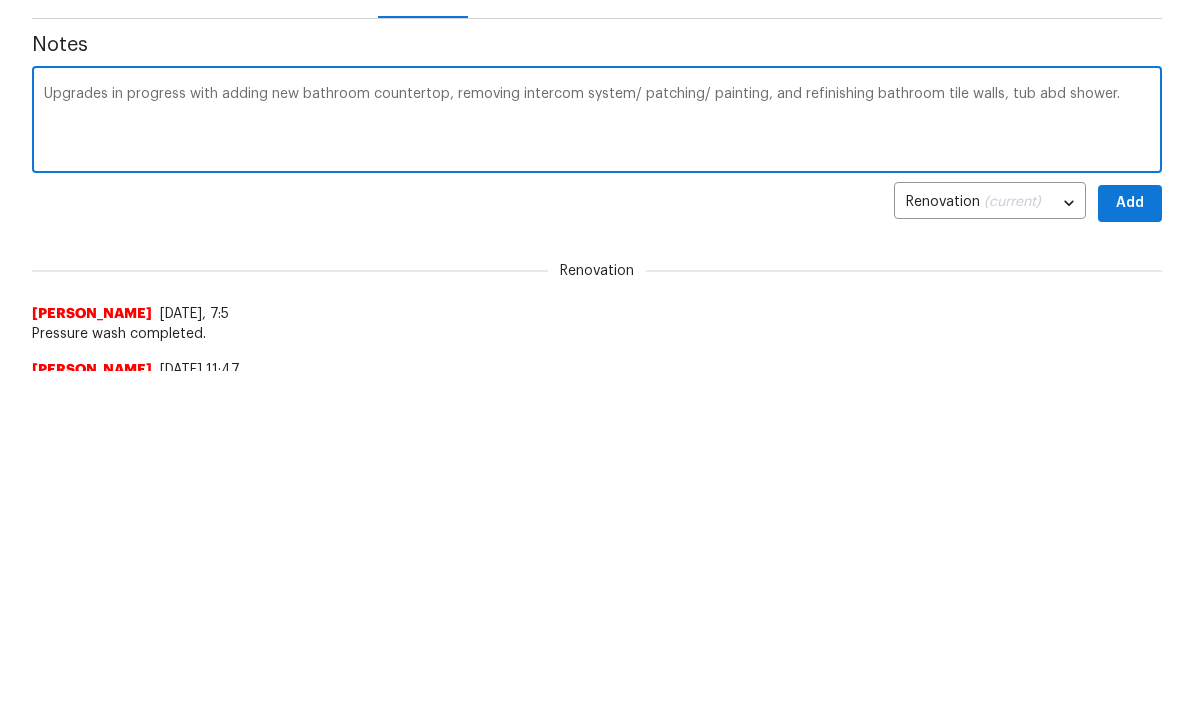click on "Upgrades in progress with adding new bathroom countertop, removing intercom system/ patching/ painting, and refinishing bathroom tile walls, tub abd shower." at bounding box center (597, 122) 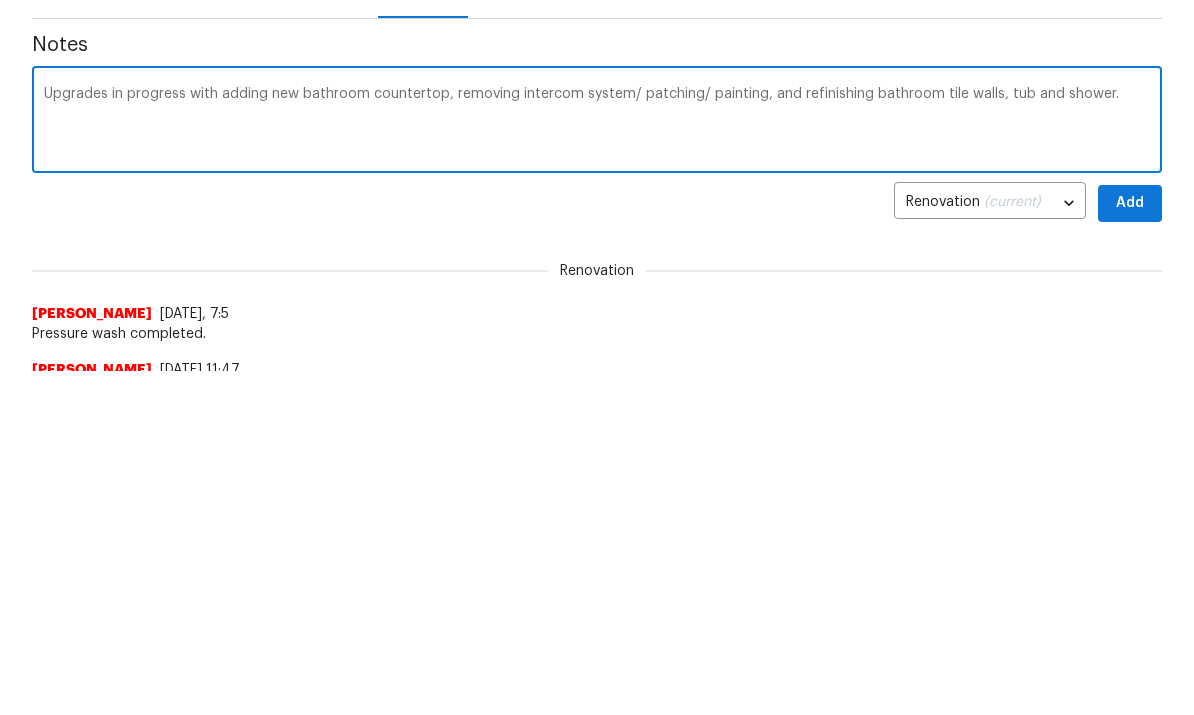 type on "Upgrades in progress with adding new bathroom countertop, removing intercom system/ patching/ painting, and refinishing bathroom tile walls, tub and shower." 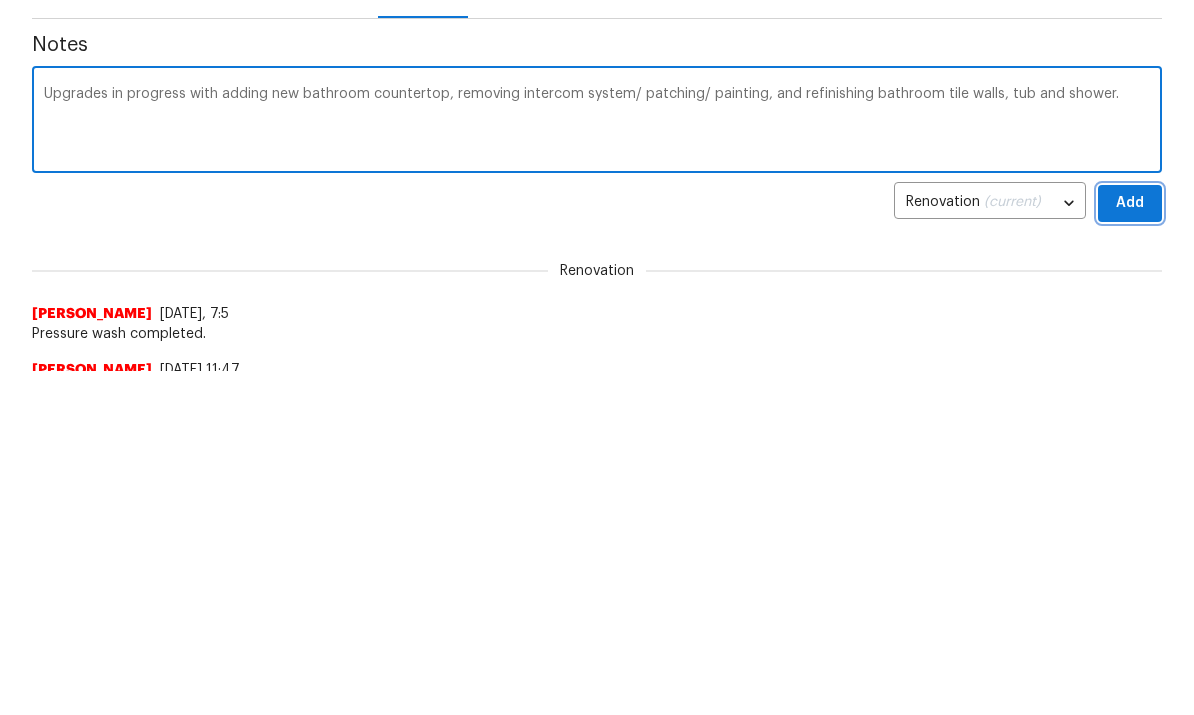 click on "Add" at bounding box center [1130, 203] 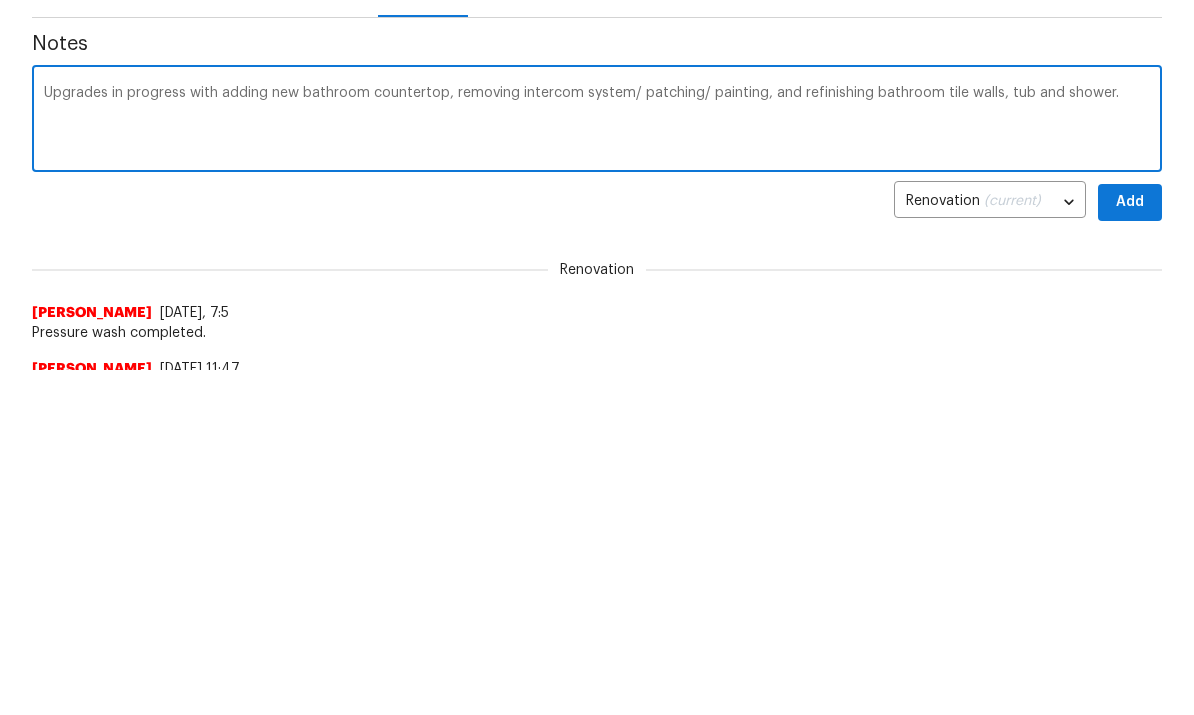 scroll, scrollTop: 345, scrollLeft: 0, axis: vertical 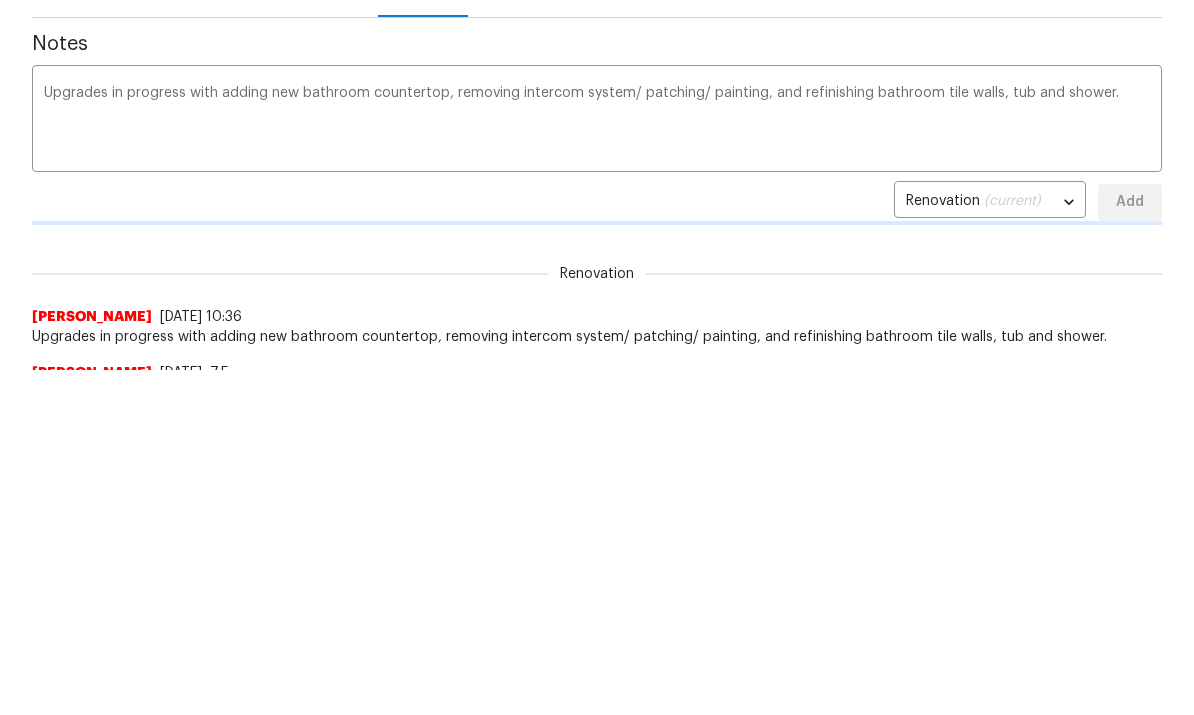 type 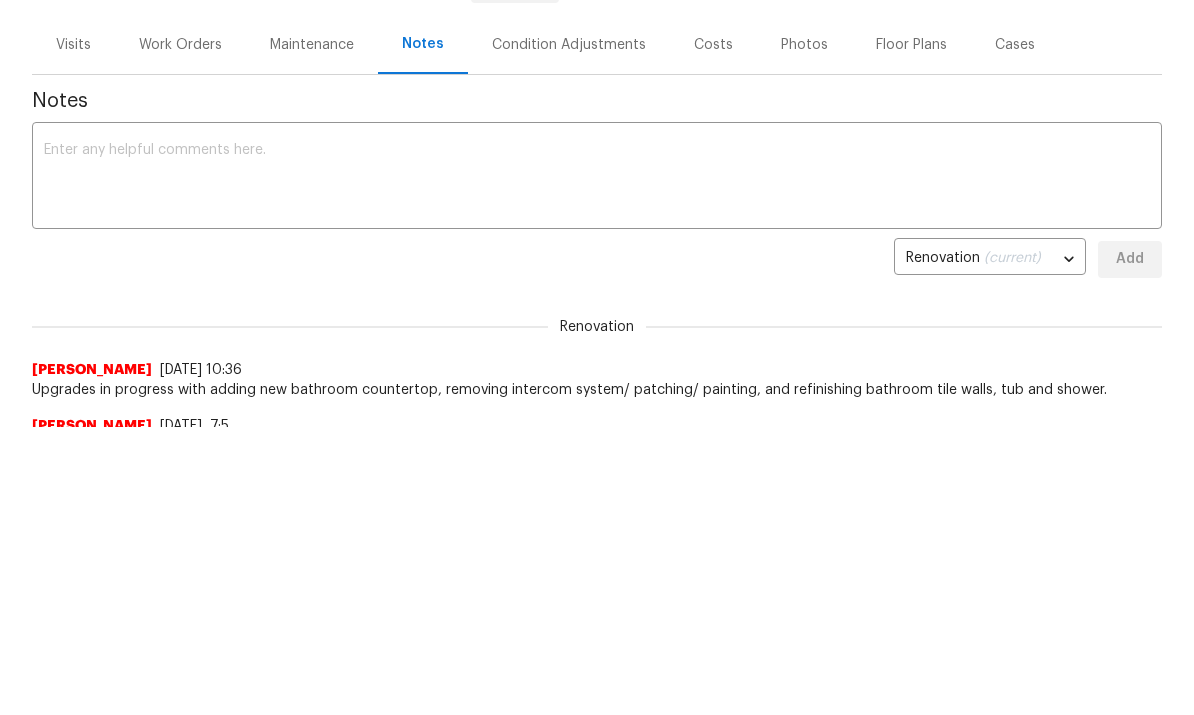 scroll, scrollTop: 0, scrollLeft: 0, axis: both 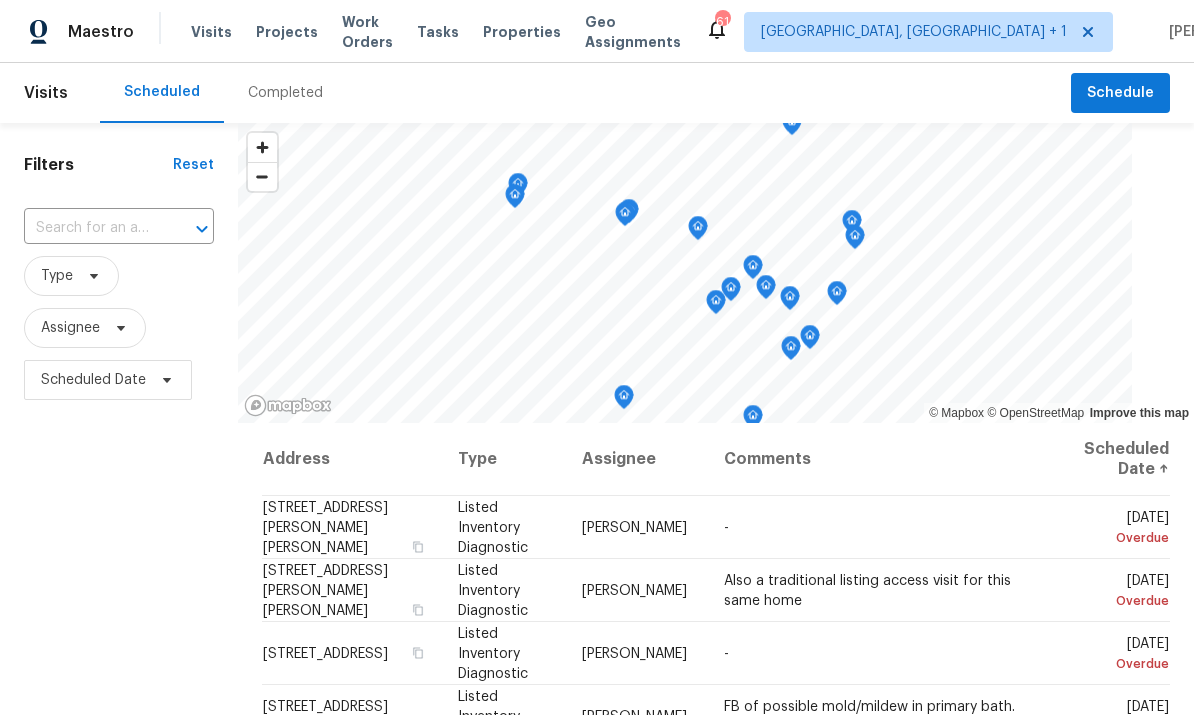 click at bounding box center (188, 229) 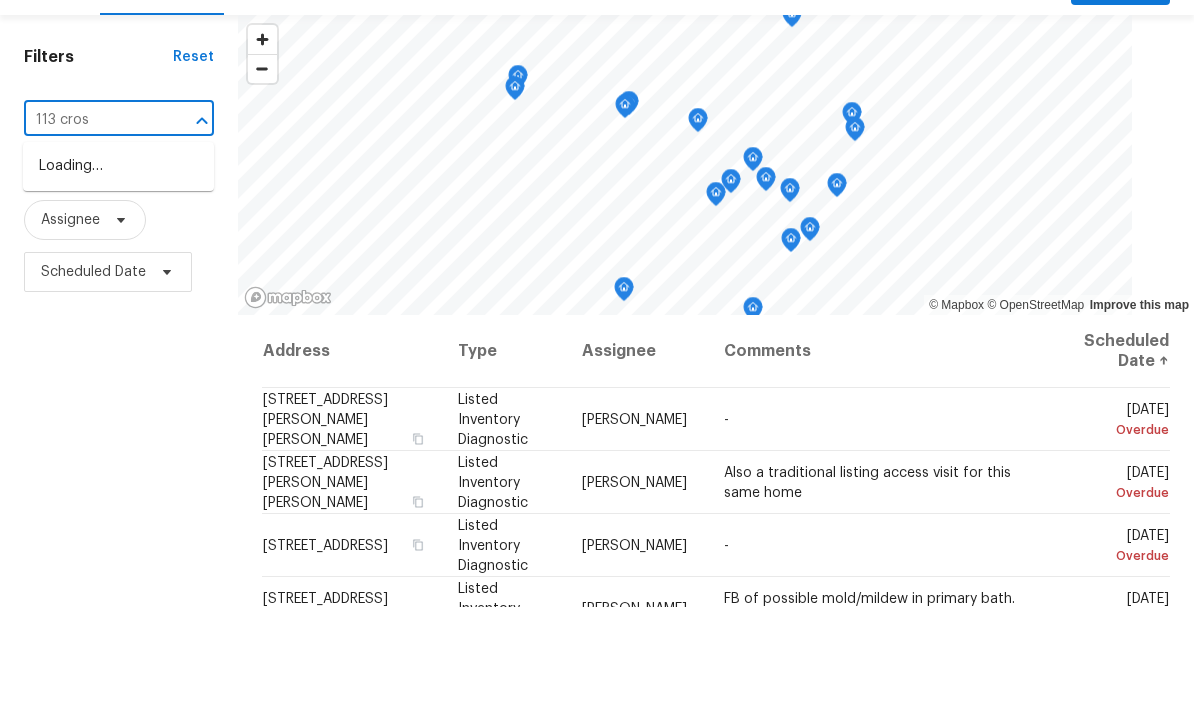 type on "113 cross" 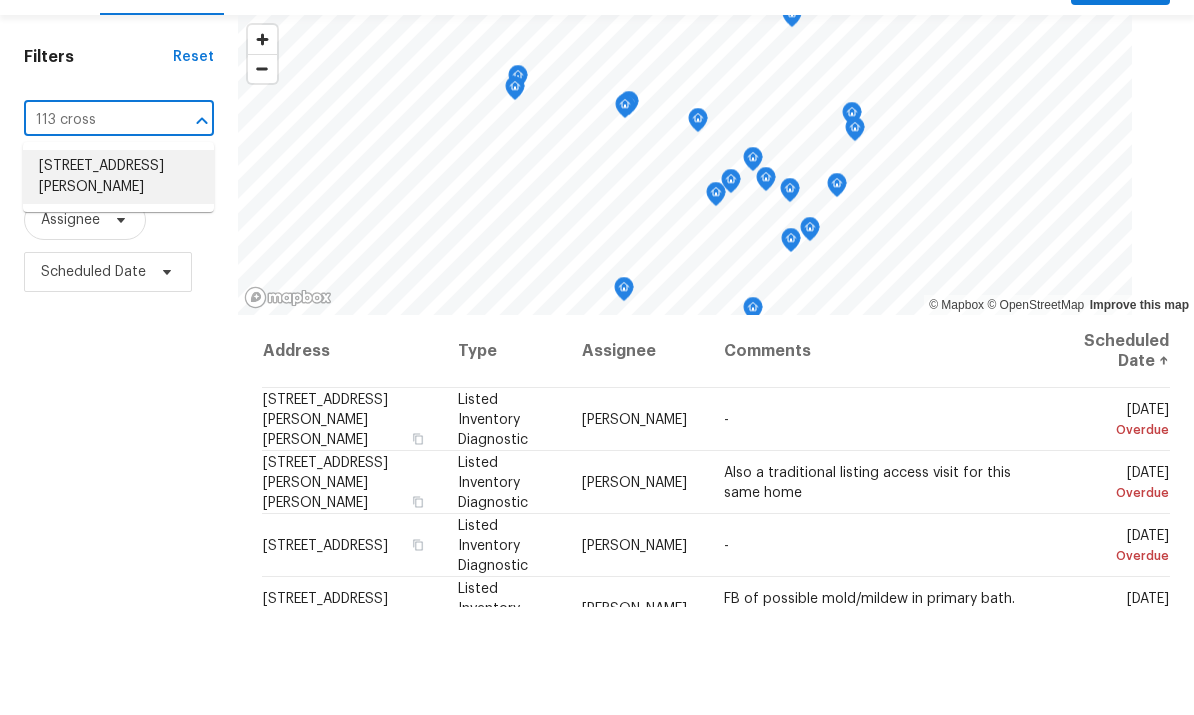 click on "[STREET_ADDRESS][PERSON_NAME]" at bounding box center [118, 285] 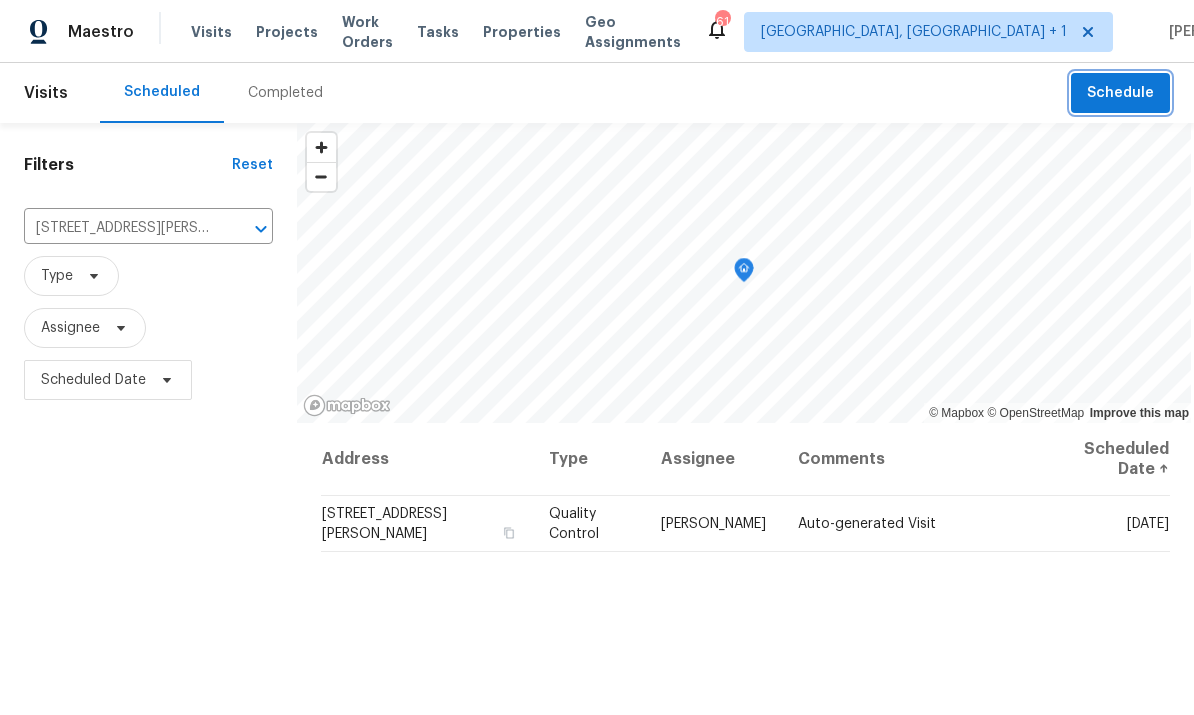 click on "Schedule" at bounding box center (1120, 93) 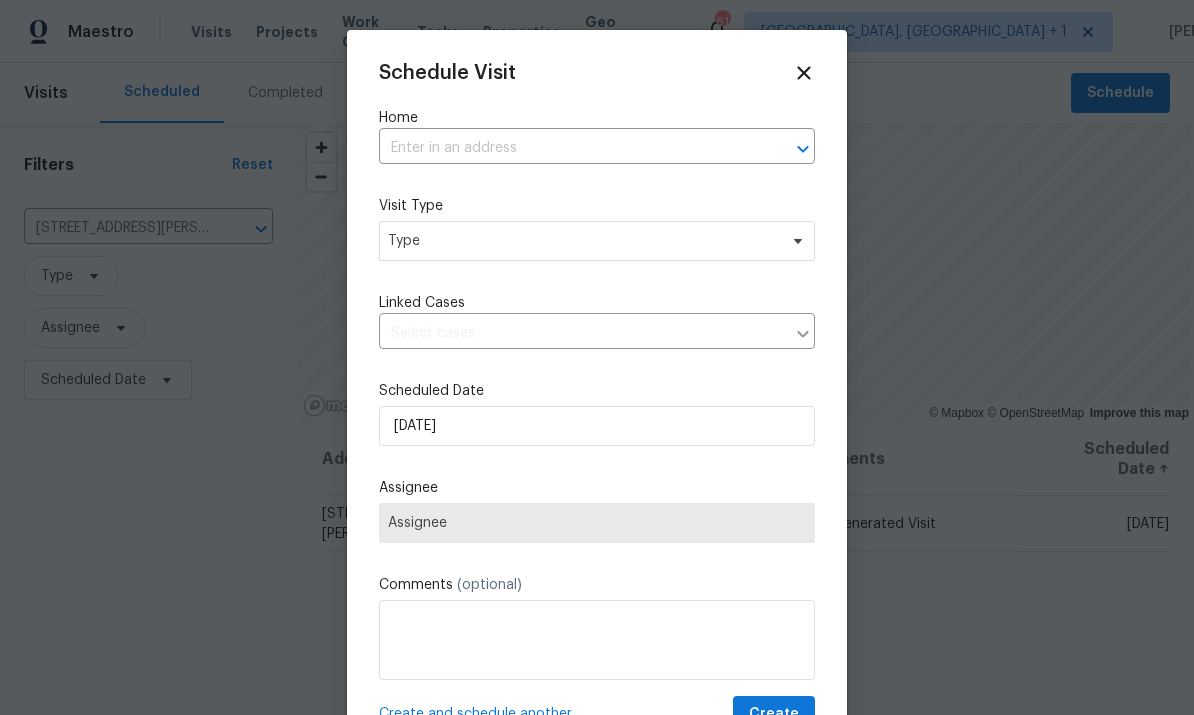 click at bounding box center [569, 148] 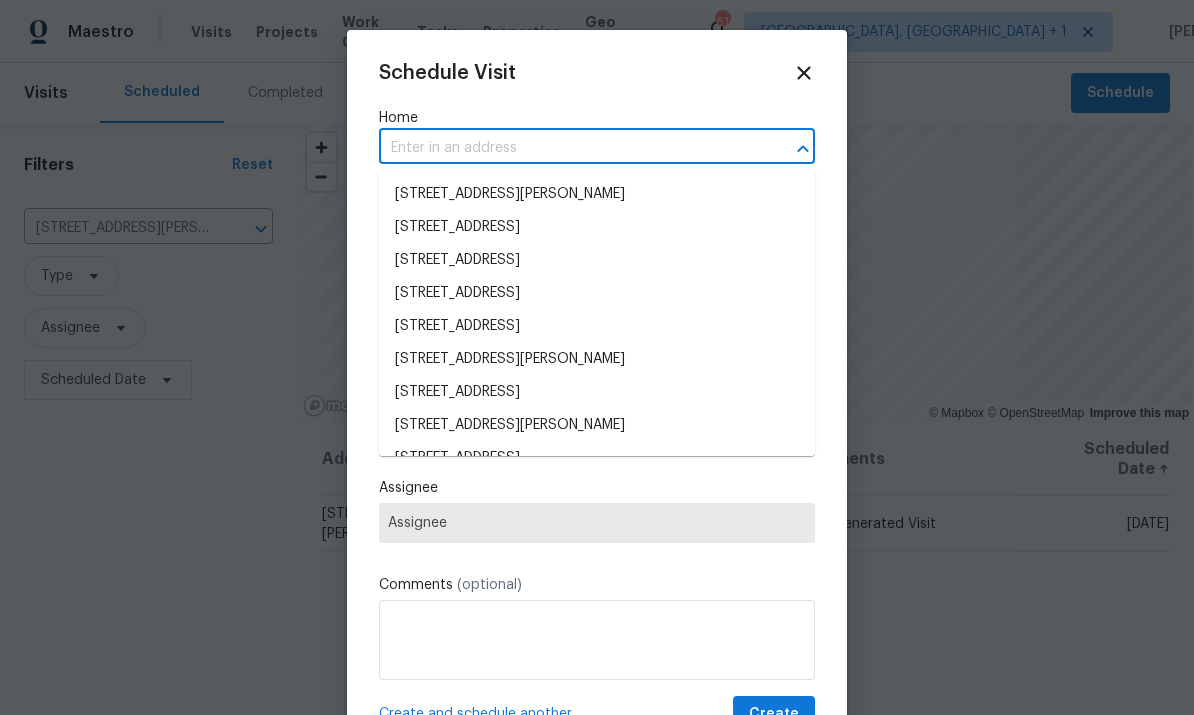 click at bounding box center [569, 148] 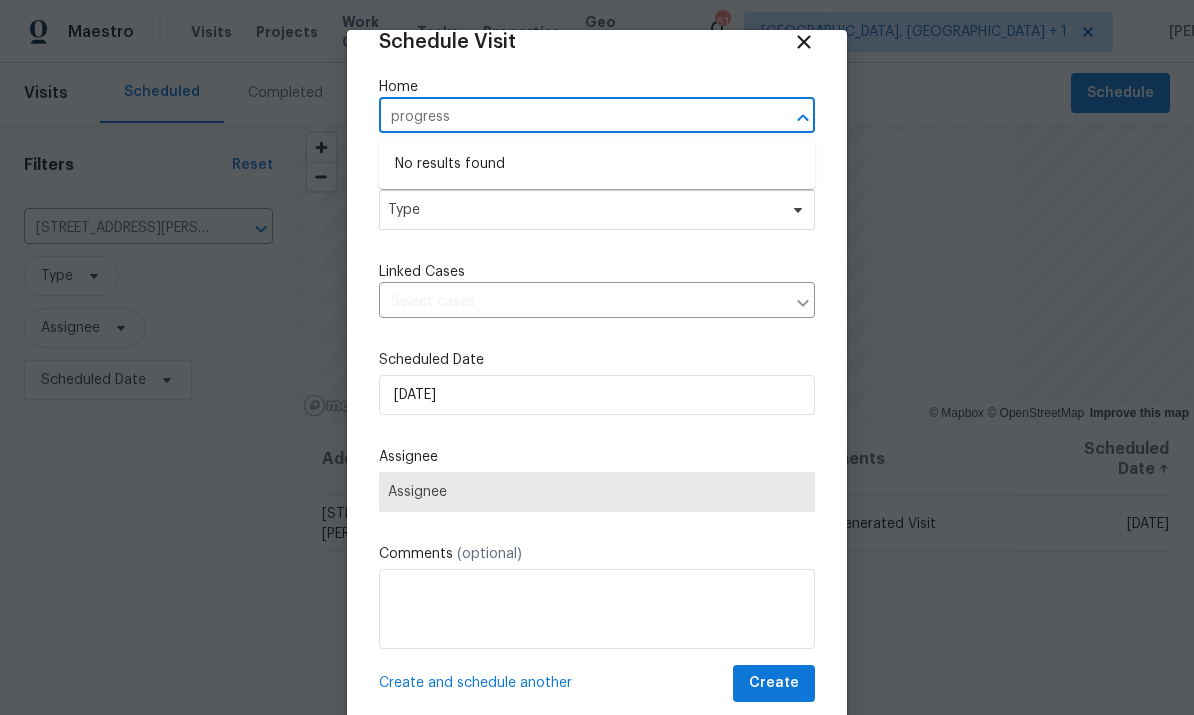 scroll, scrollTop: 26, scrollLeft: 0, axis: vertical 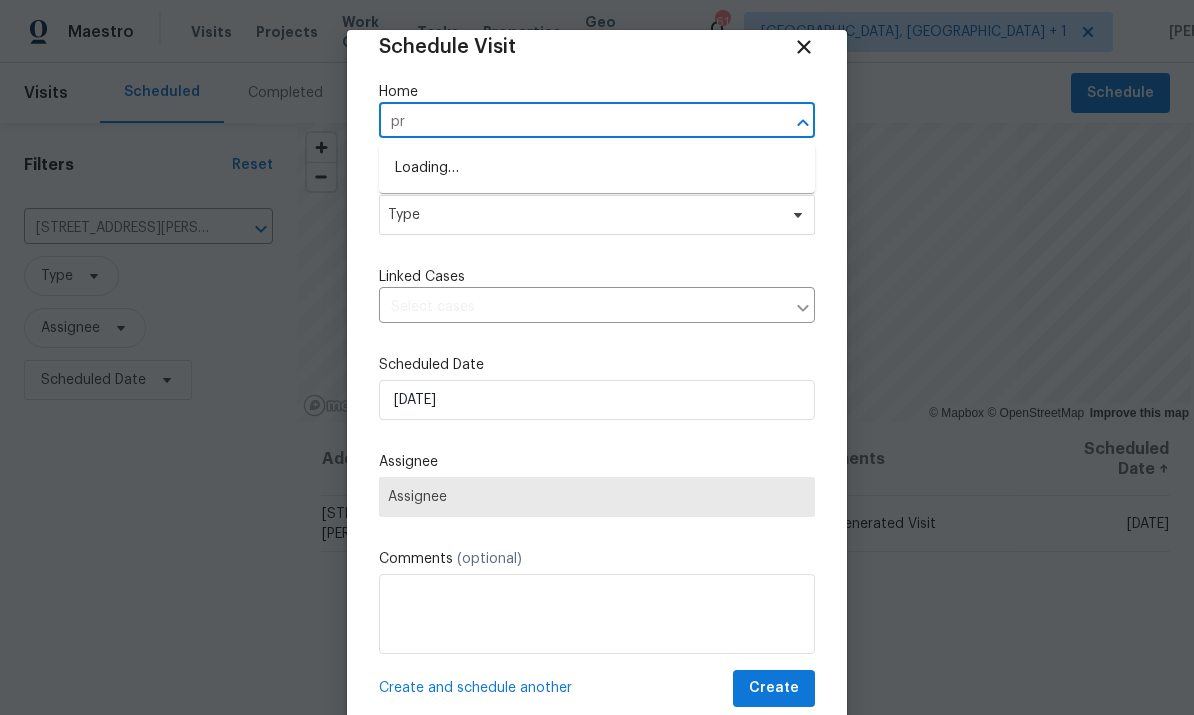 type on "p" 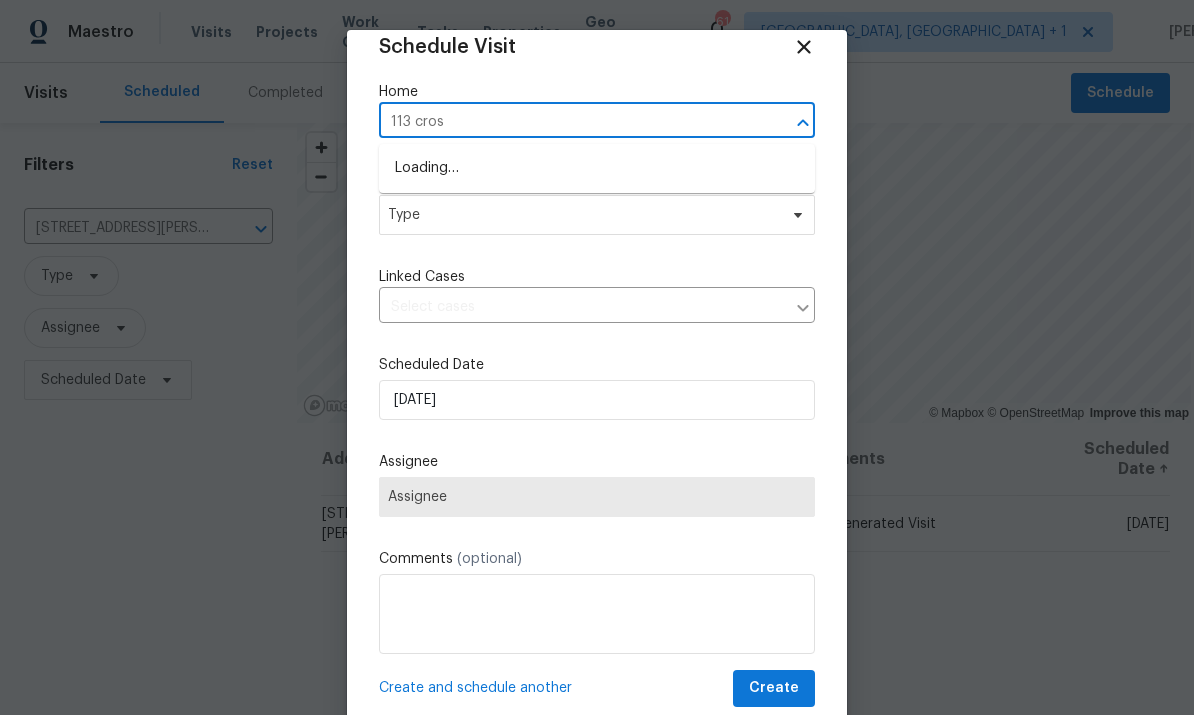 type on "113 cross" 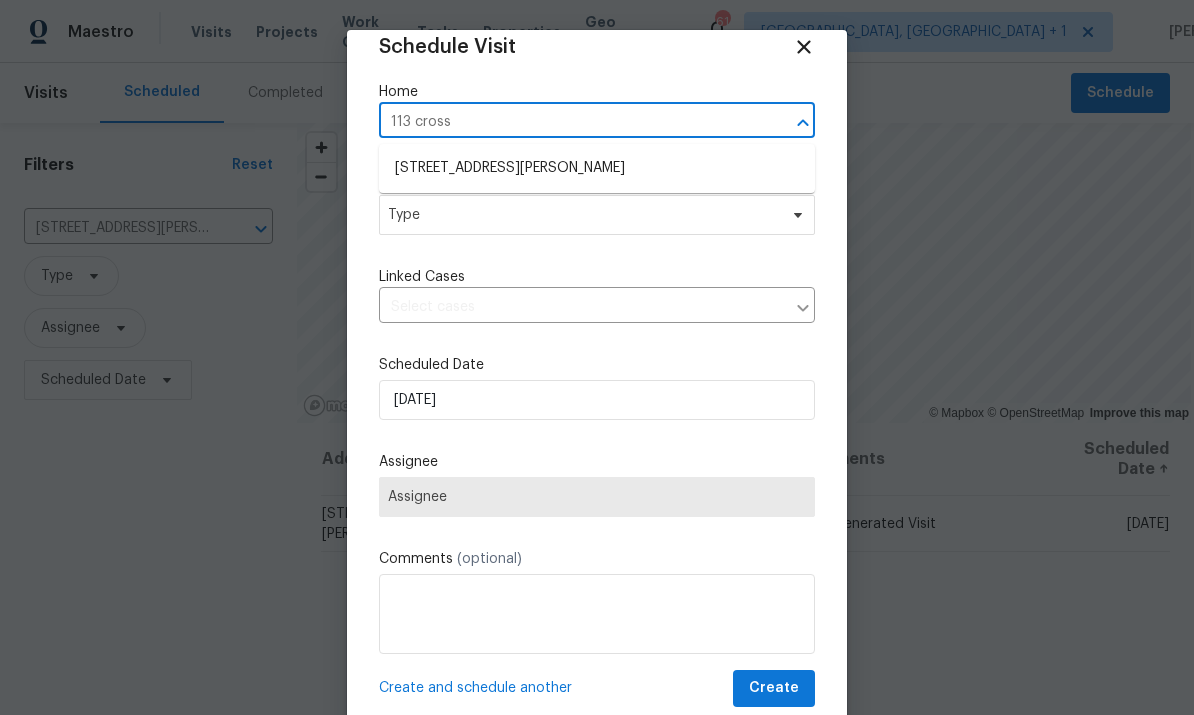 click on "[STREET_ADDRESS][PERSON_NAME]" at bounding box center (597, 168) 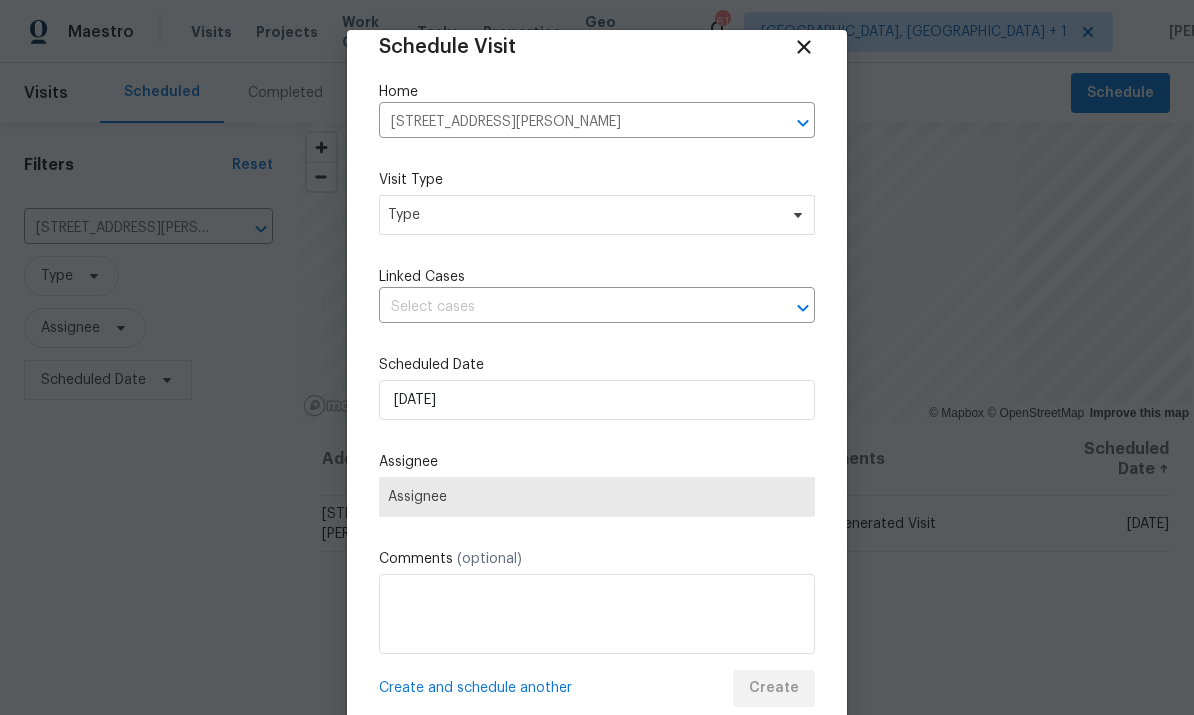scroll, scrollTop: 0, scrollLeft: 0, axis: both 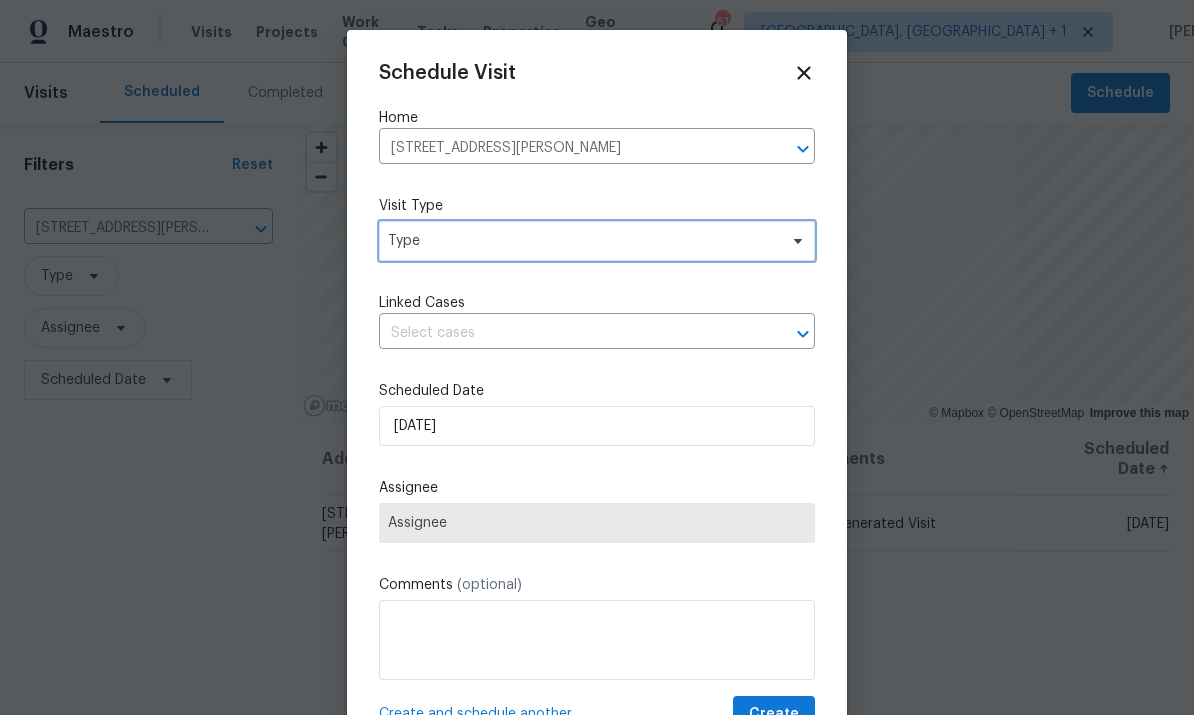 click at bounding box center (795, 241) 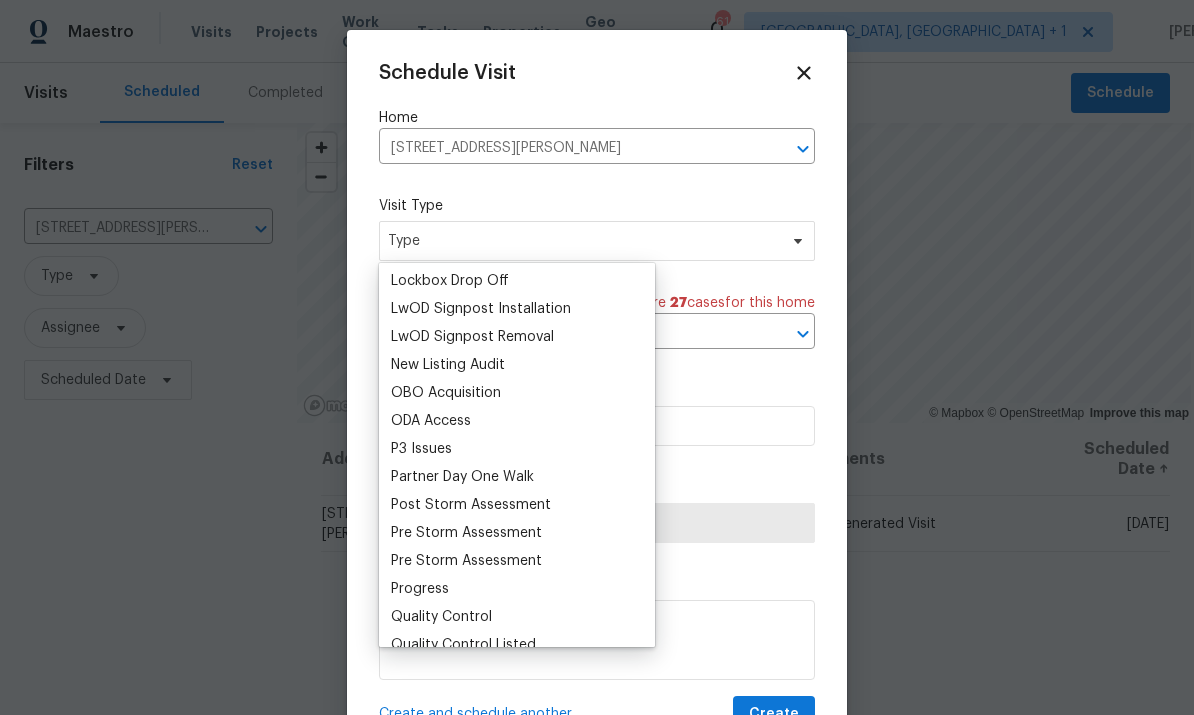 scroll, scrollTop: 1036, scrollLeft: 0, axis: vertical 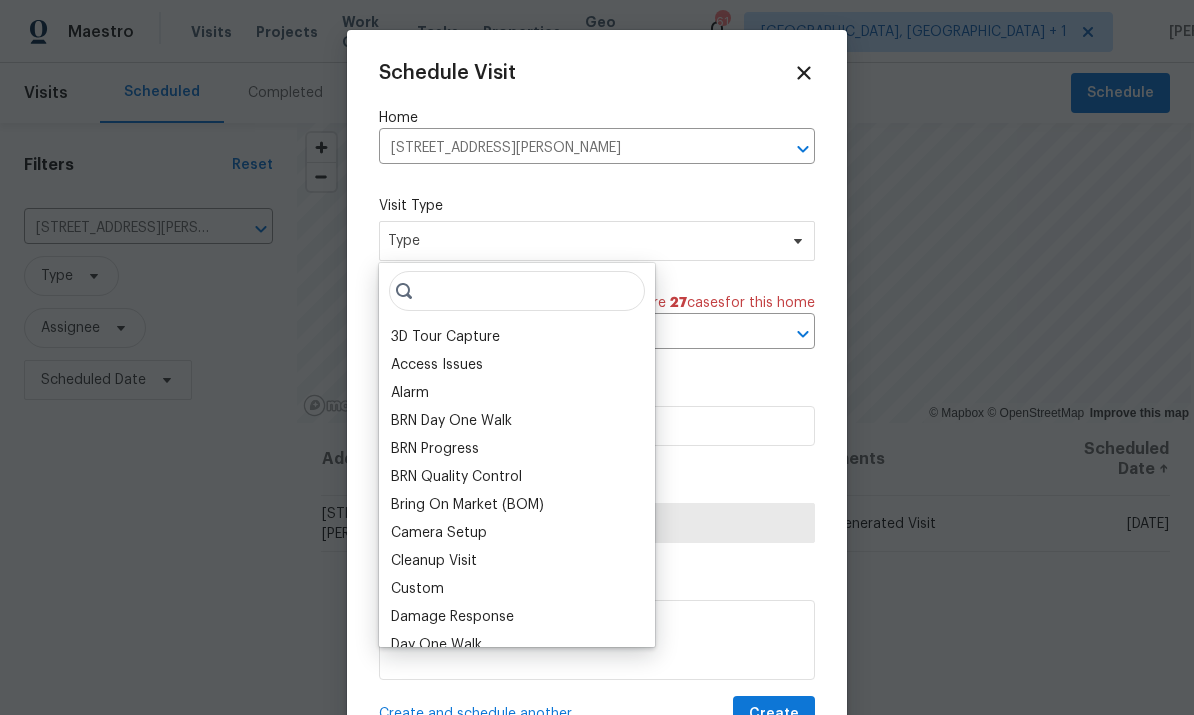 click on "Custom" at bounding box center (517, 589) 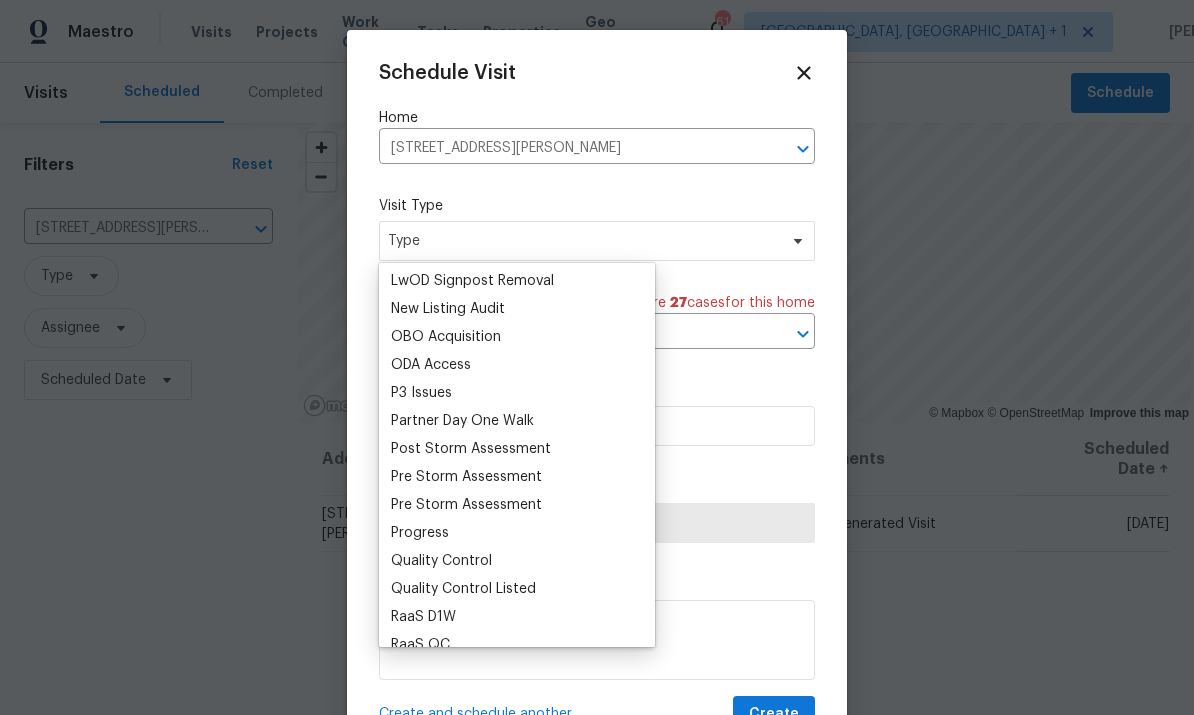 scroll, scrollTop: 1108, scrollLeft: 0, axis: vertical 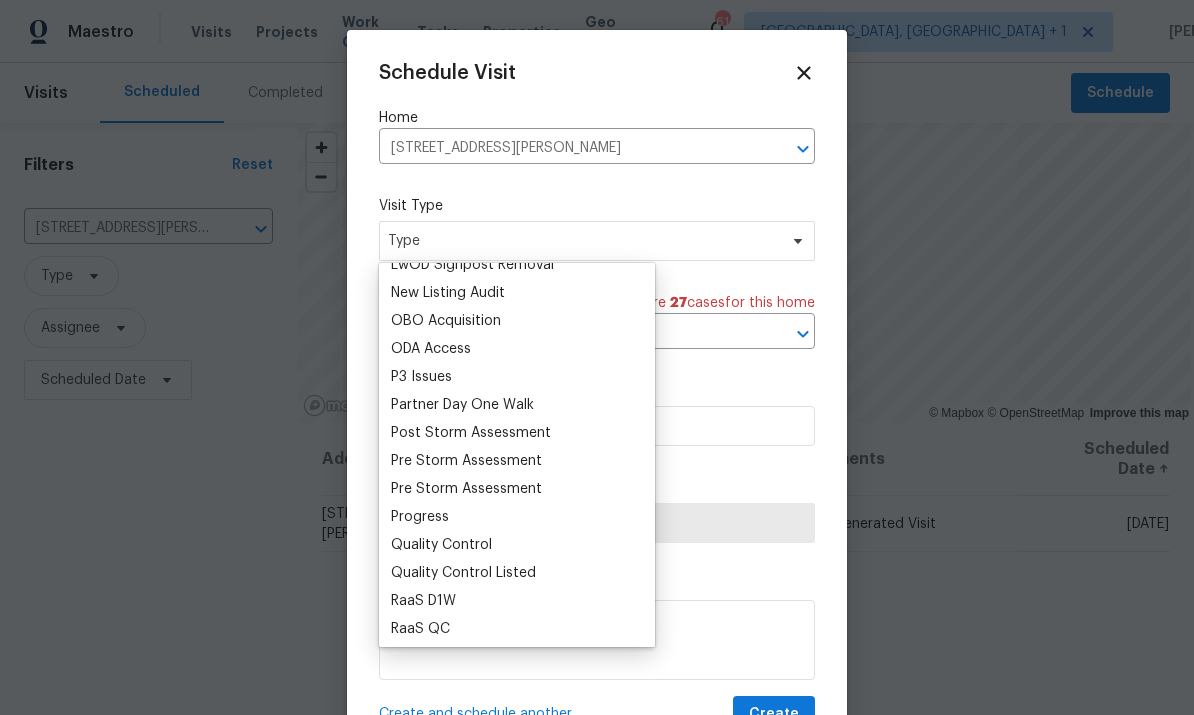 click on "Progress" at bounding box center [420, 517] 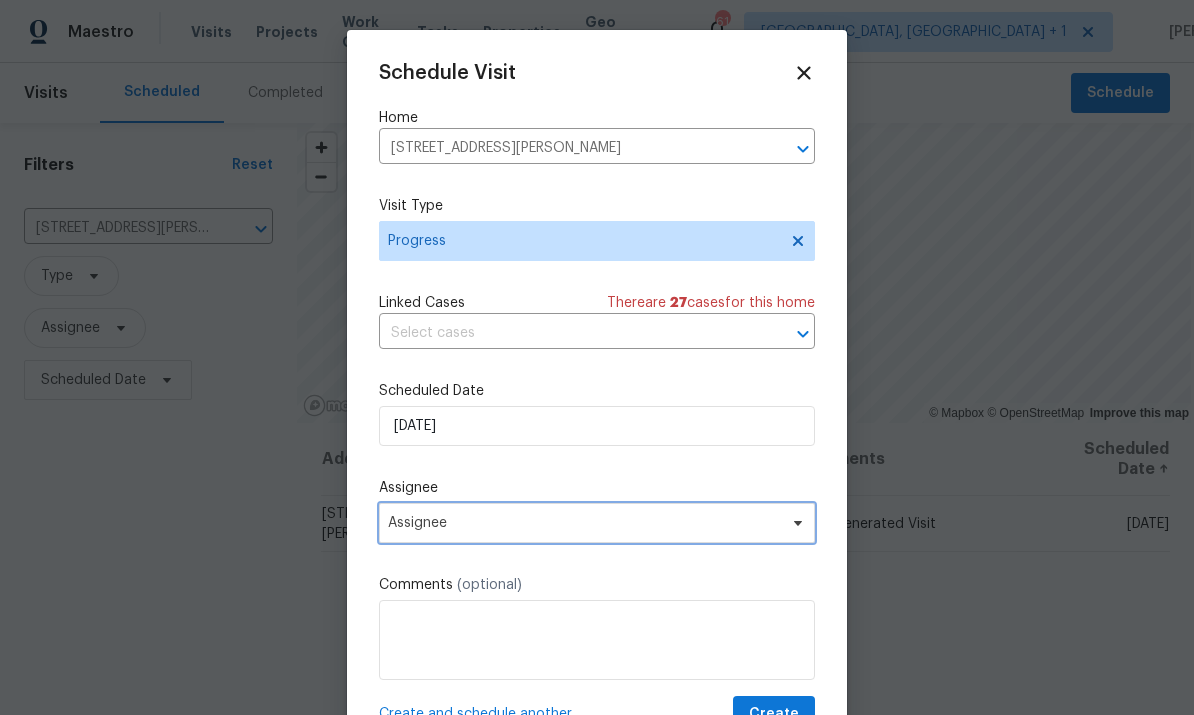 click at bounding box center (795, 523) 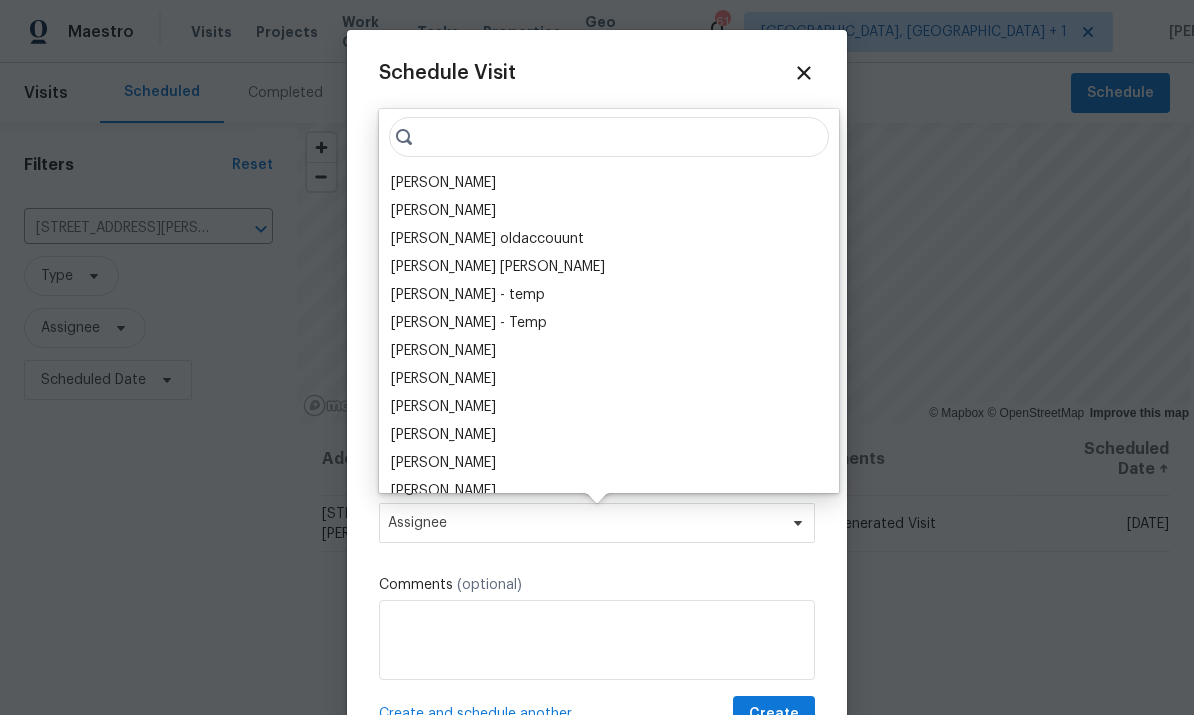 click on "[PERSON_NAME]" at bounding box center [443, 183] 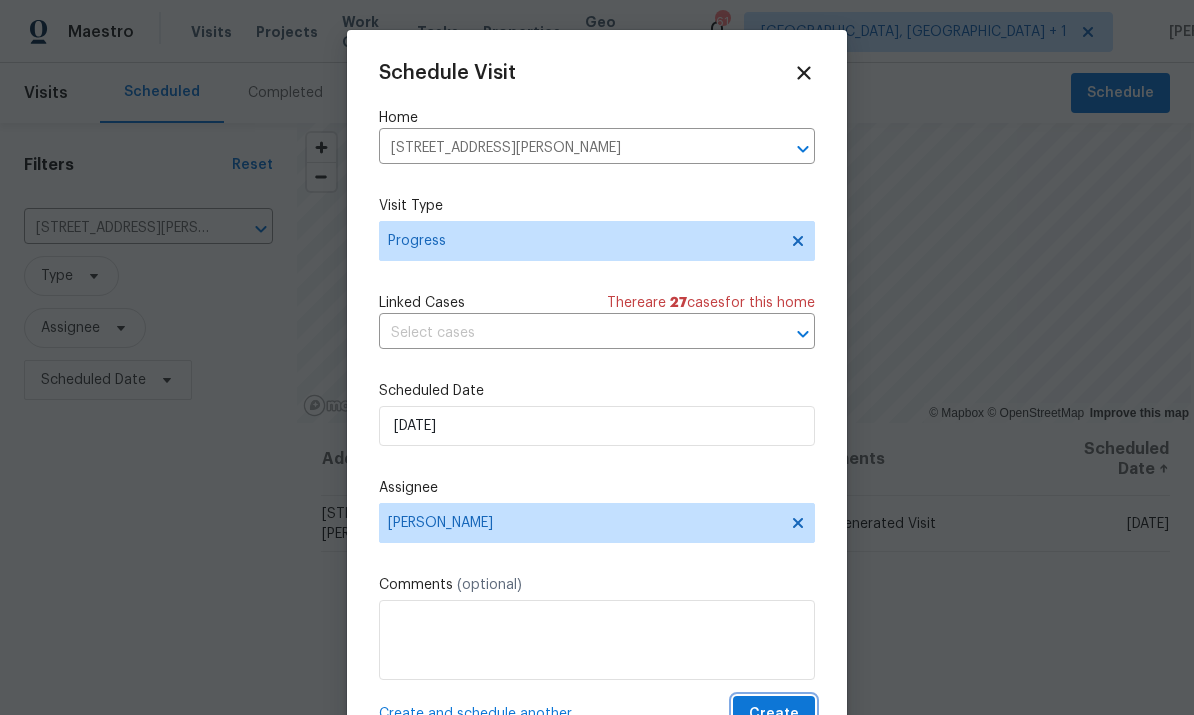 click on "Create" at bounding box center (774, 714) 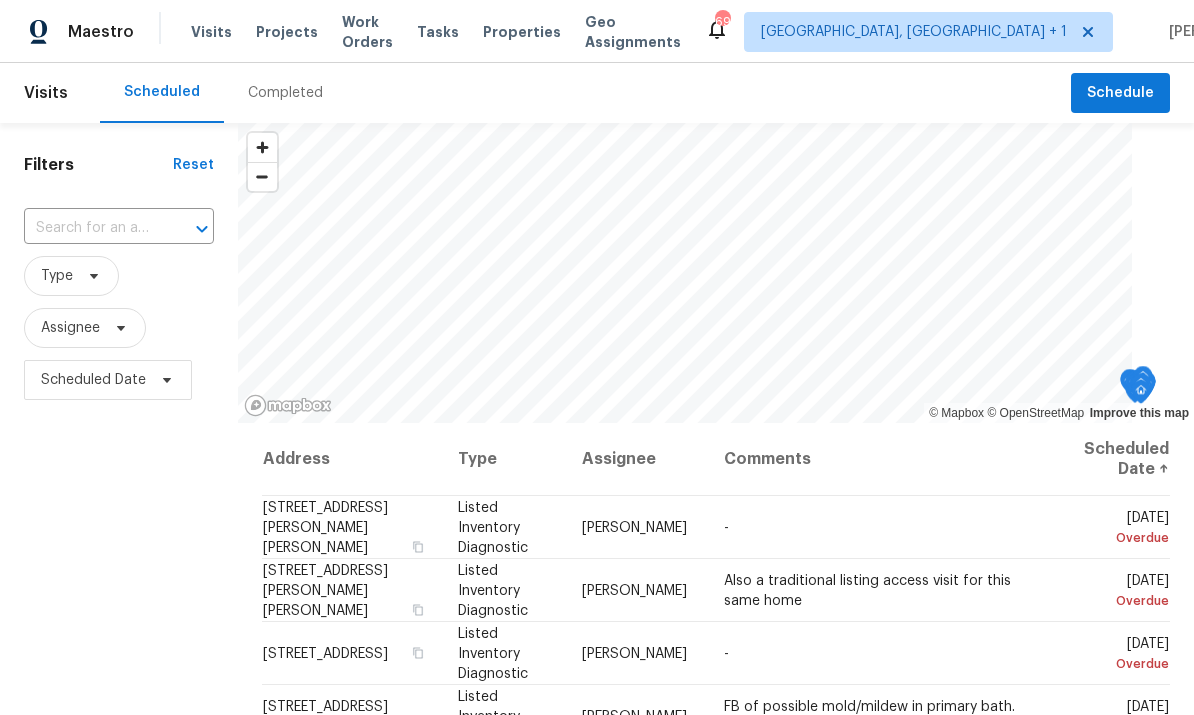 scroll, scrollTop: 0, scrollLeft: 0, axis: both 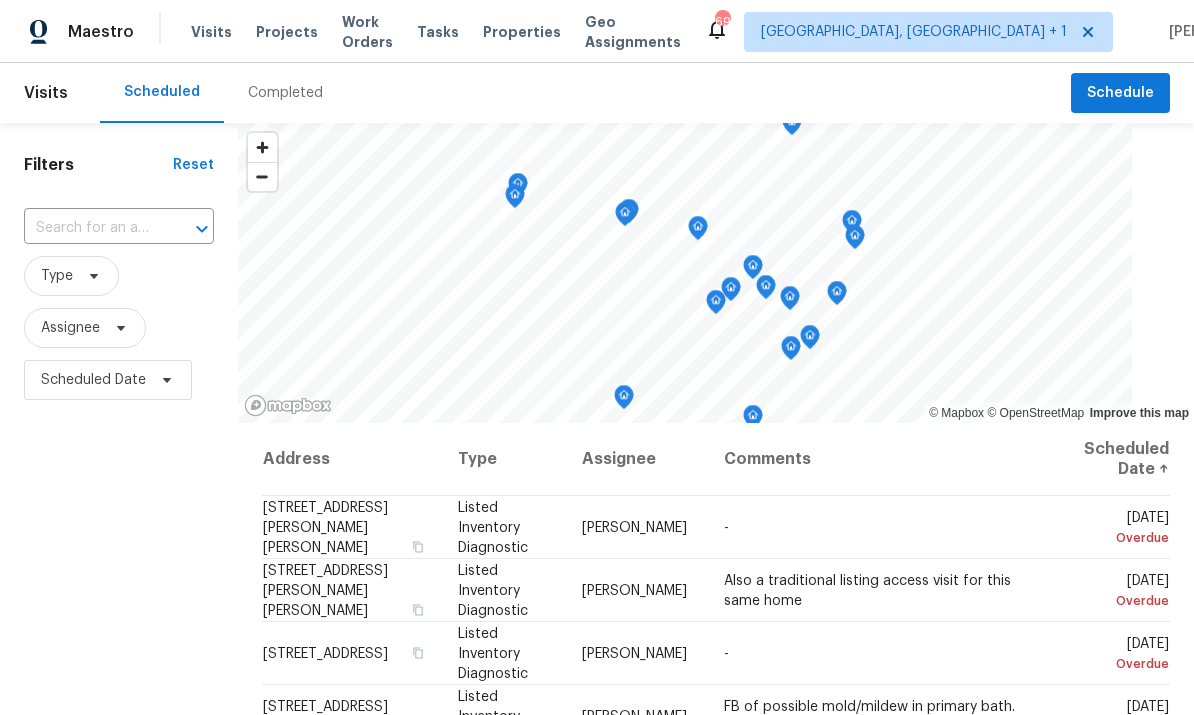 click on "Projects" at bounding box center (287, 32) 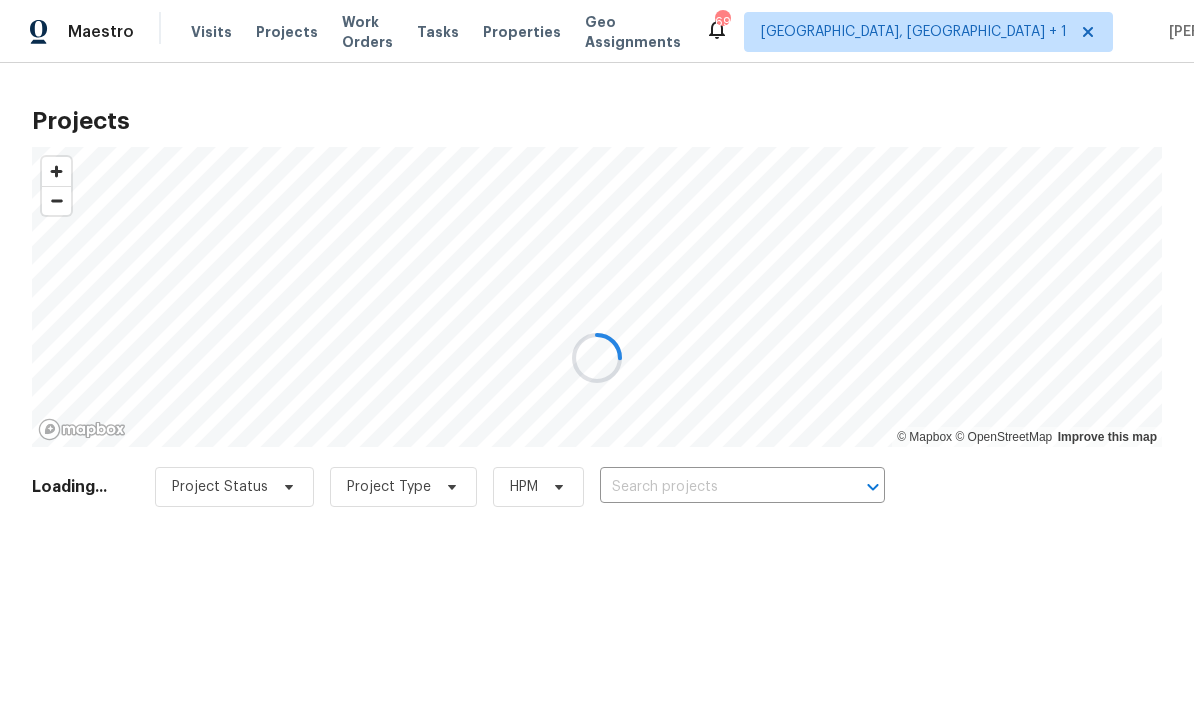 click at bounding box center (597, 357) 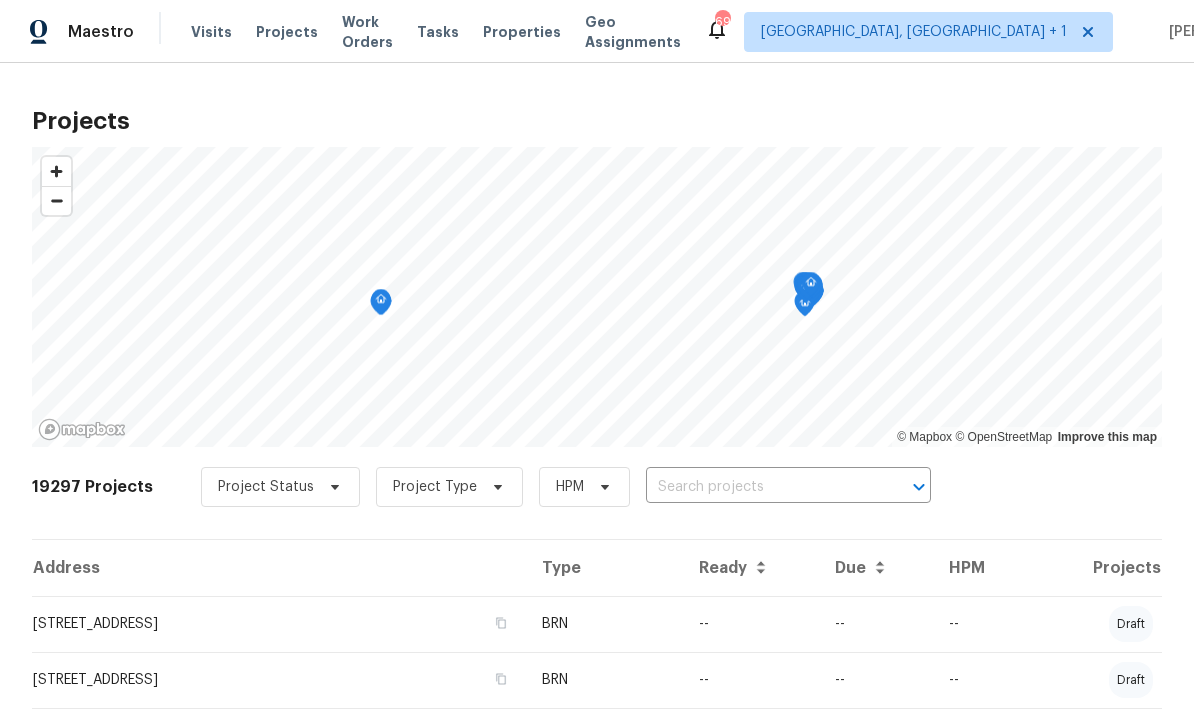 click at bounding box center [760, 487] 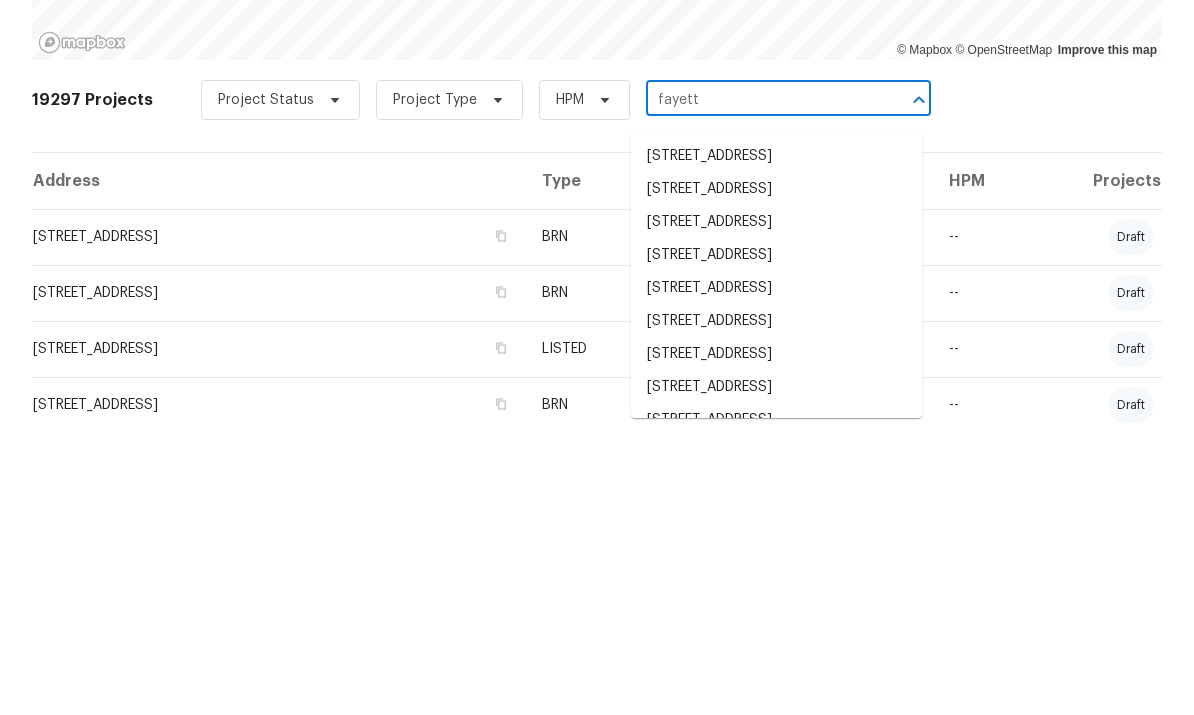 scroll, scrollTop: 96, scrollLeft: 0, axis: vertical 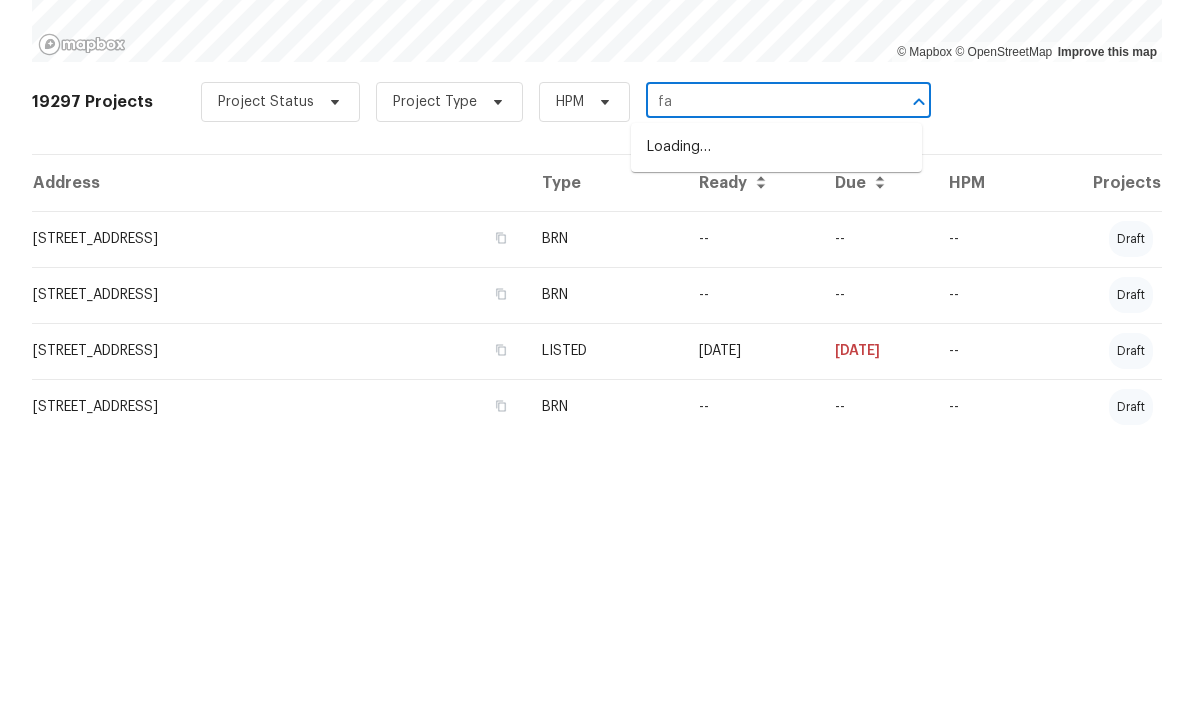 type on "f" 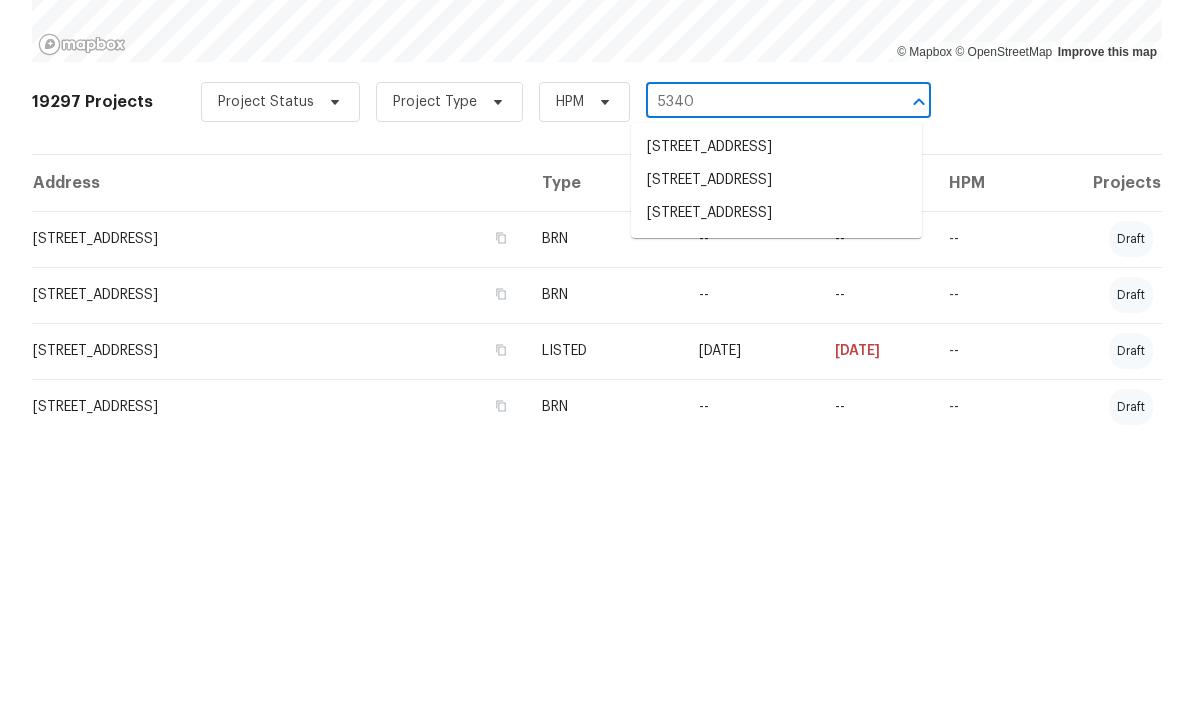 scroll, scrollTop: 75, scrollLeft: 0, axis: vertical 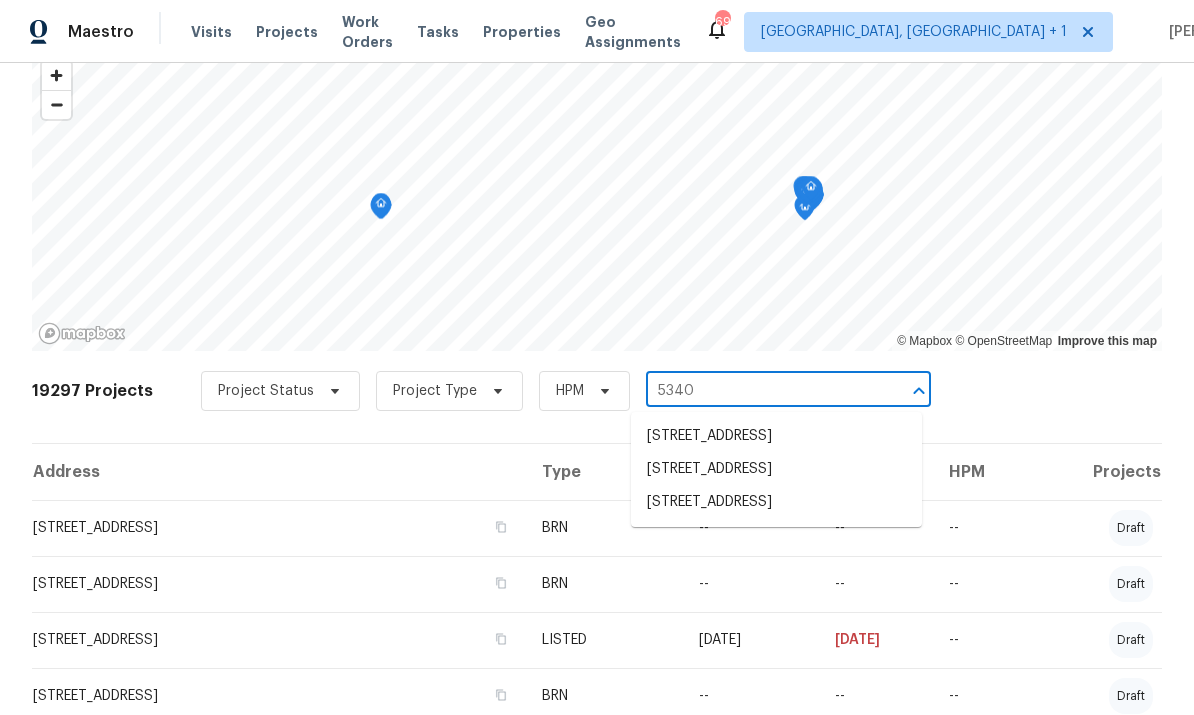 type on "5340" 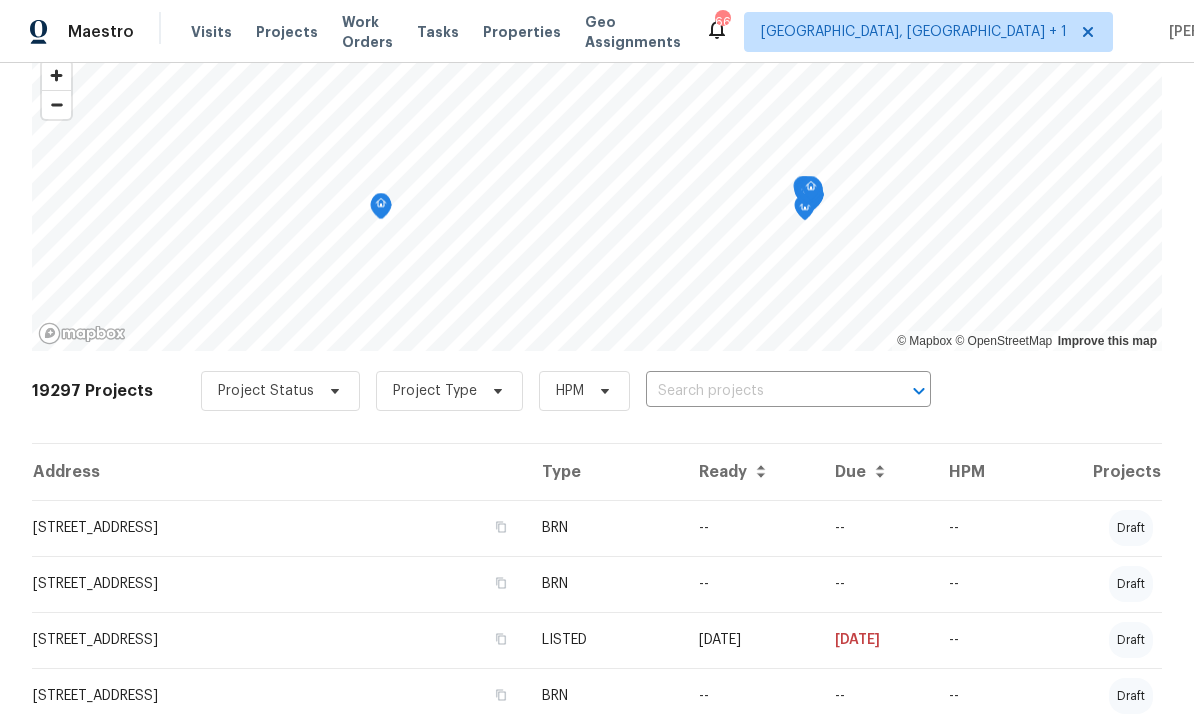 click at bounding box center (760, 391) 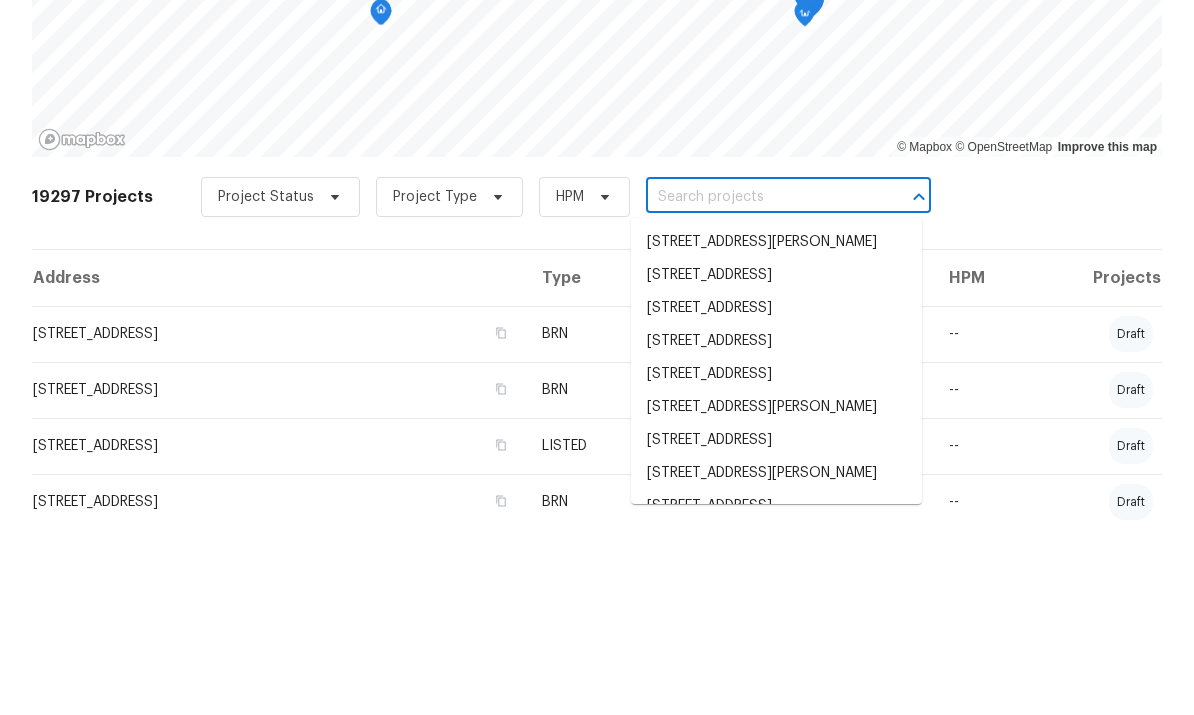 type 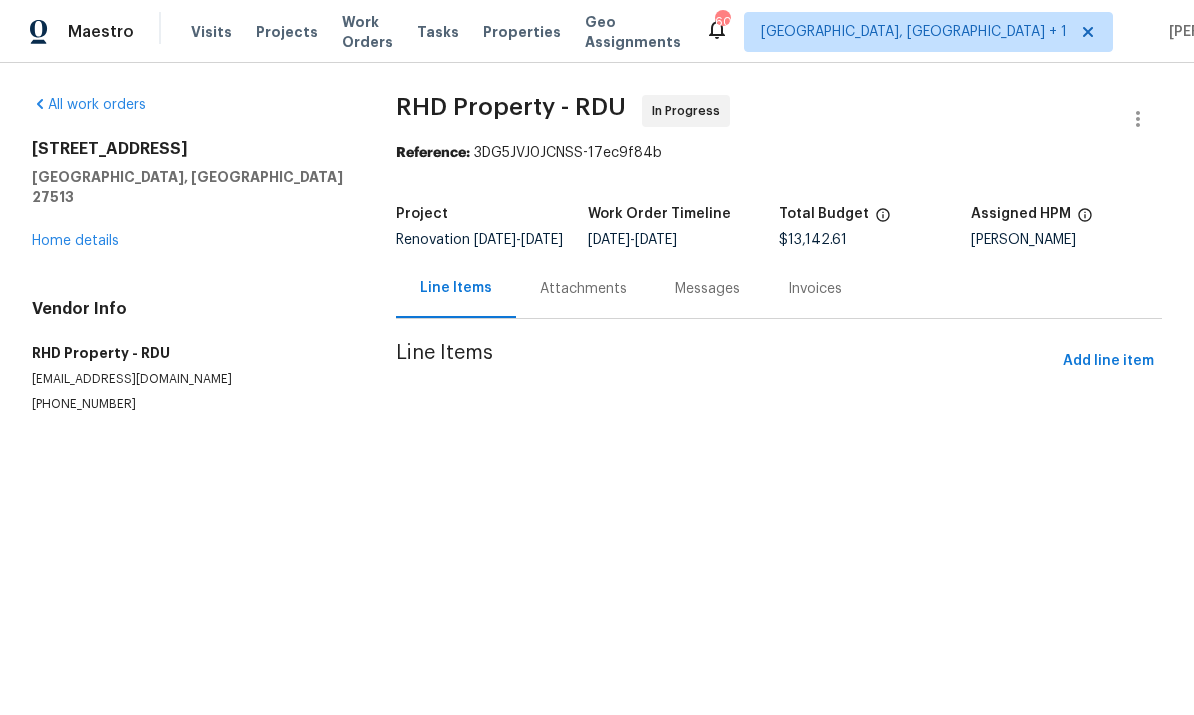 click on "Line Items" at bounding box center (456, 288) 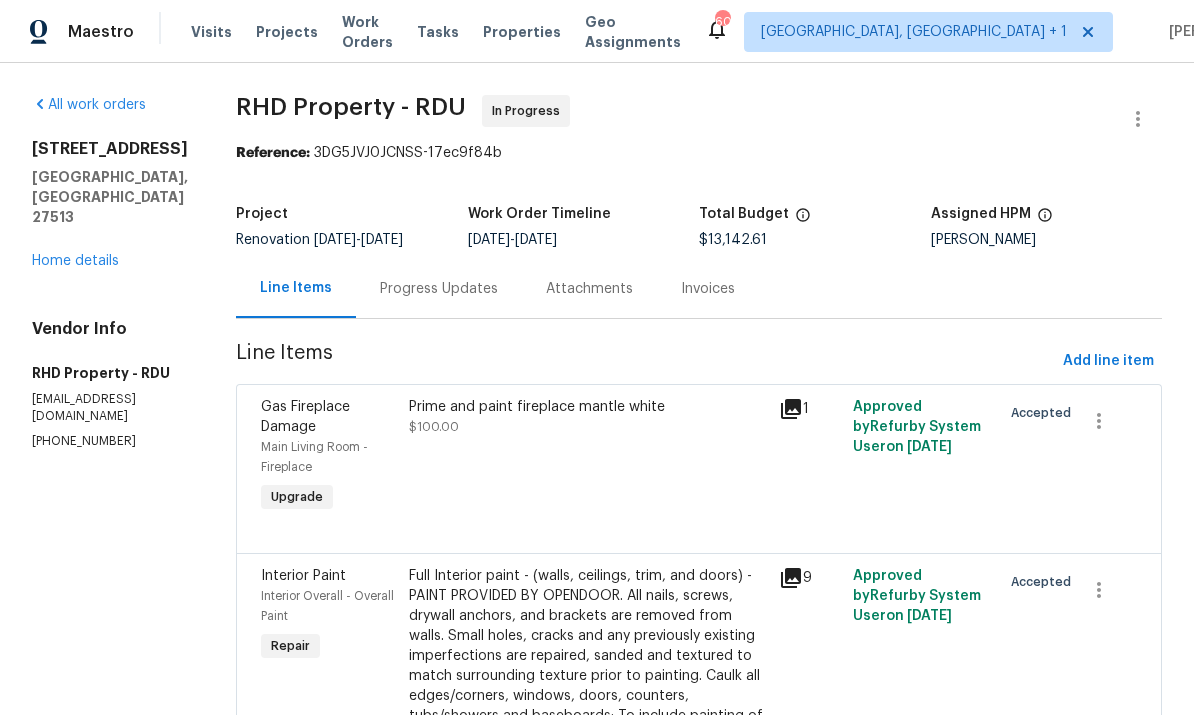 click on "Home details" at bounding box center [75, 261] 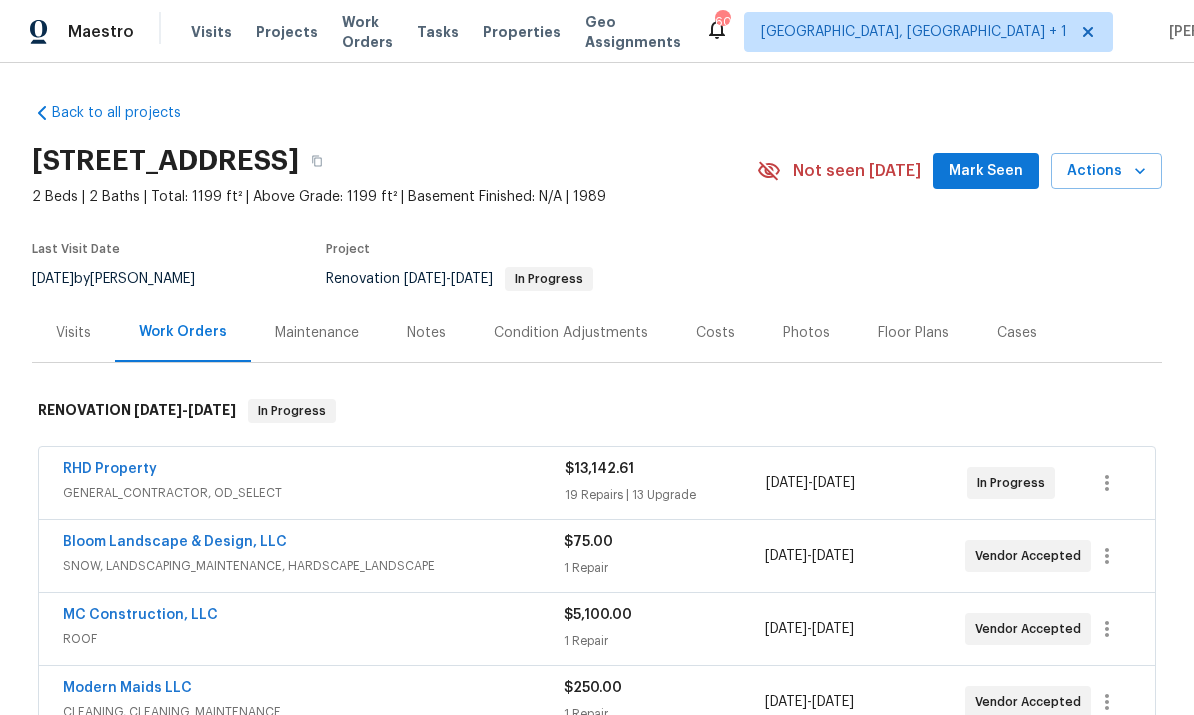 click on "RHD Property" at bounding box center [110, 469] 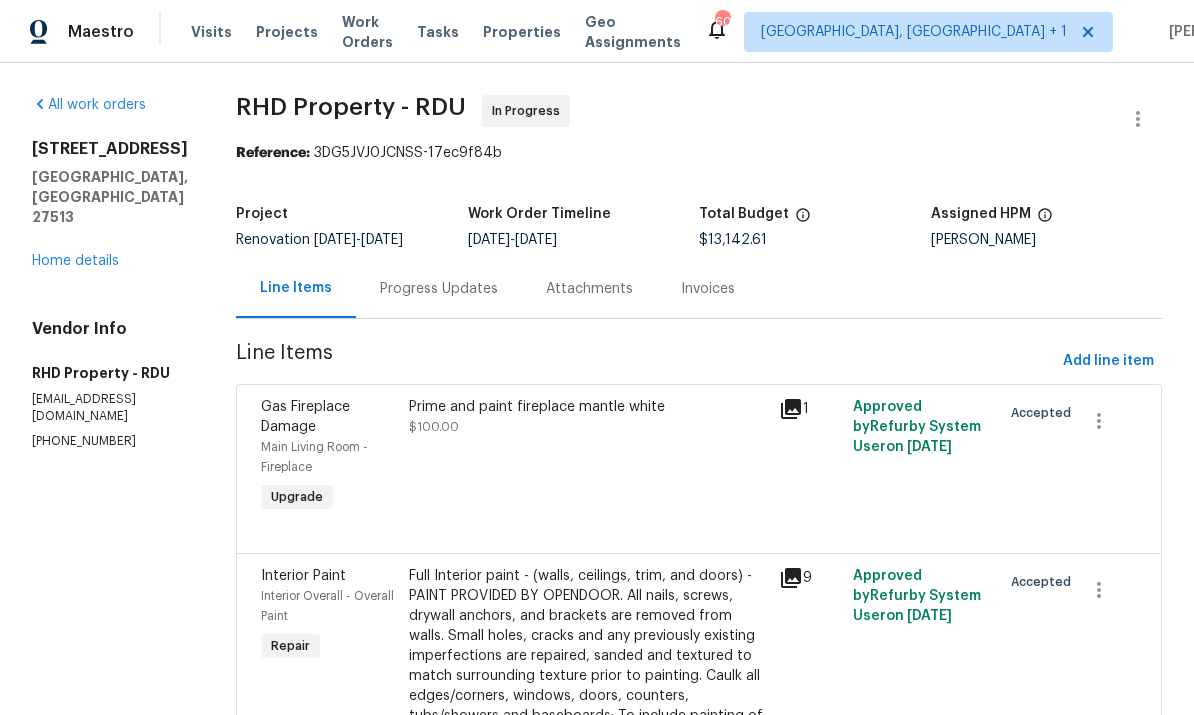 click on "Progress Updates" at bounding box center (439, 289) 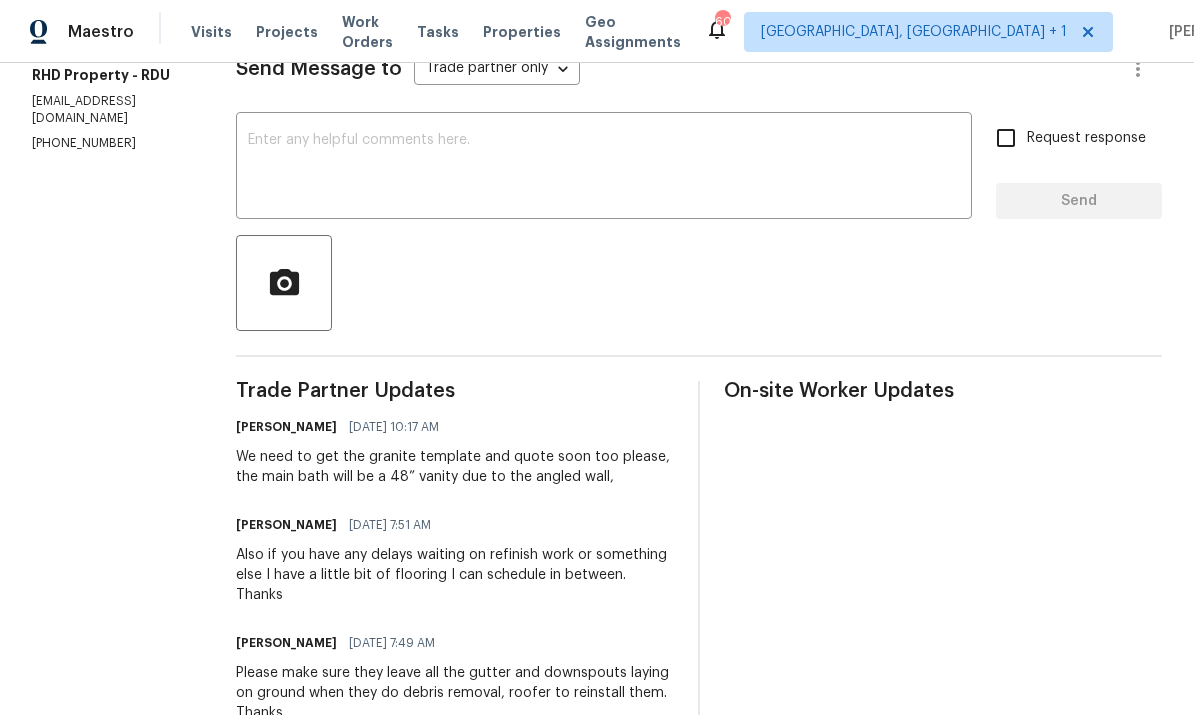 scroll, scrollTop: 327, scrollLeft: 0, axis: vertical 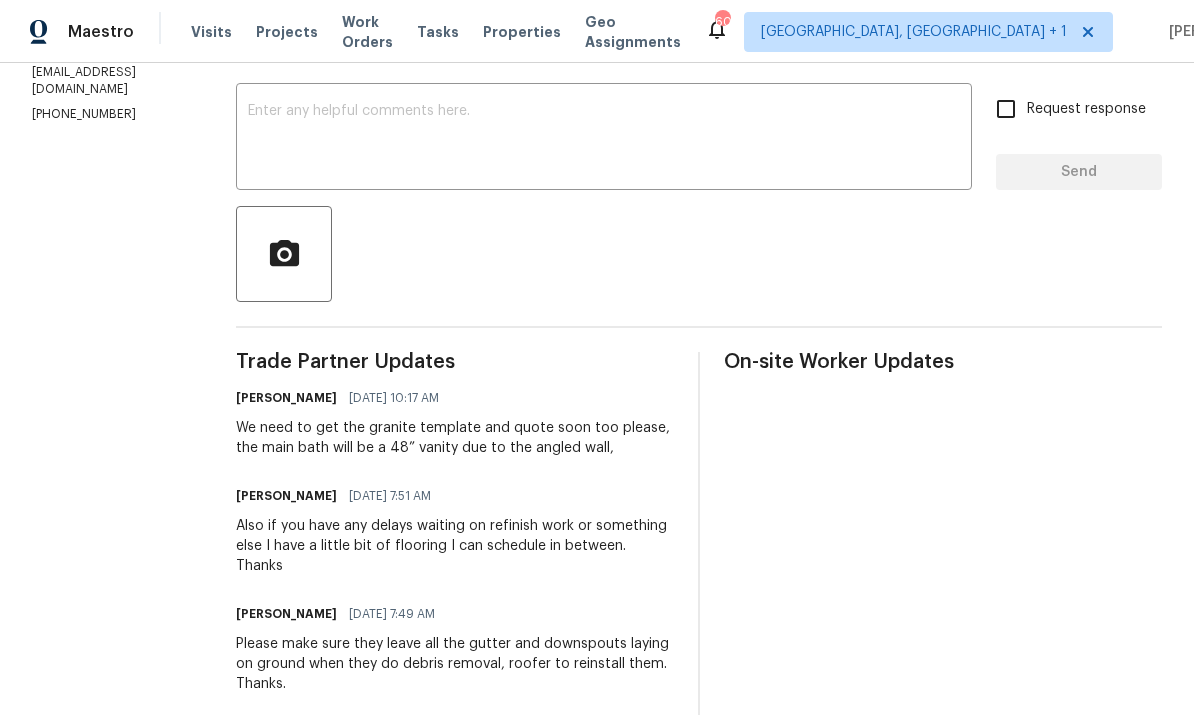 click at bounding box center [604, 139] 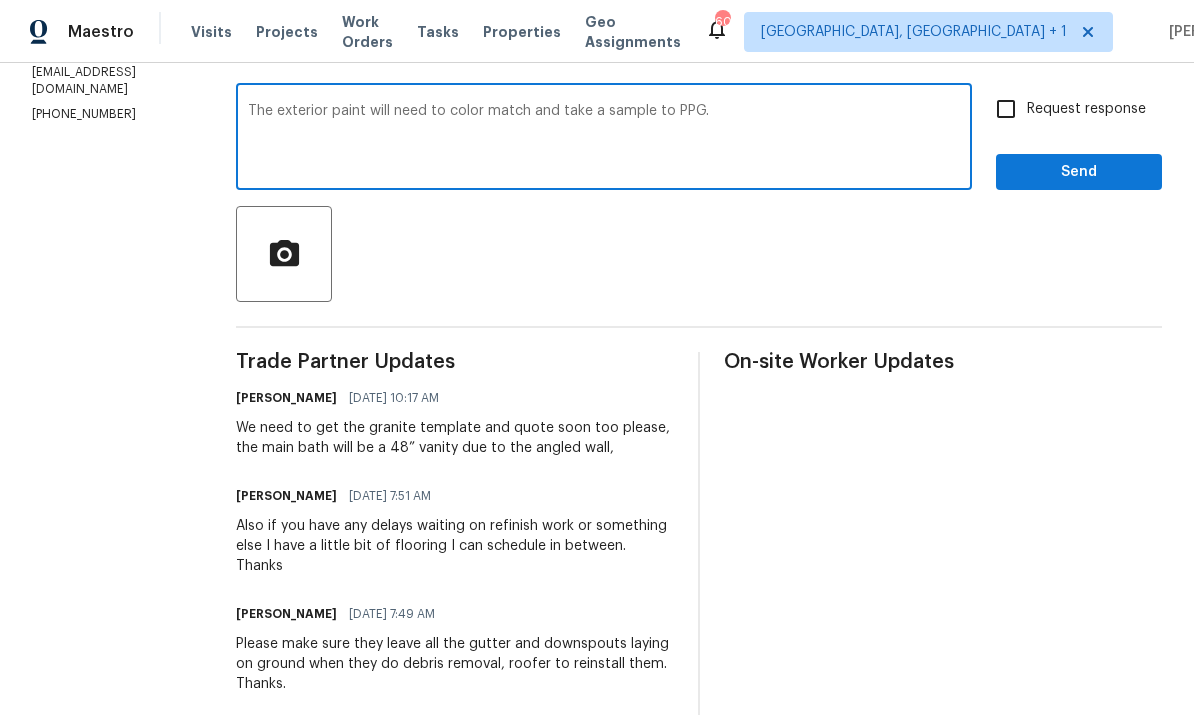 type on "The exterior paint will need to color match and take a sample to PPG." 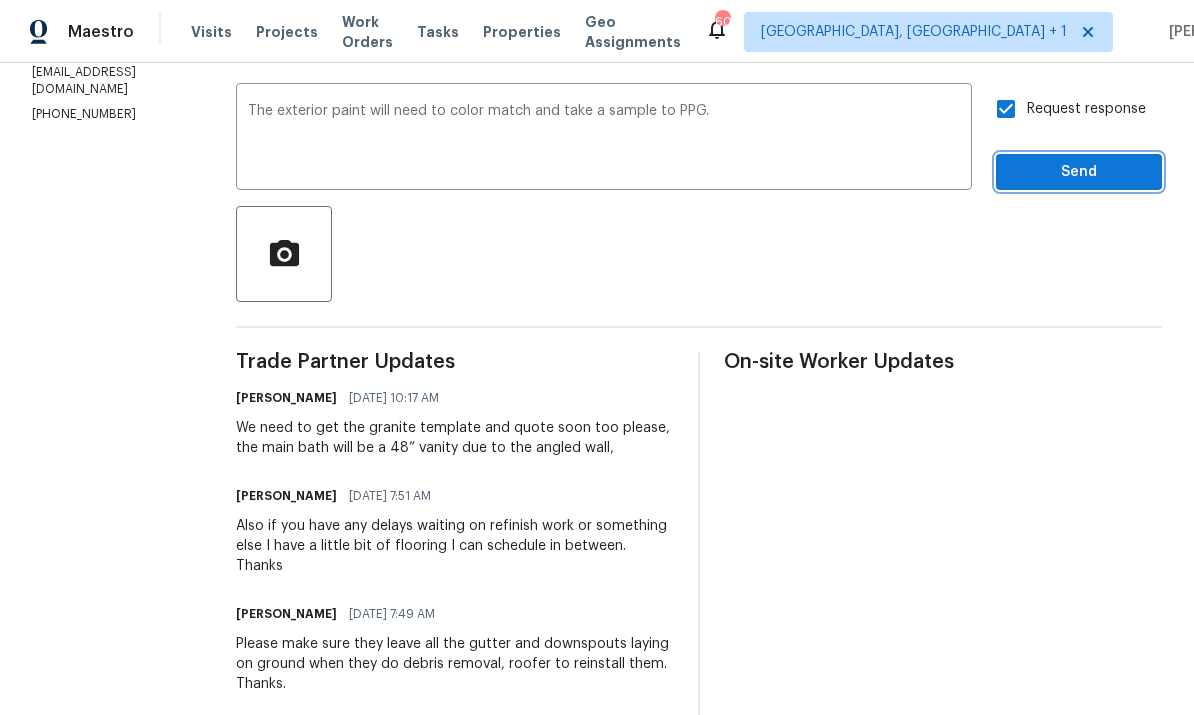 click on "Send" at bounding box center [1079, 172] 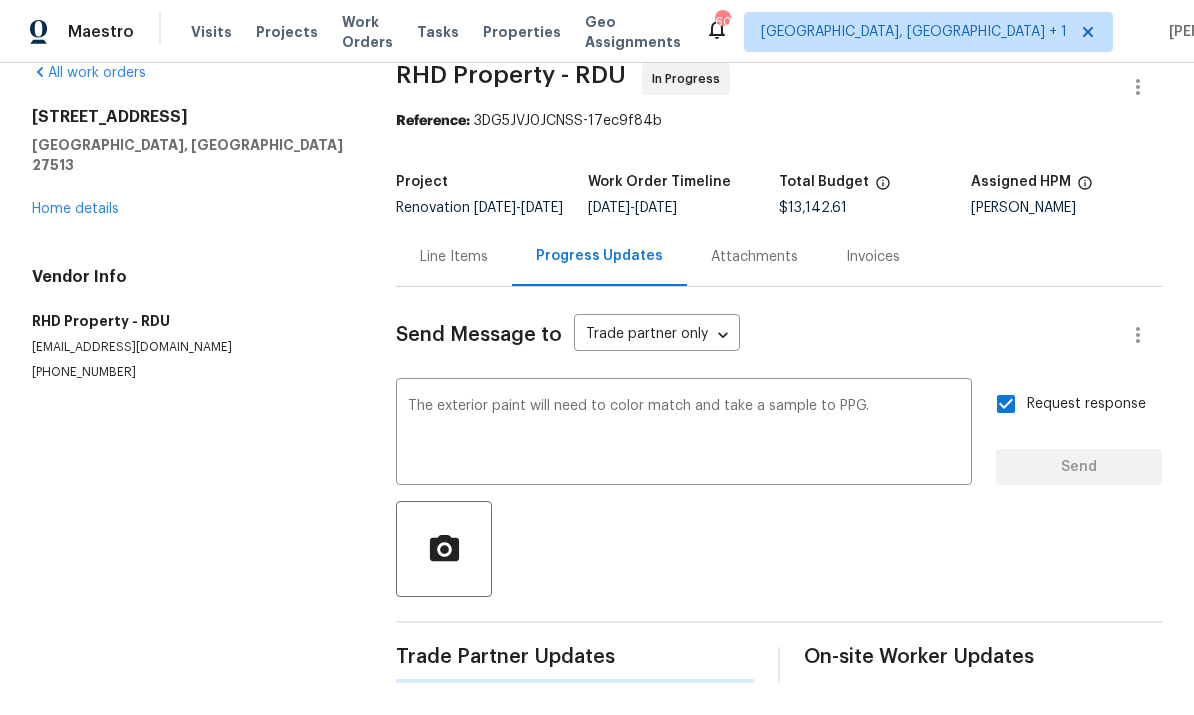scroll, scrollTop: 0, scrollLeft: 0, axis: both 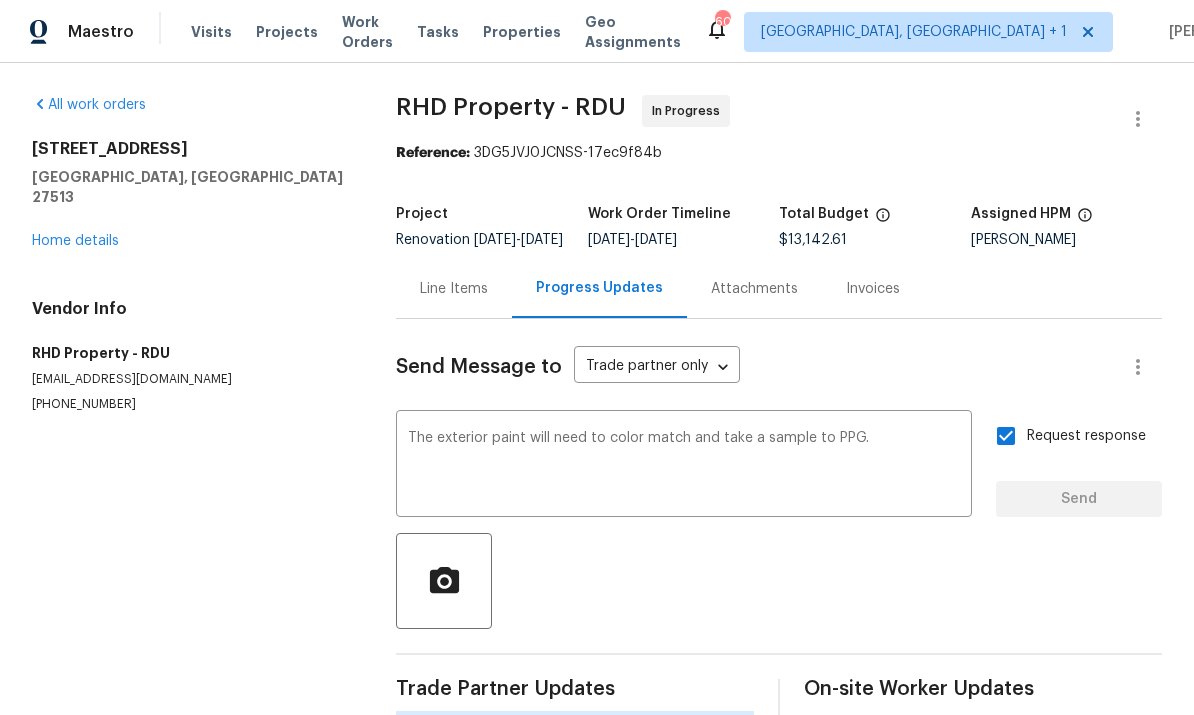 type 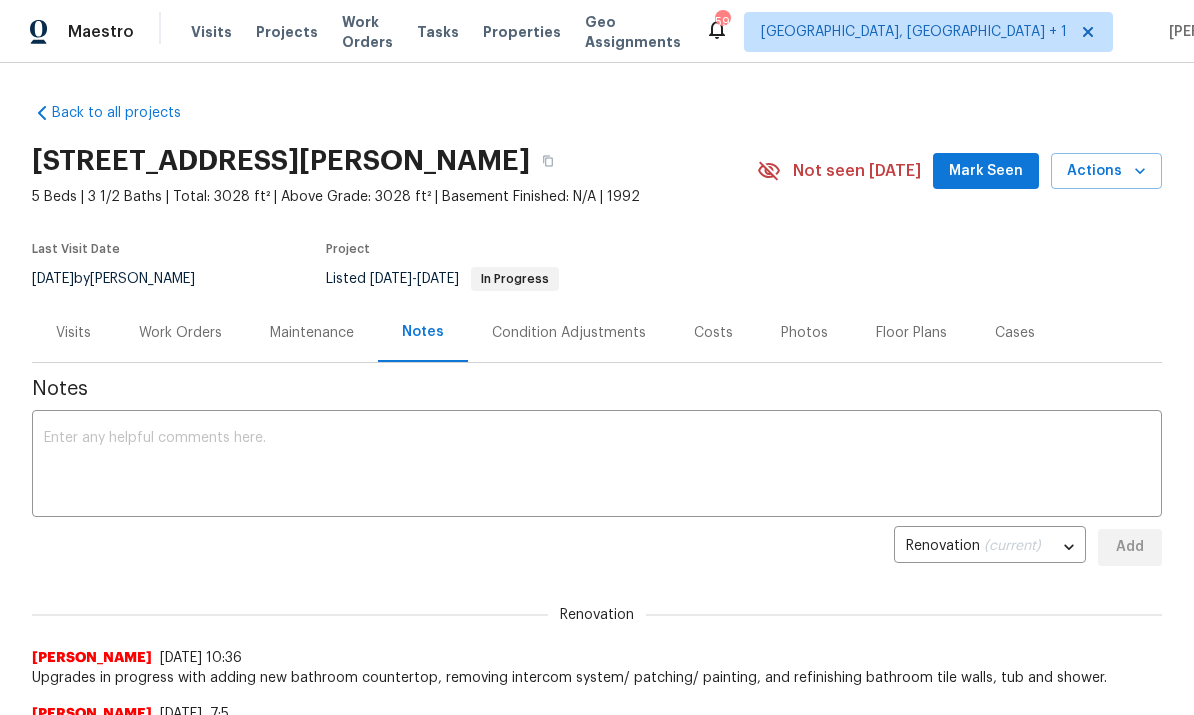 scroll, scrollTop: 0, scrollLeft: 0, axis: both 